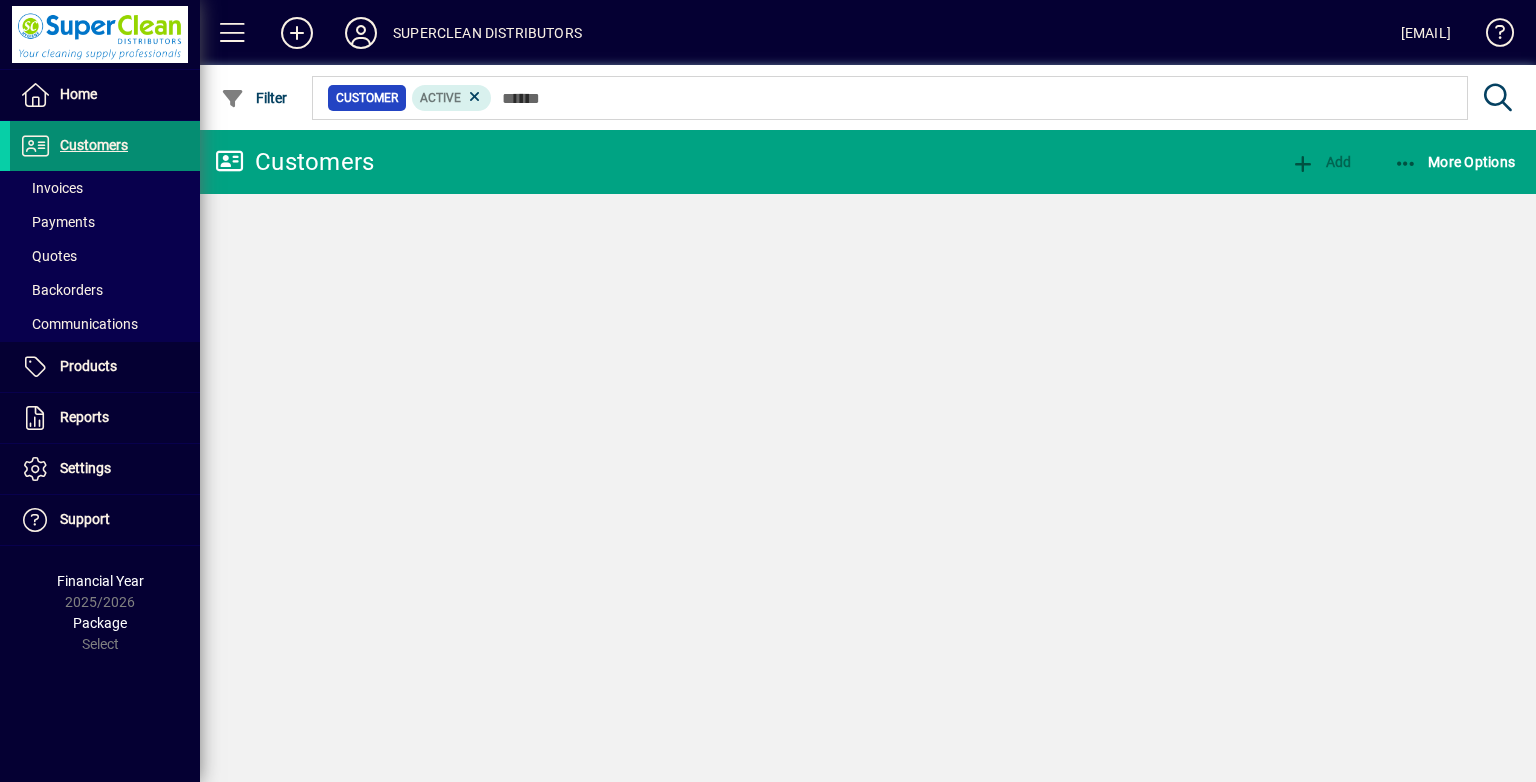 scroll, scrollTop: 0, scrollLeft: 0, axis: both 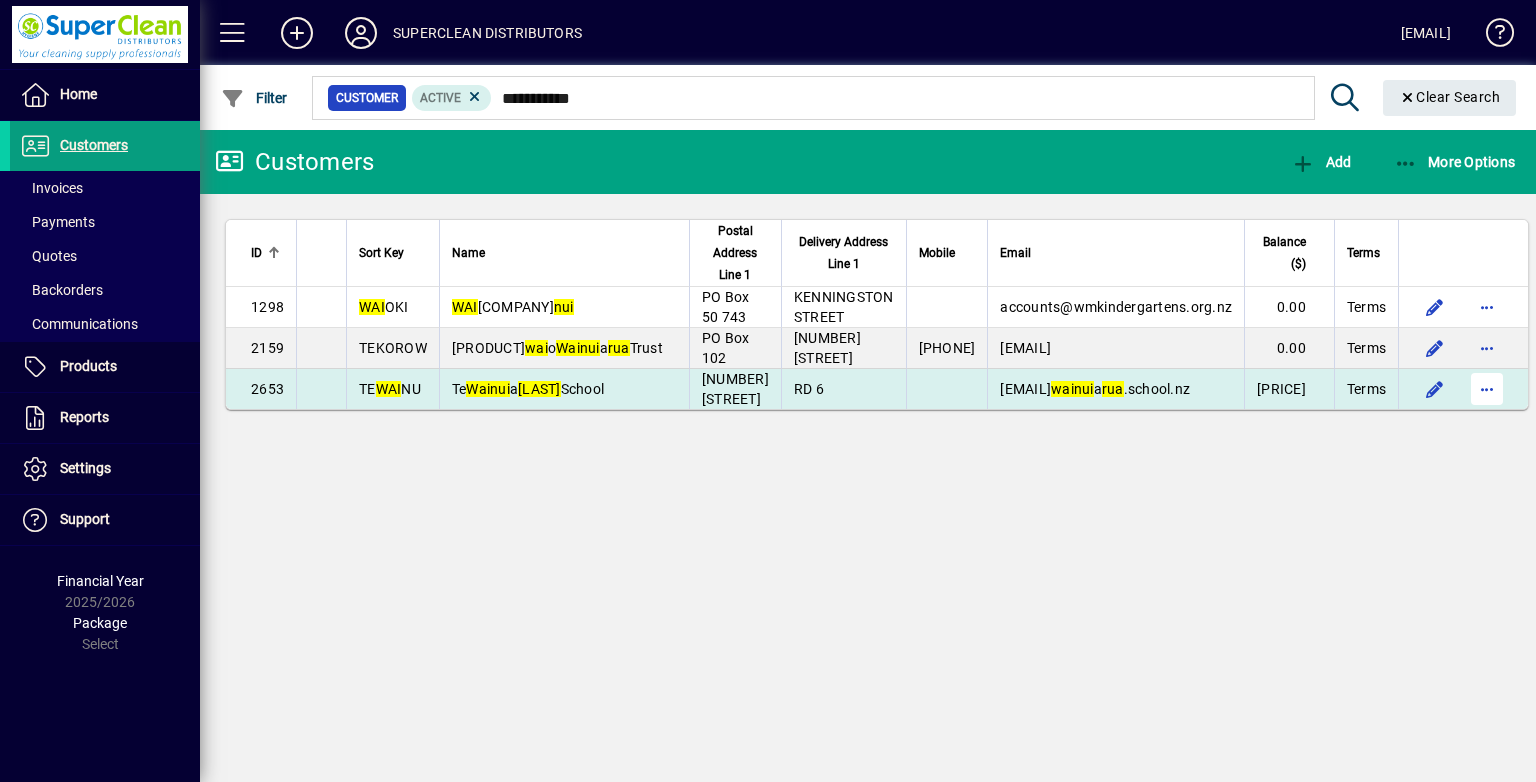 type on "**********" 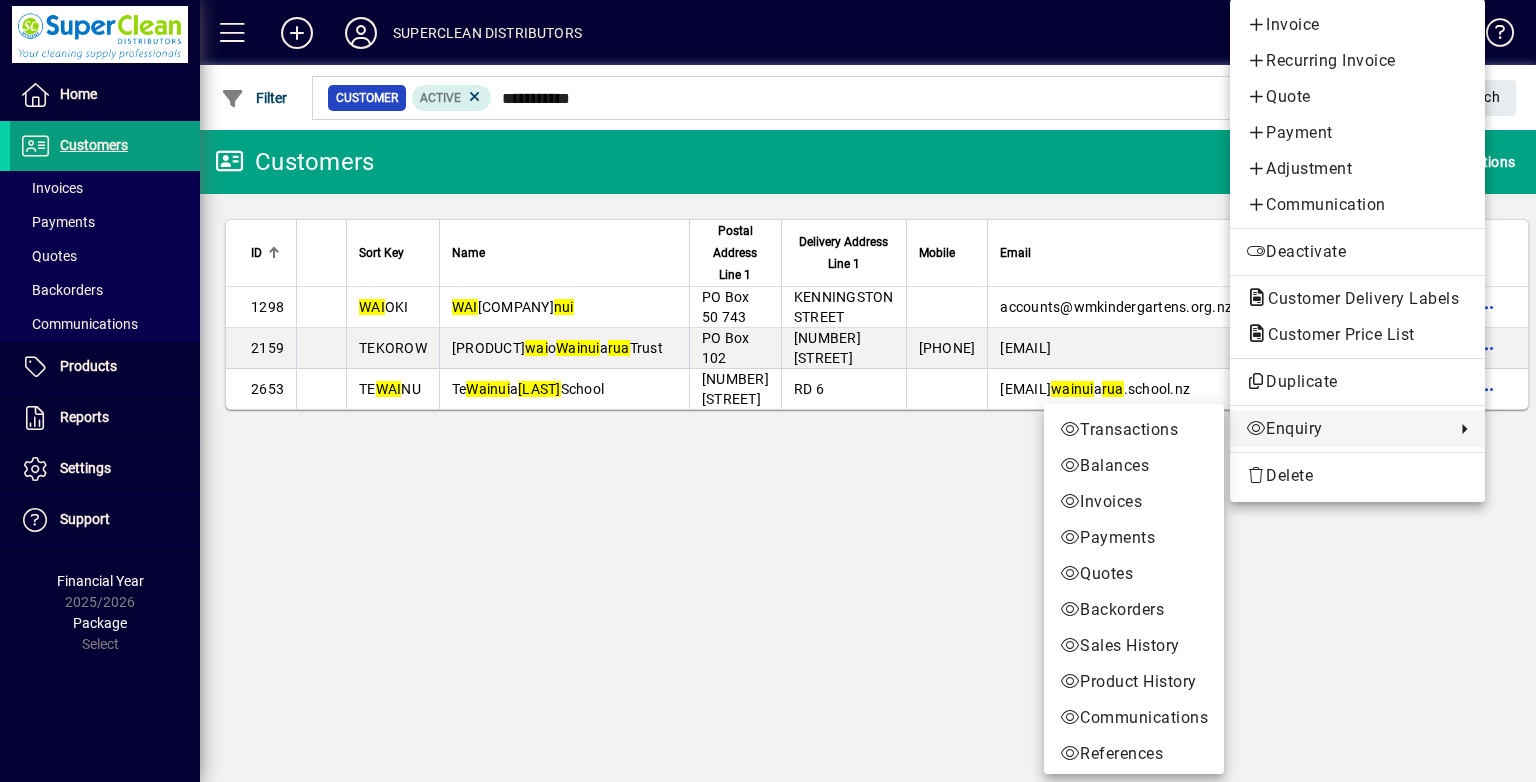 click on "Product History" at bounding box center (1134, 682) 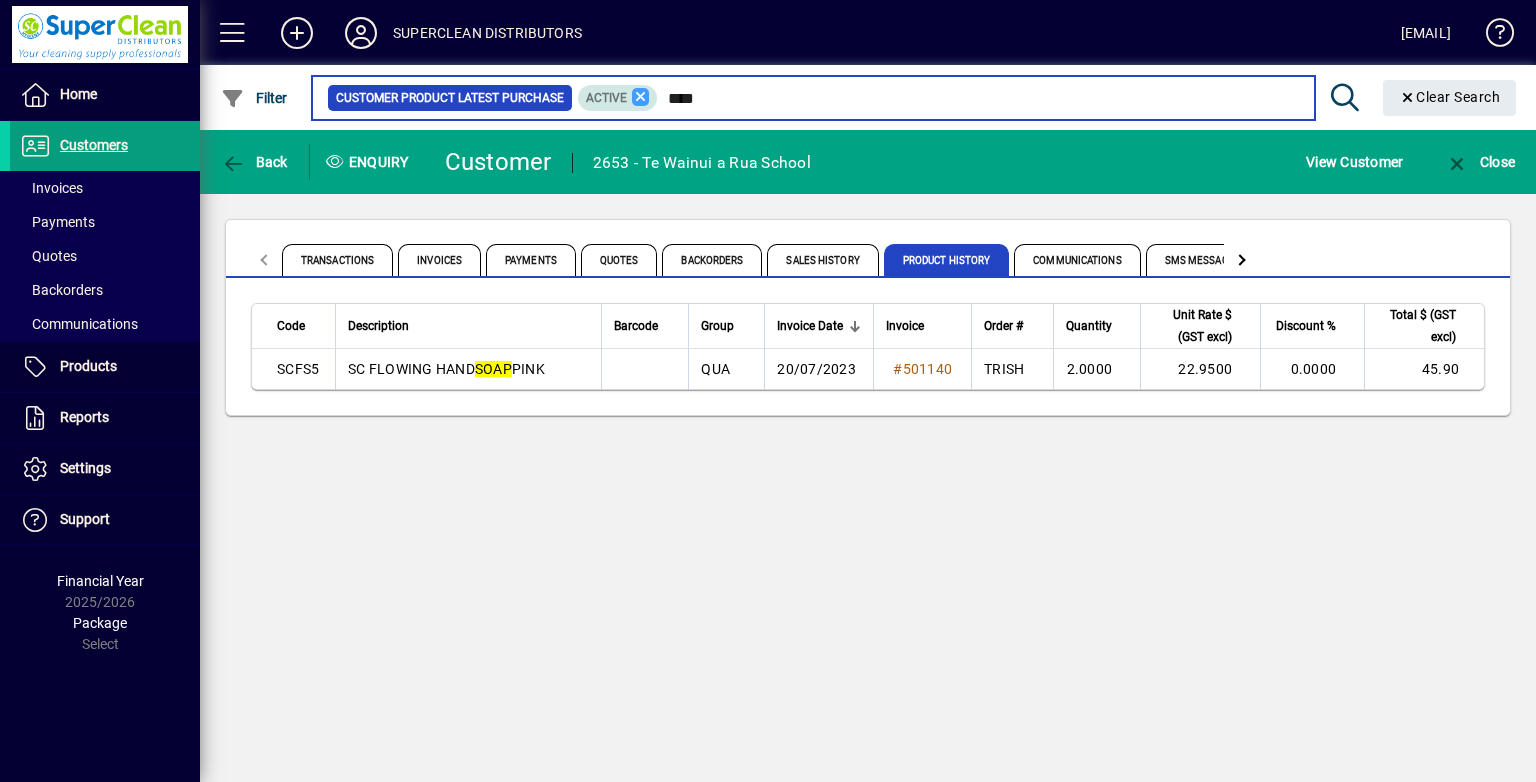 type on "****" 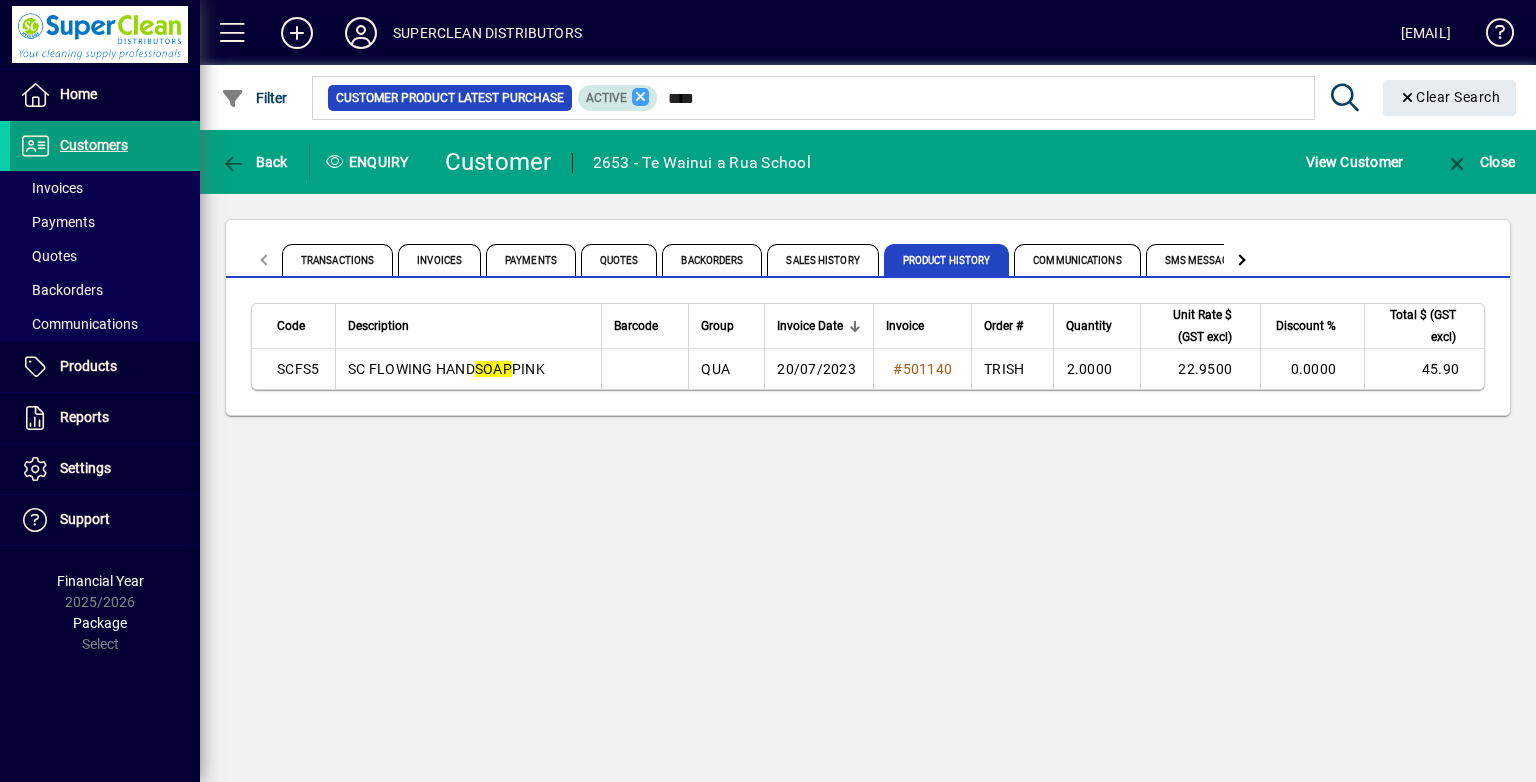 click at bounding box center [641, 97] 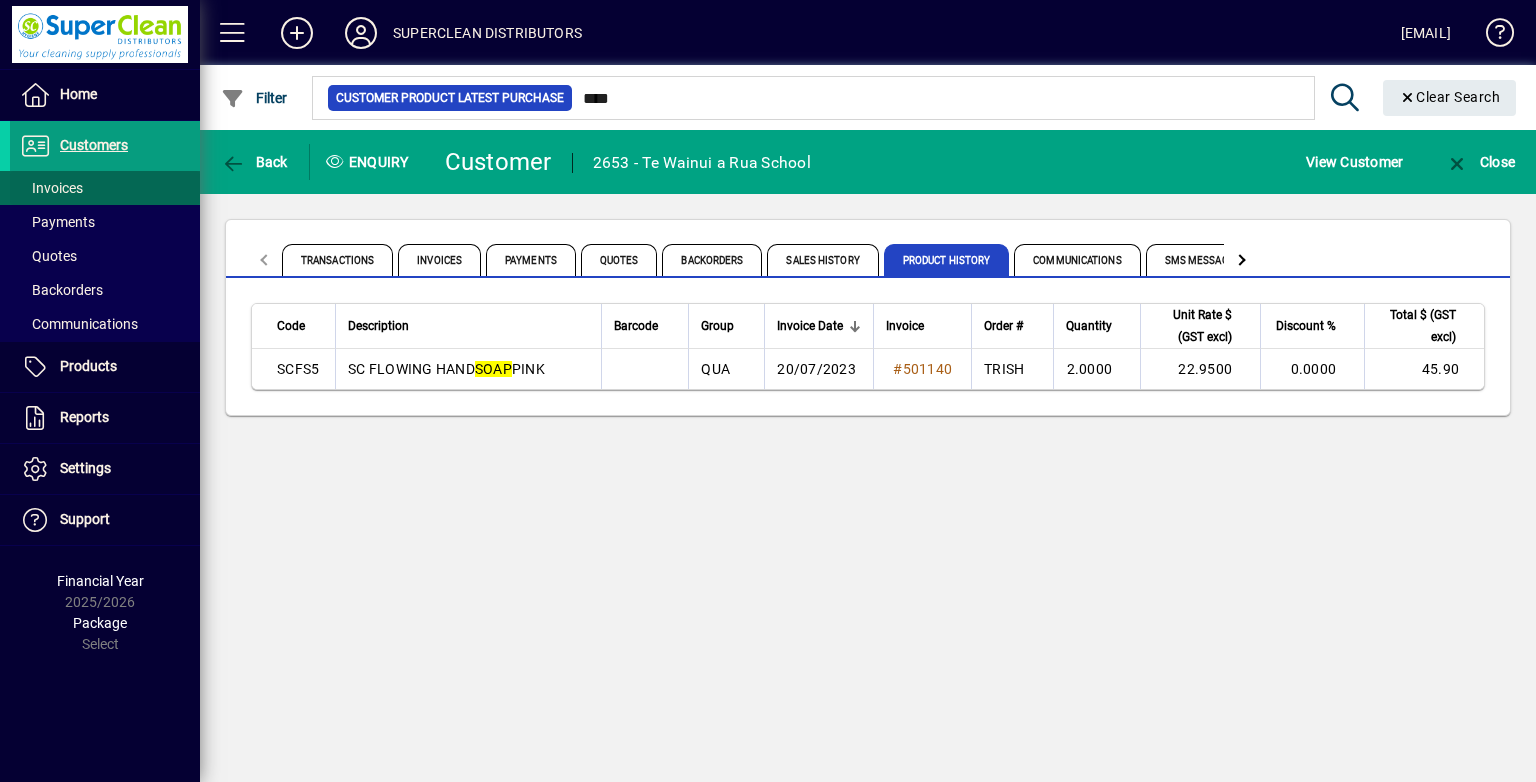 click at bounding box center (105, 188) 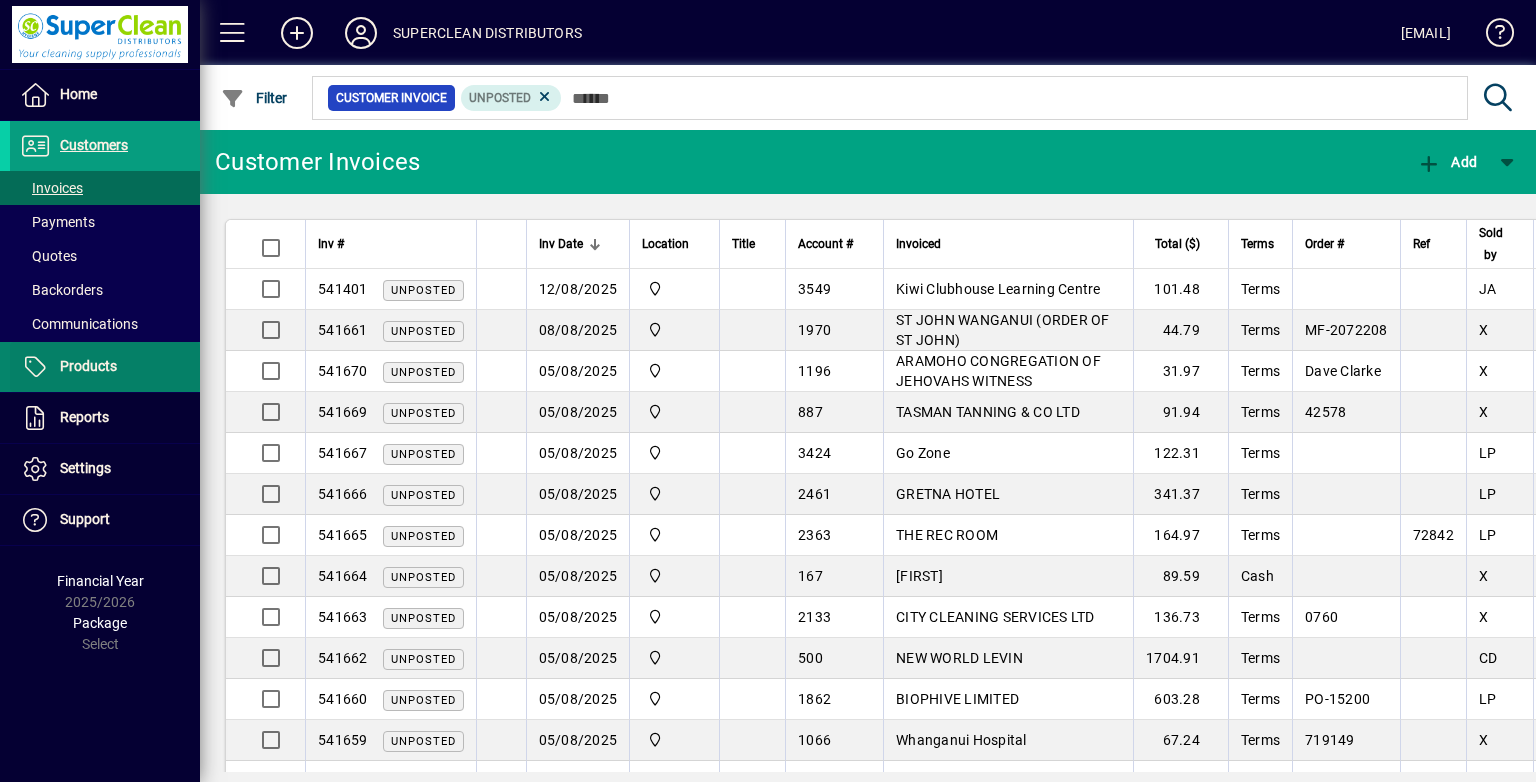 click at bounding box center (105, 367) 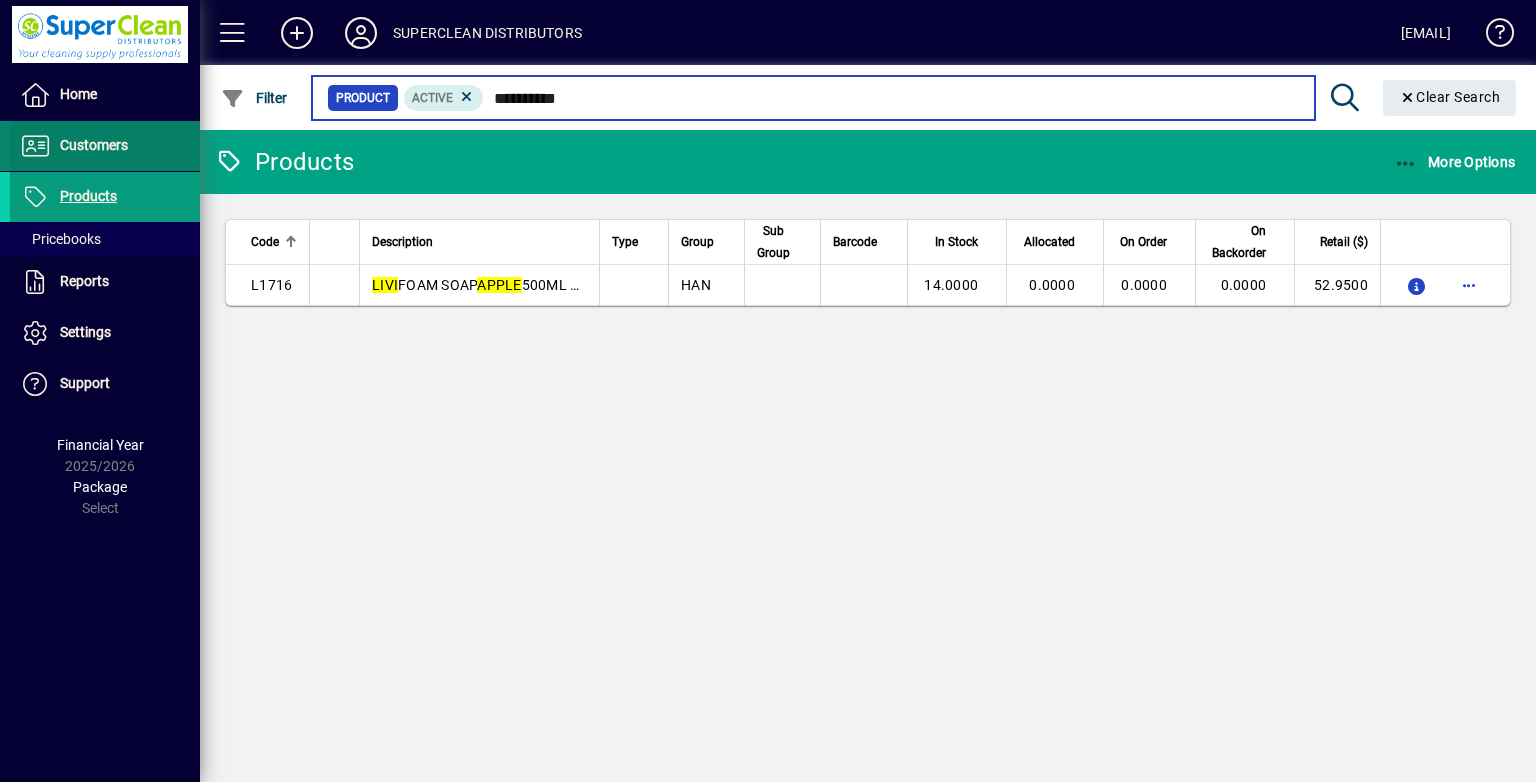 type on "**********" 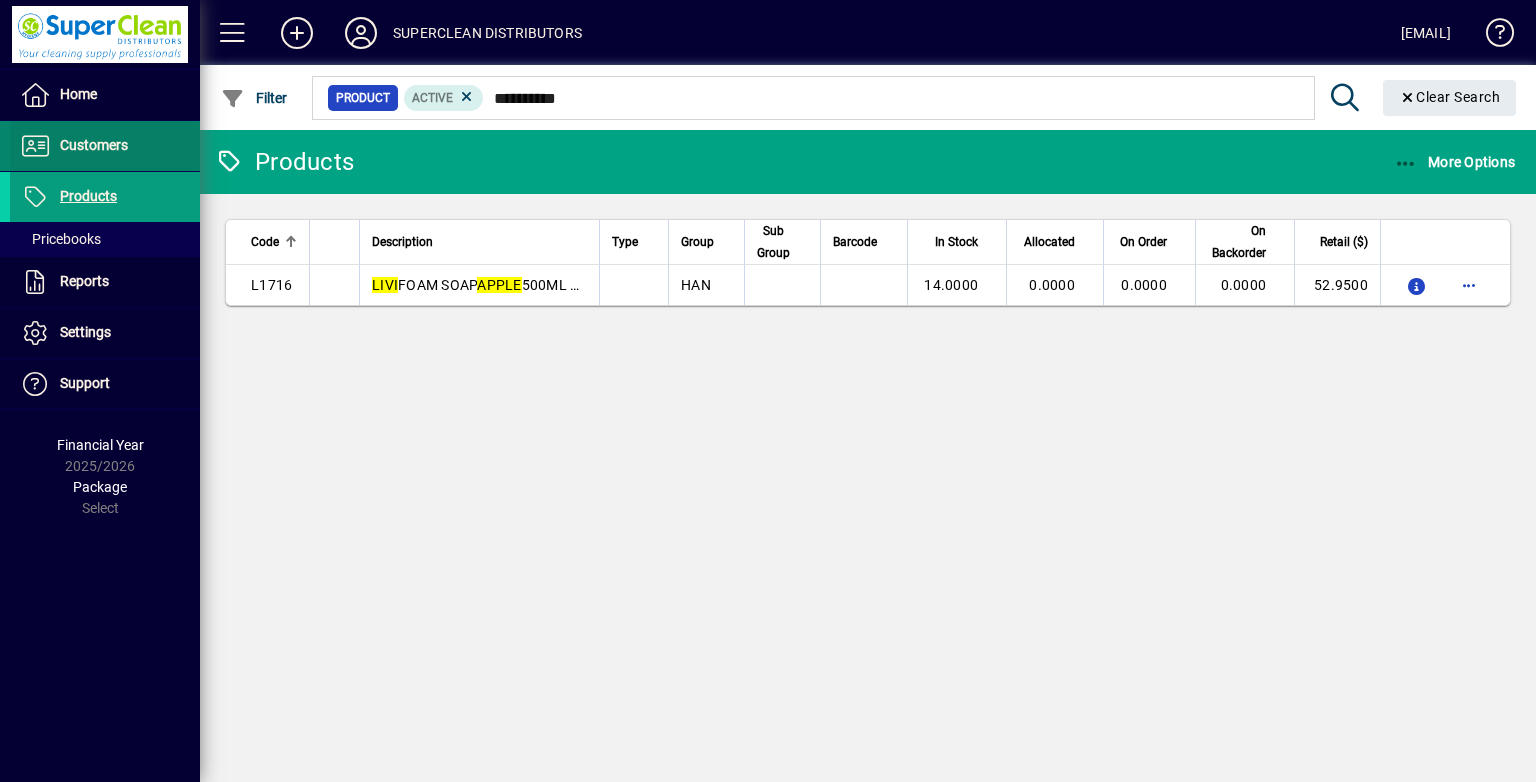 click at bounding box center (105, 146) 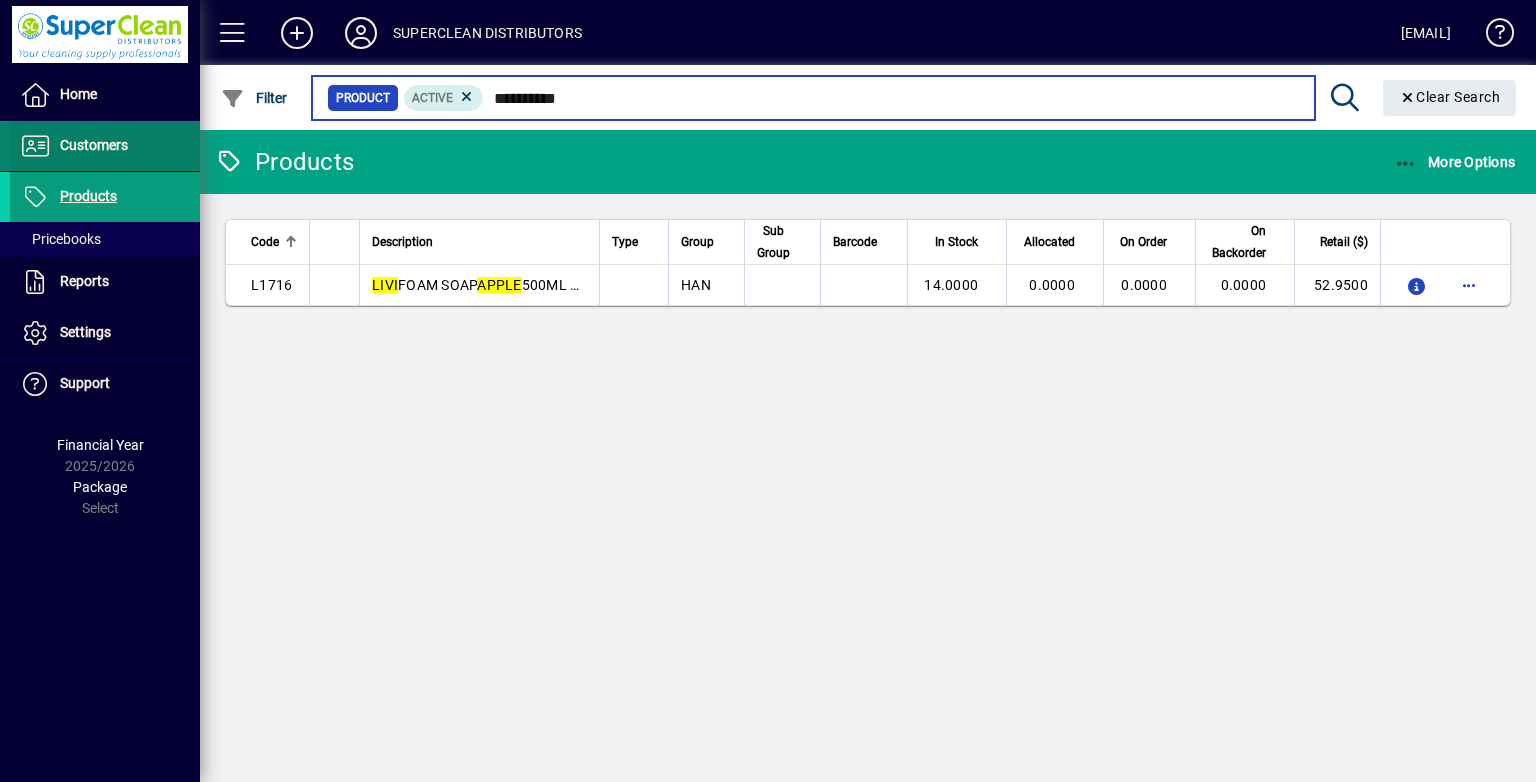 type 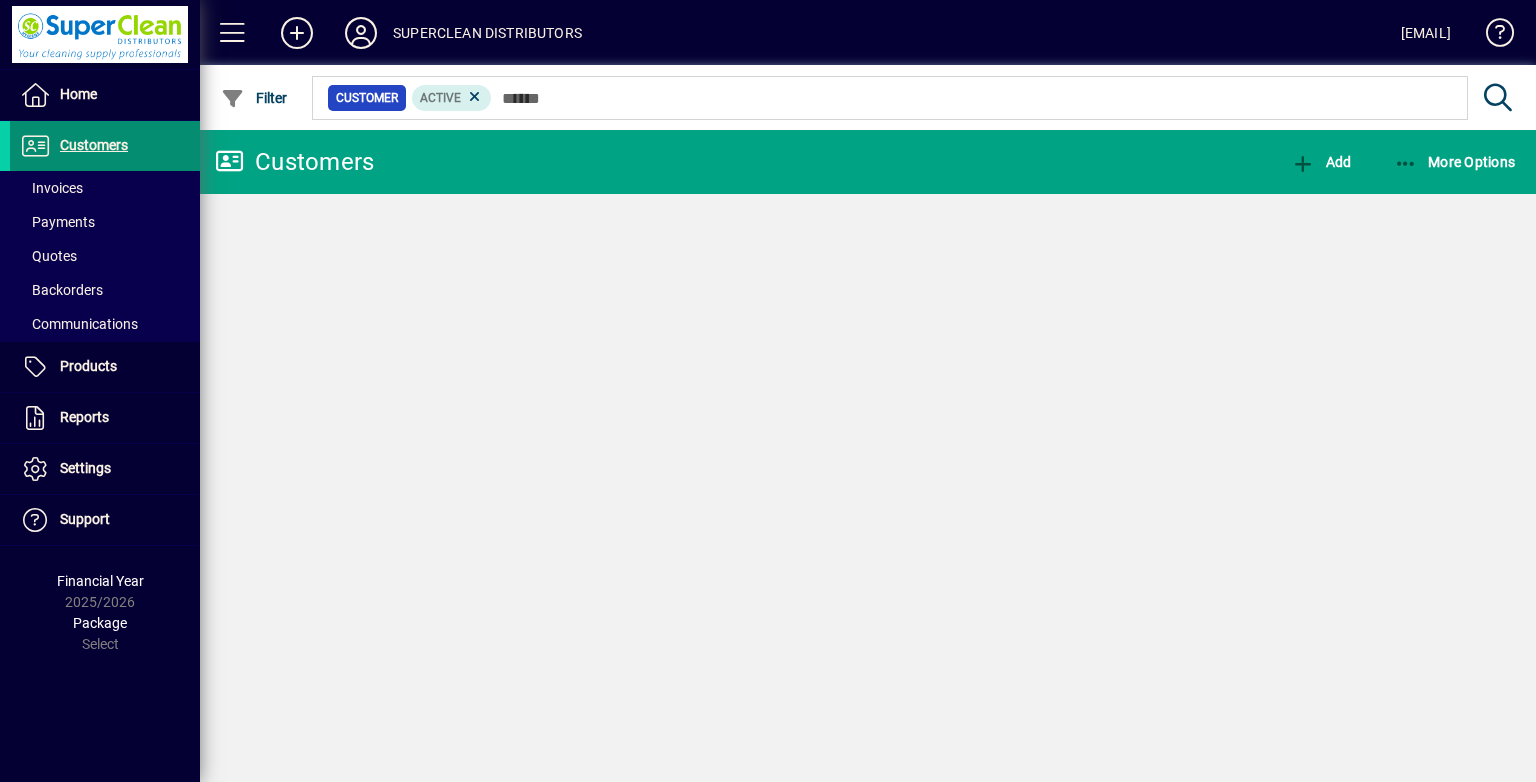 click at bounding box center (105, 188) 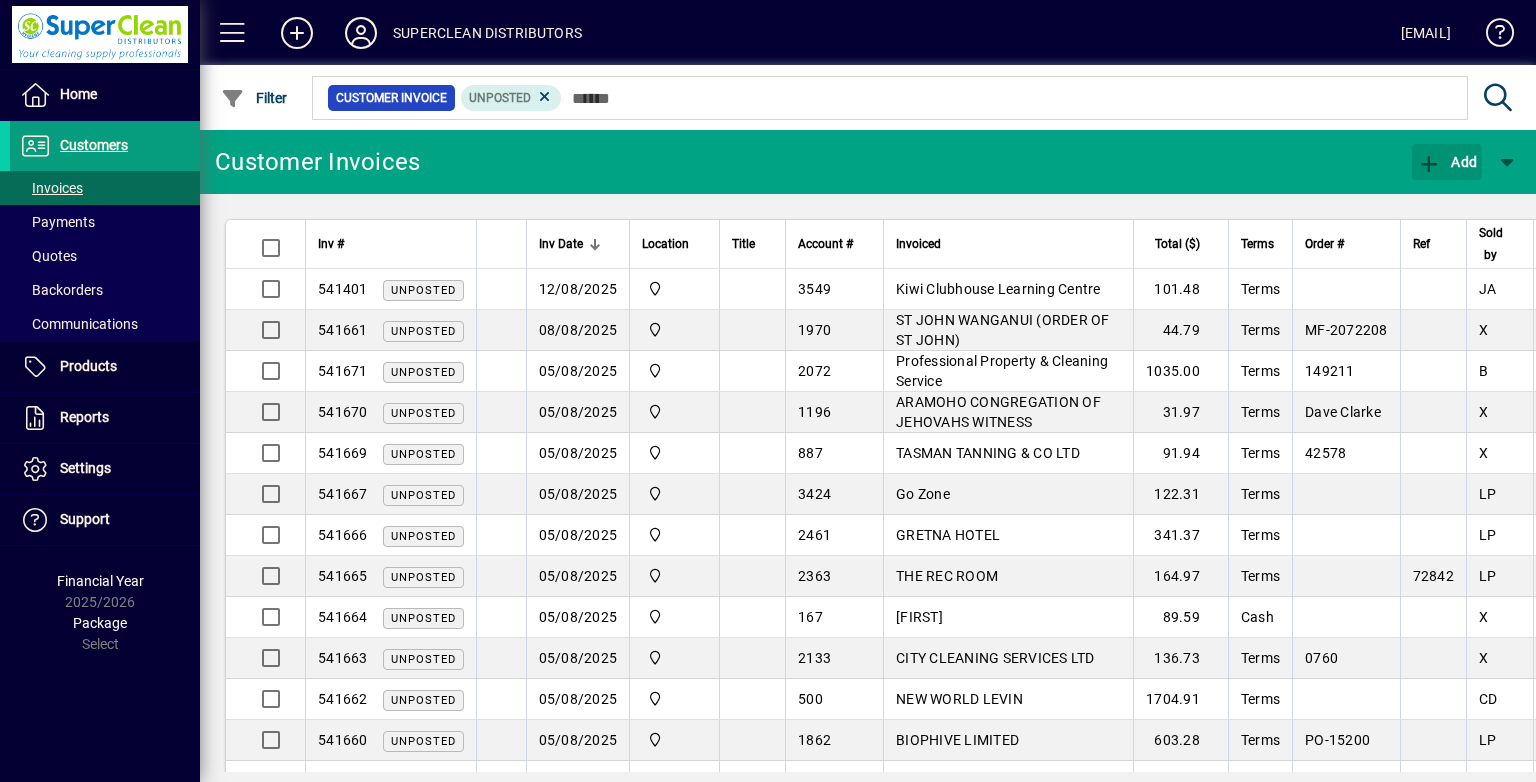 drag, startPoint x: 1432, startPoint y: 160, endPoint x: 1435, endPoint y: 232, distance: 72.06247 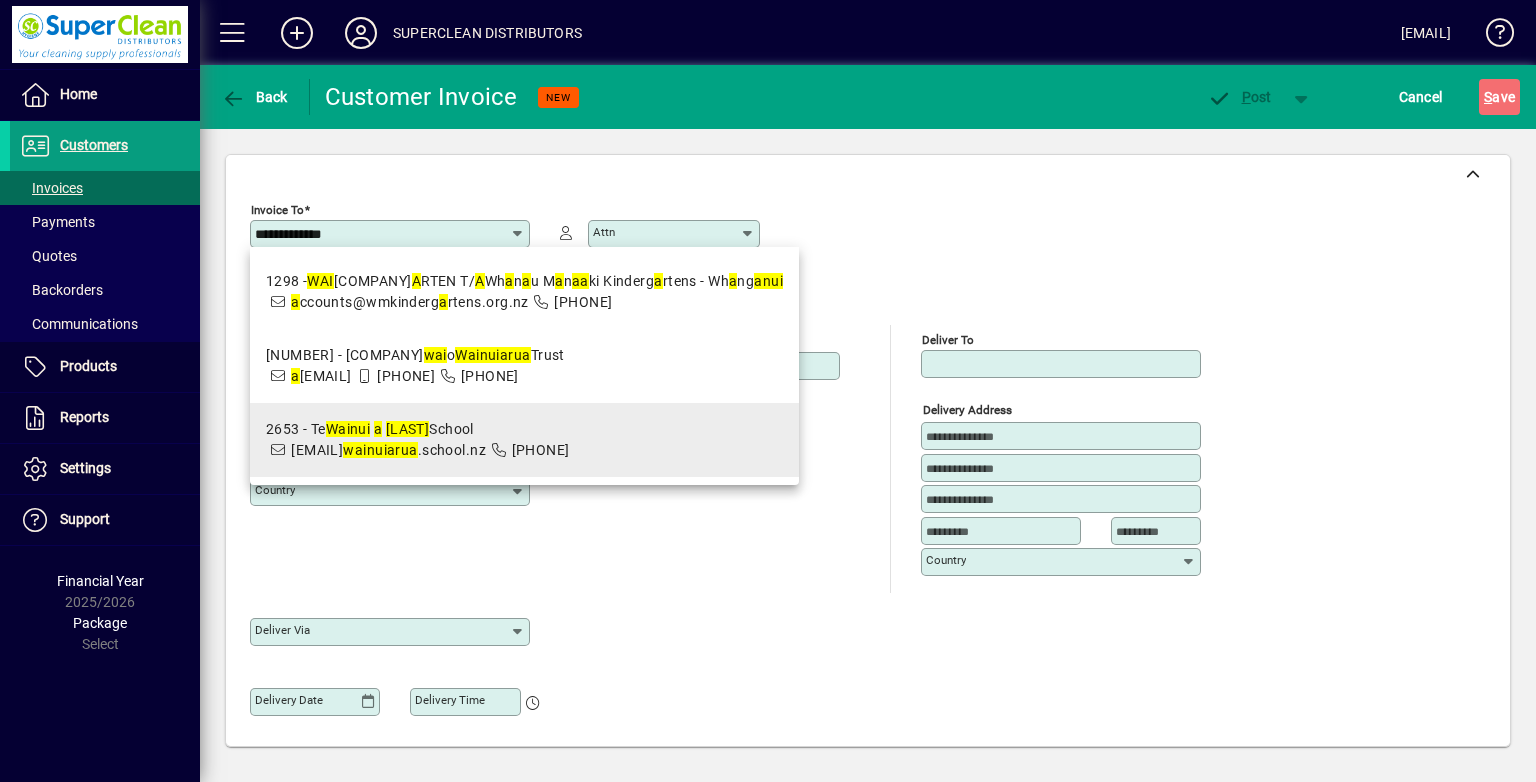 click on "2653 - Te  Wai nui   a   Rua  School office@te wai nui a rua .school.nz 06 342 8123" at bounding box center (524, 440) 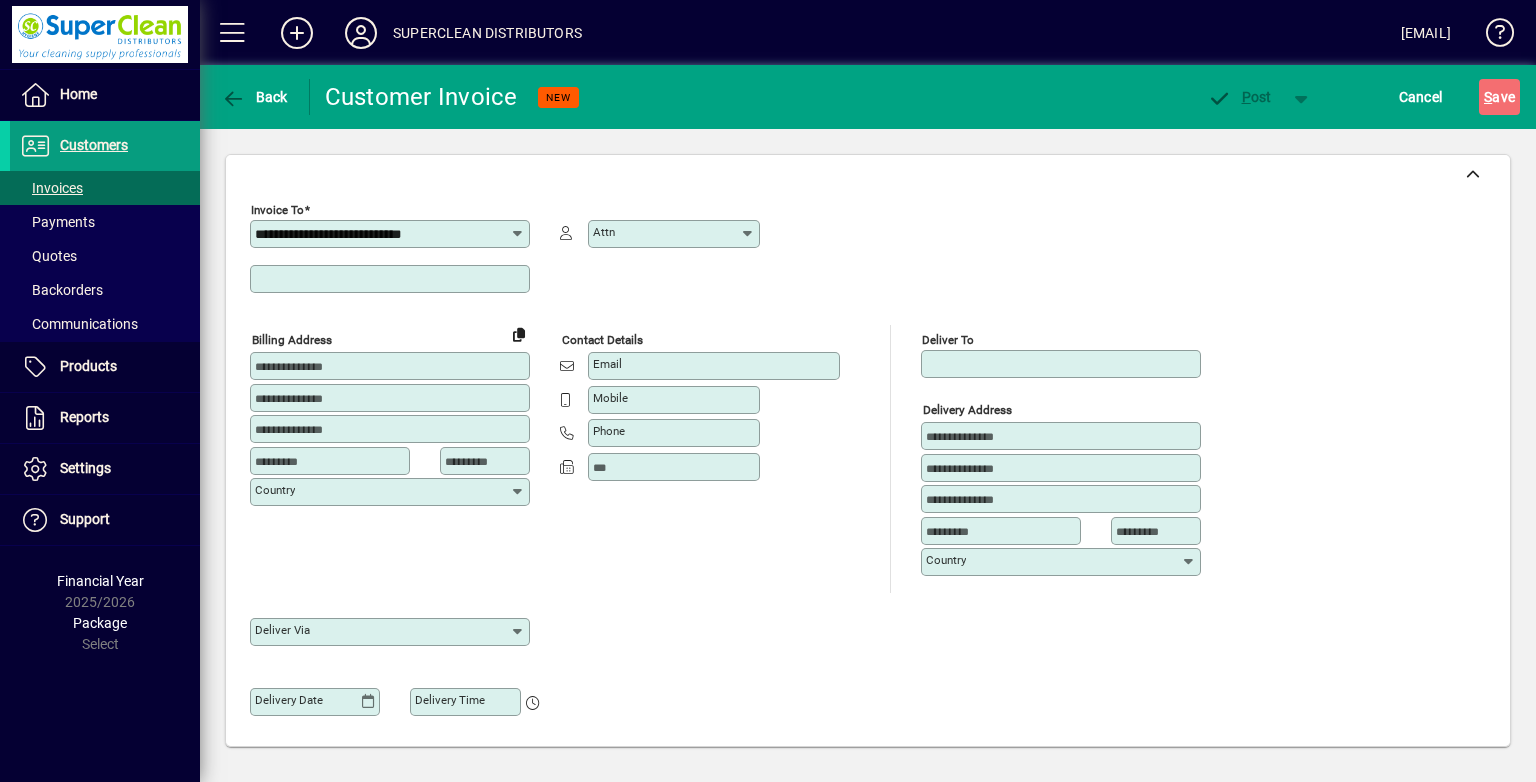 type on "**********" 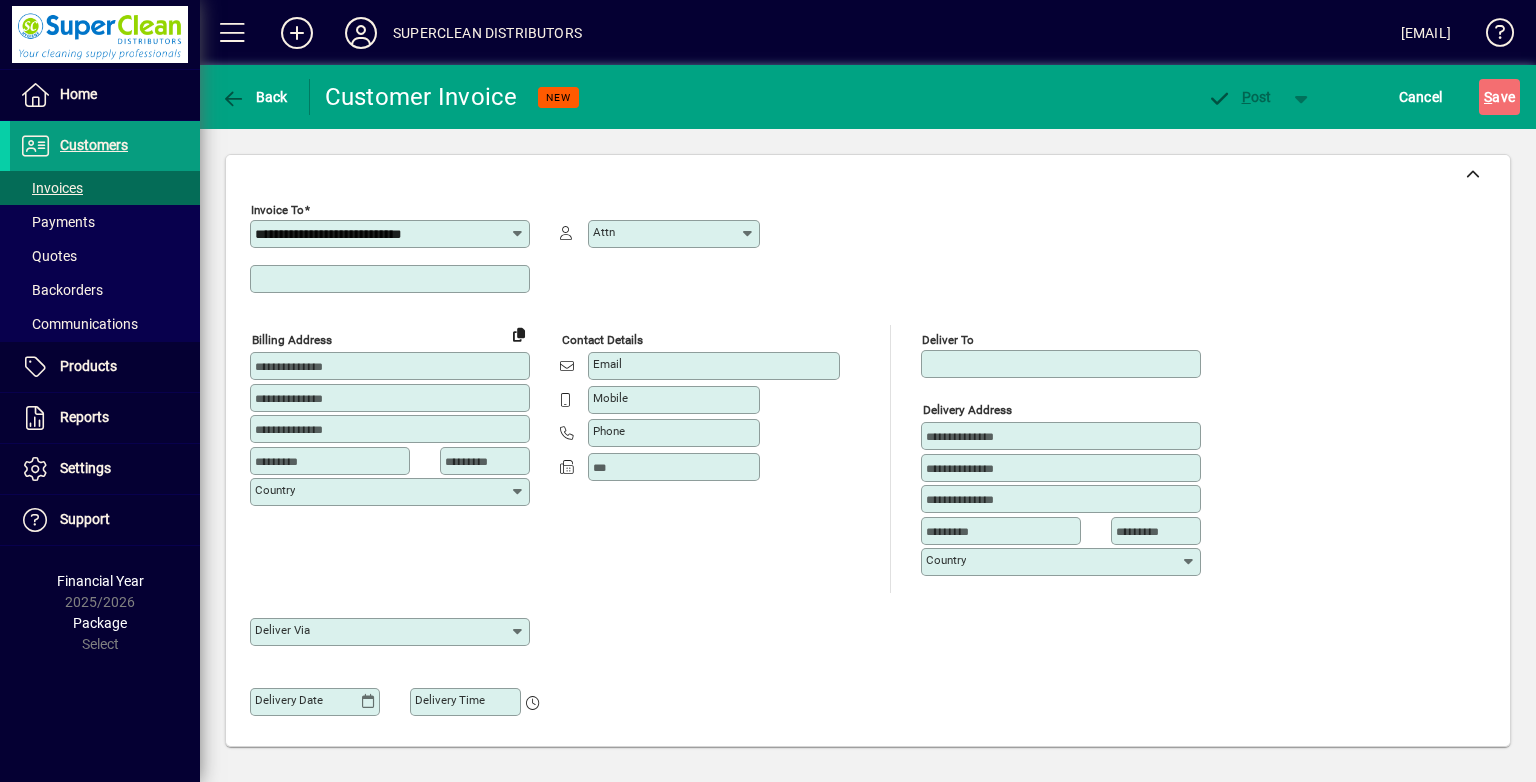 type on "*********" 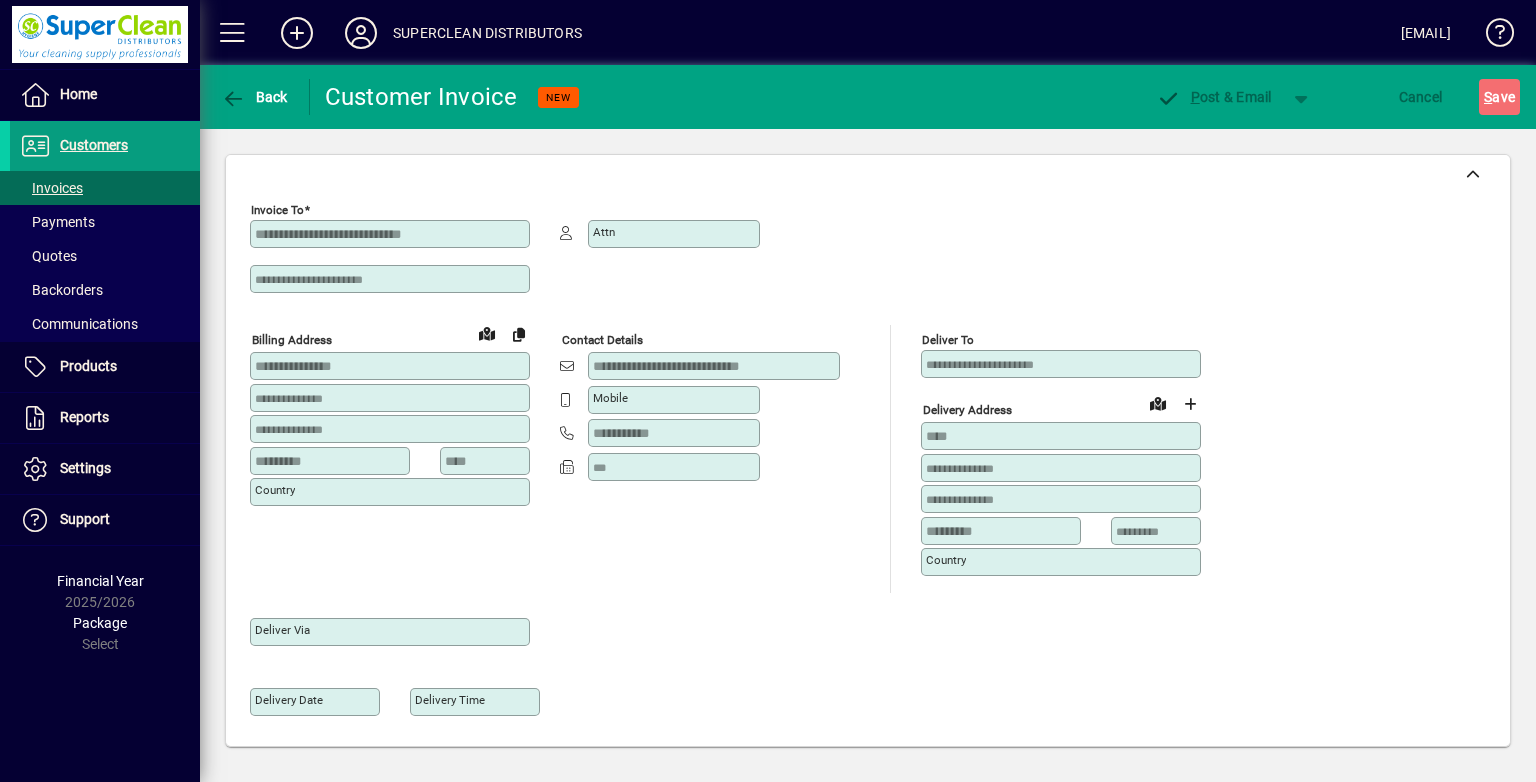 type on "**********" 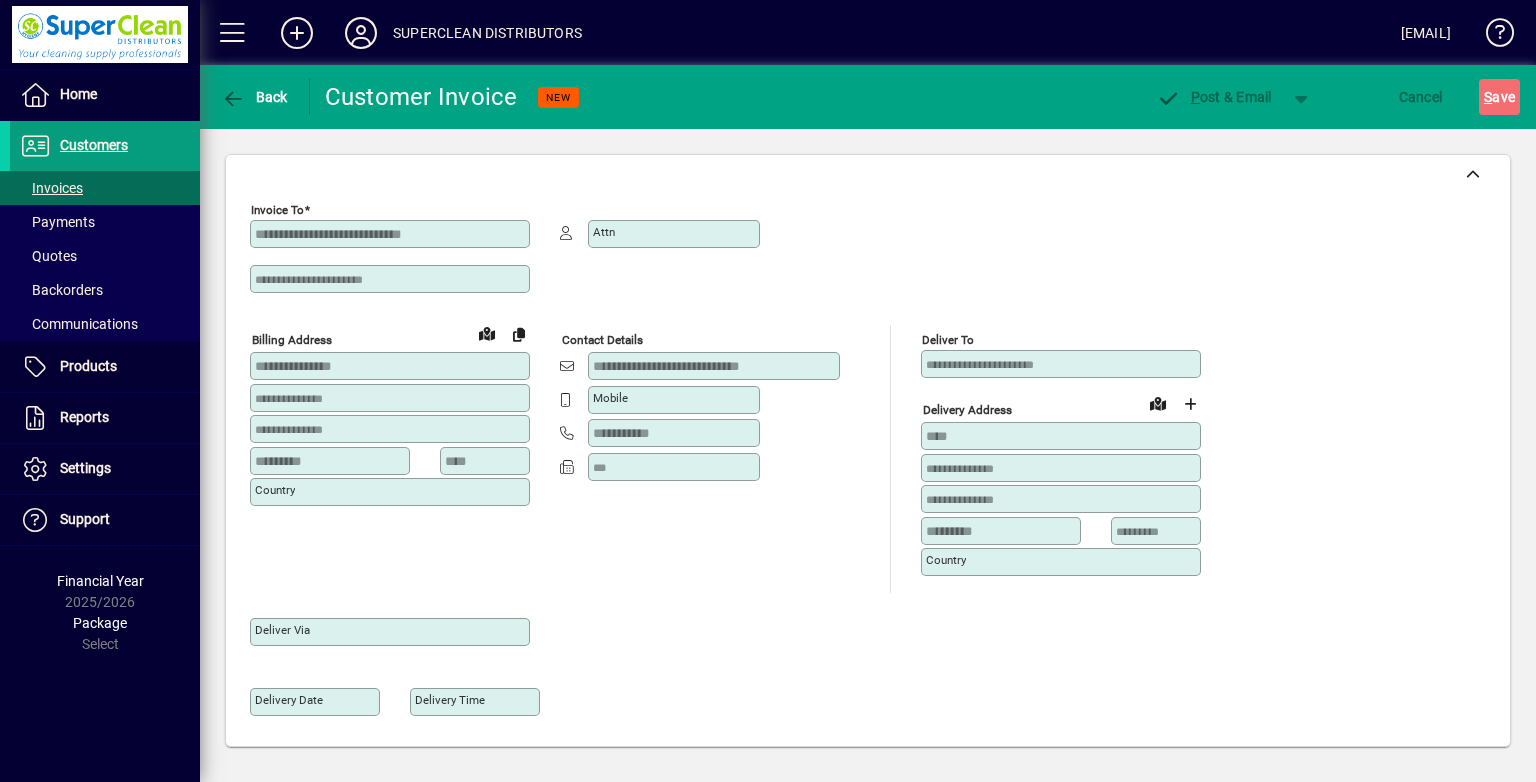 type on "**********" 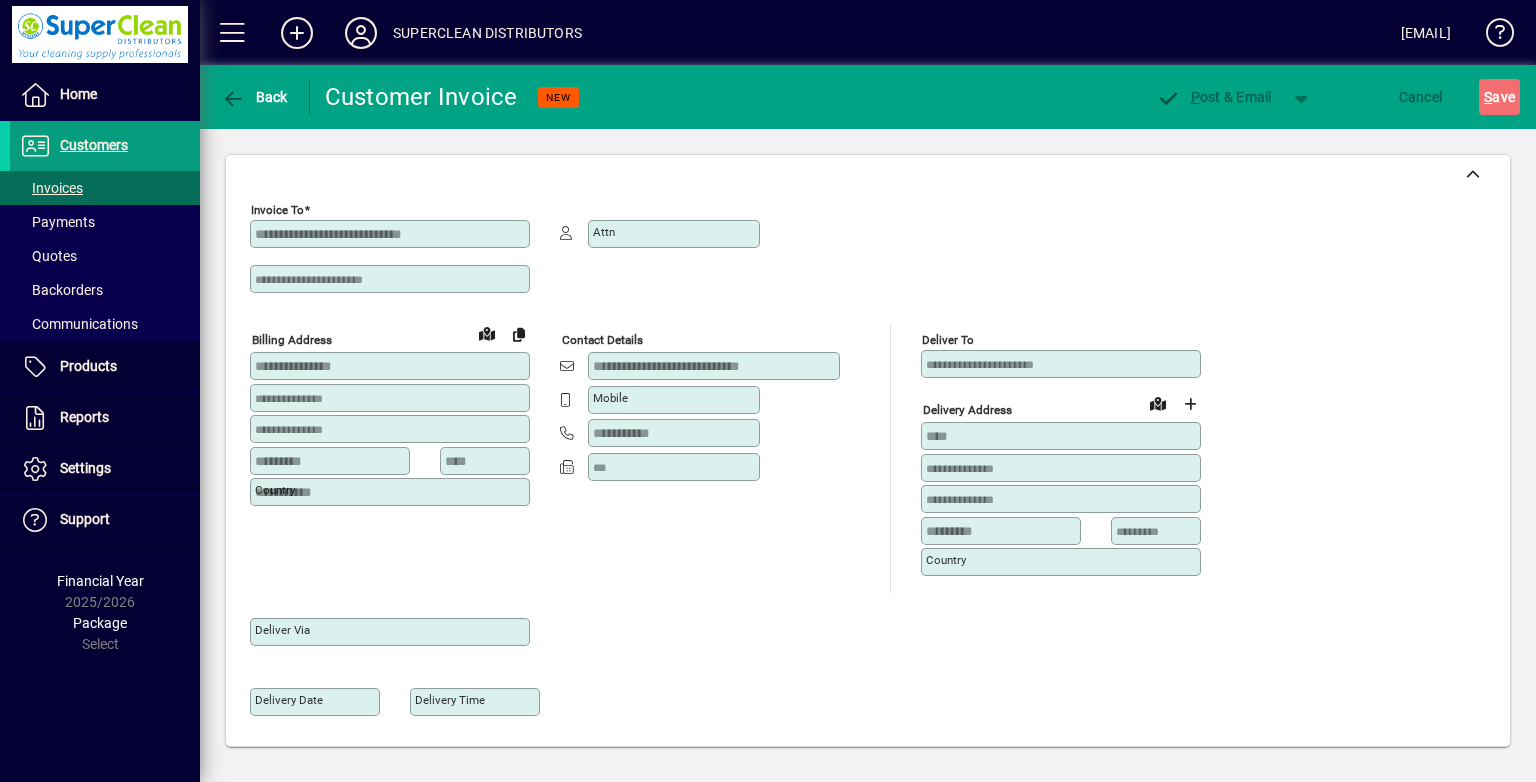 type on "******" 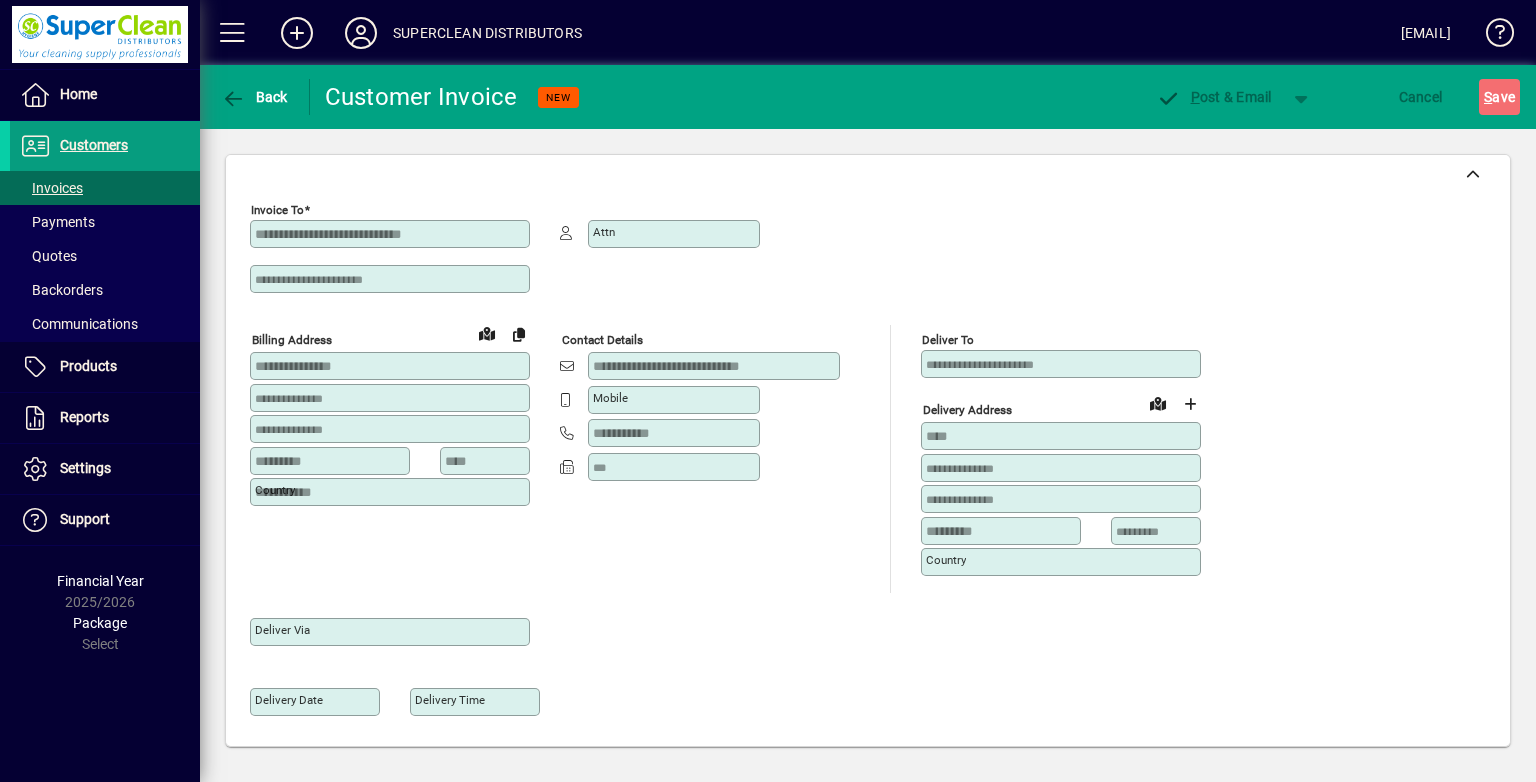 type on "**********" 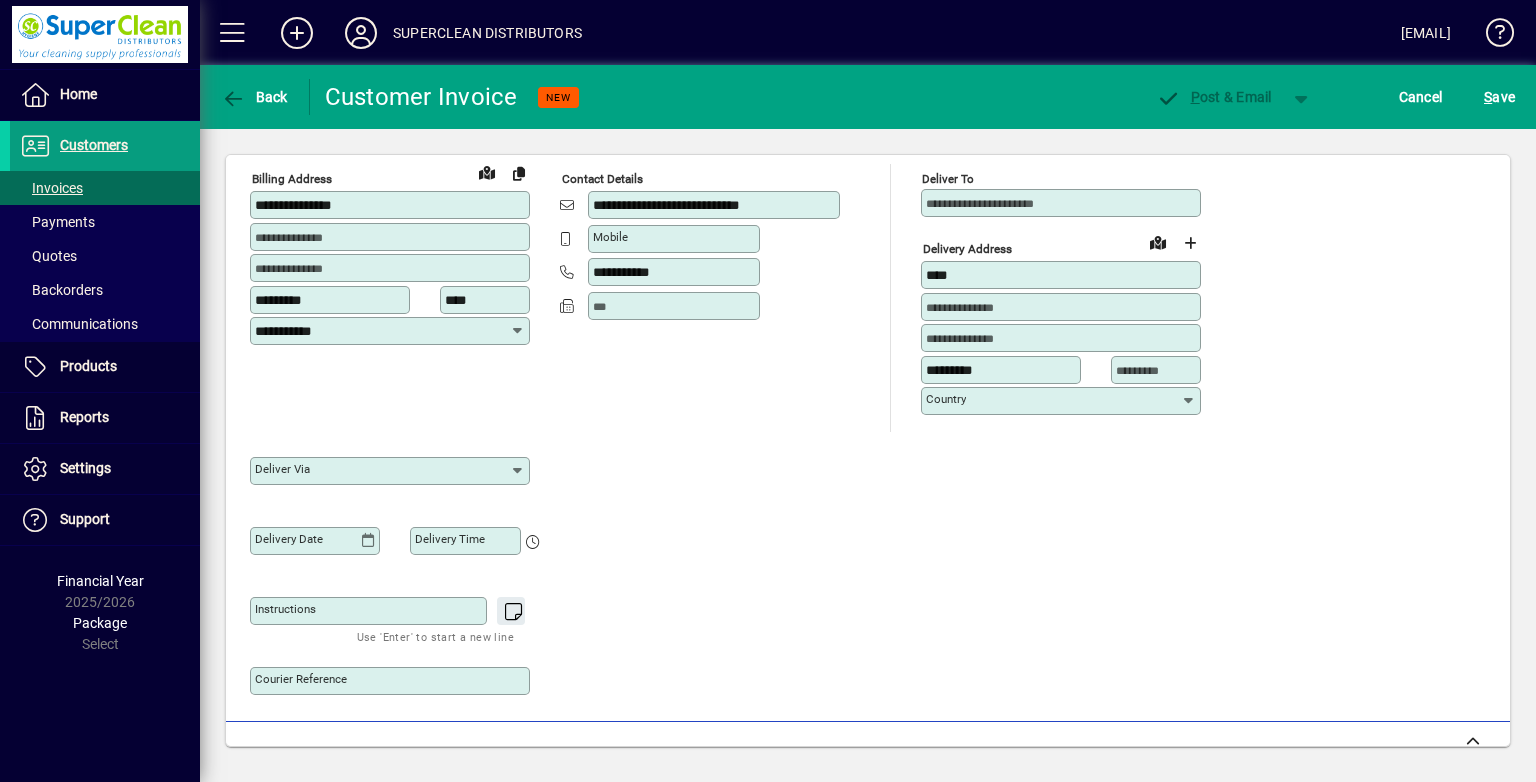 scroll, scrollTop: 400, scrollLeft: 0, axis: vertical 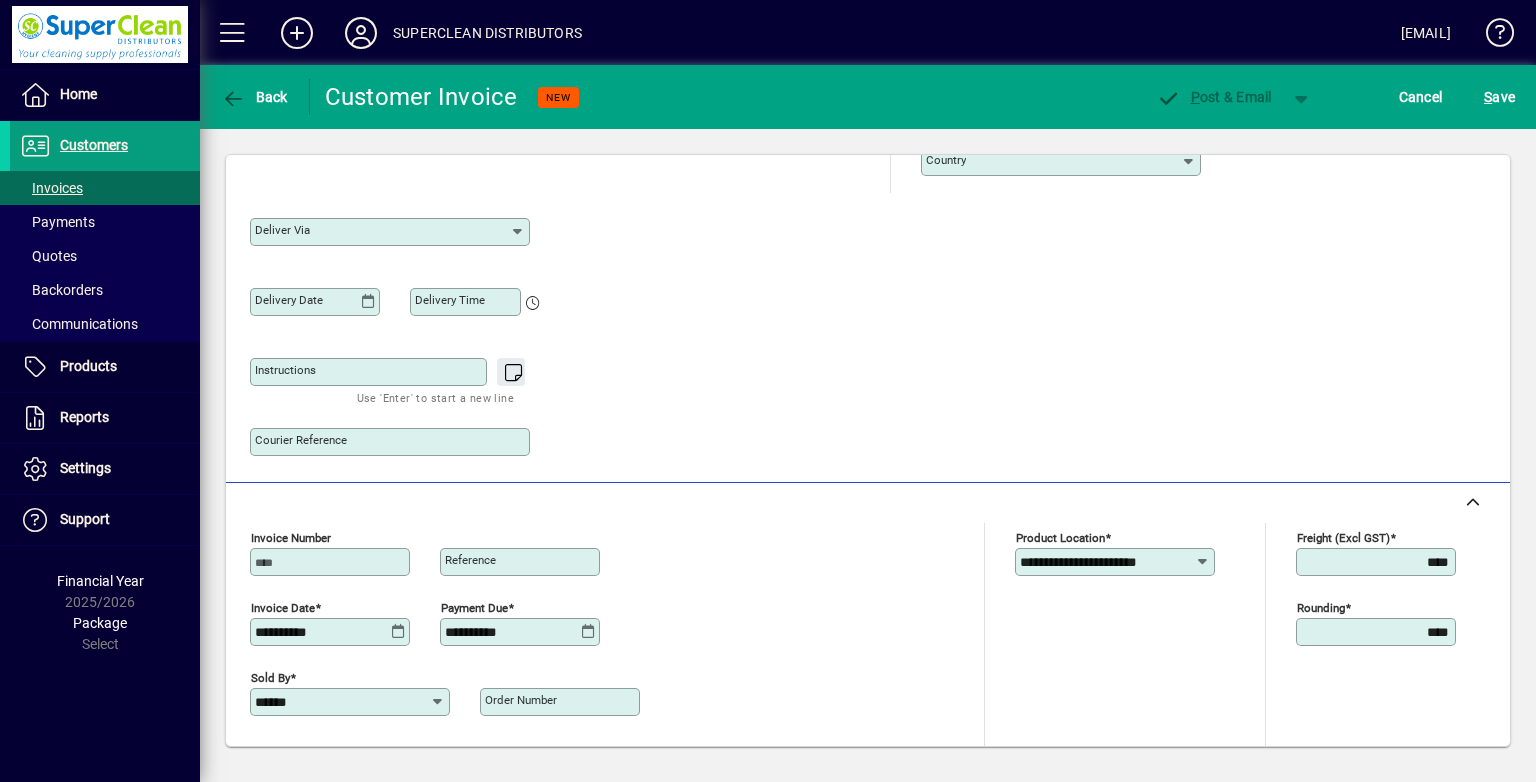 click on "Instructions" at bounding box center [370, 372] 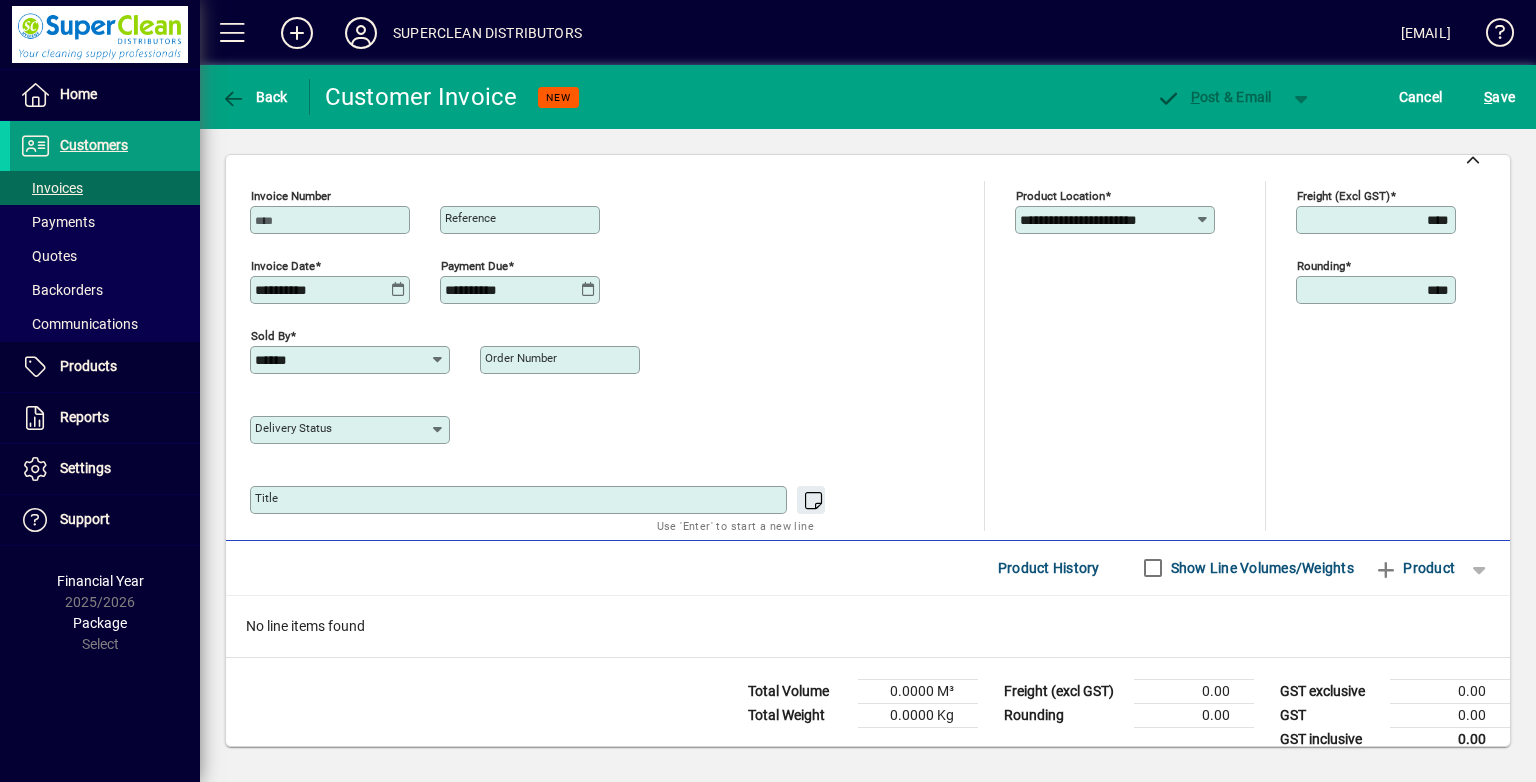 scroll, scrollTop: 760, scrollLeft: 0, axis: vertical 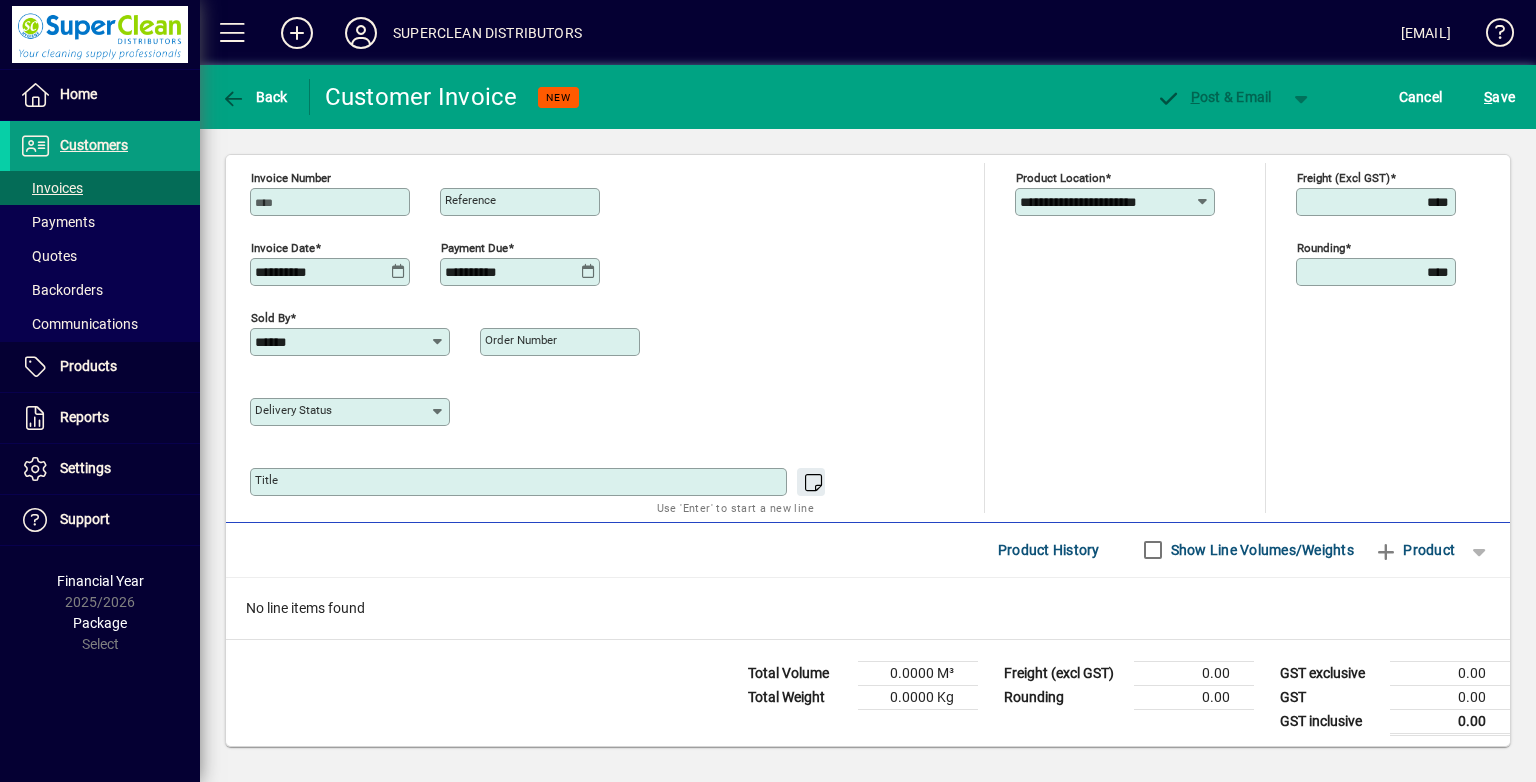 type on "*********" 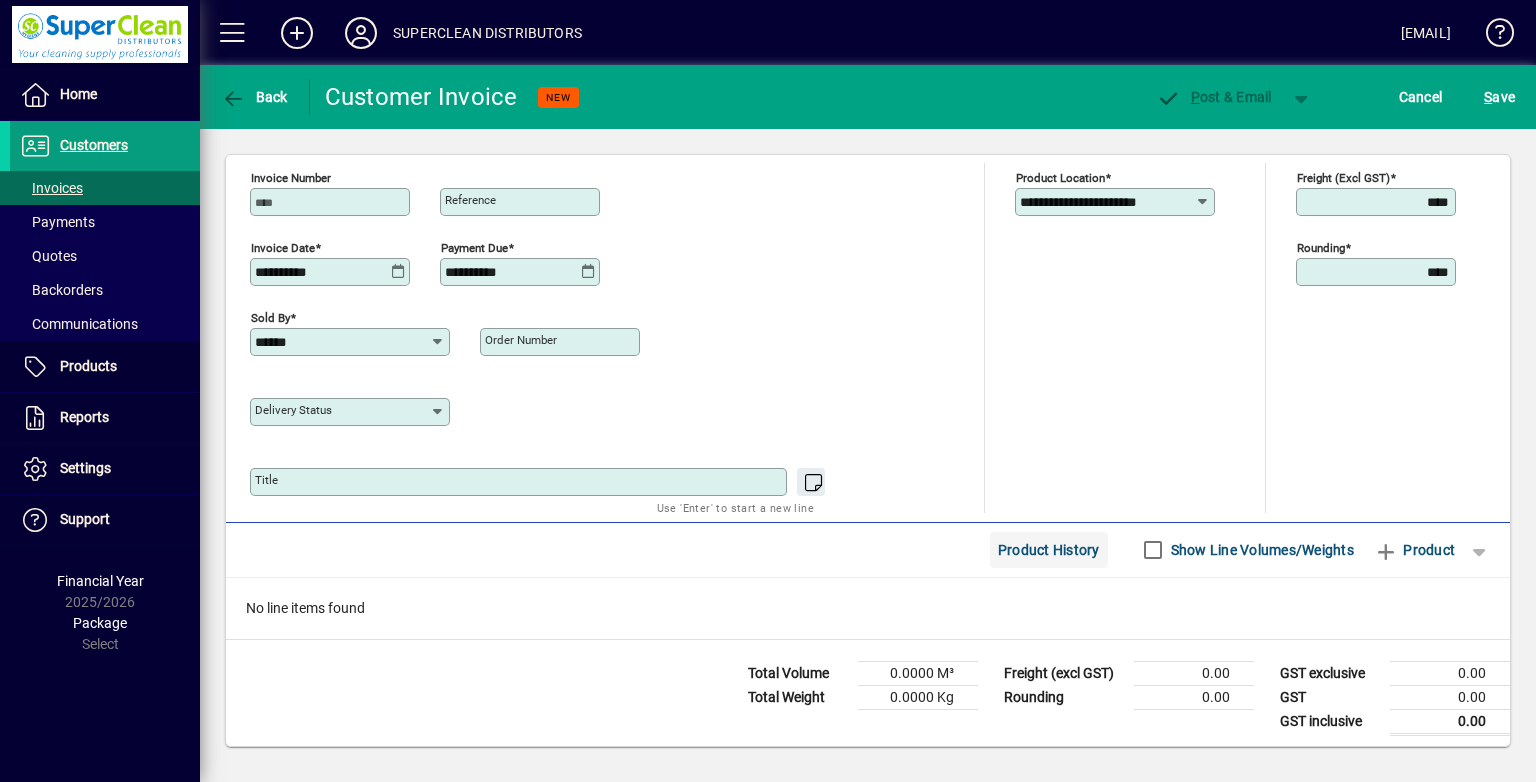 click on "Product History" 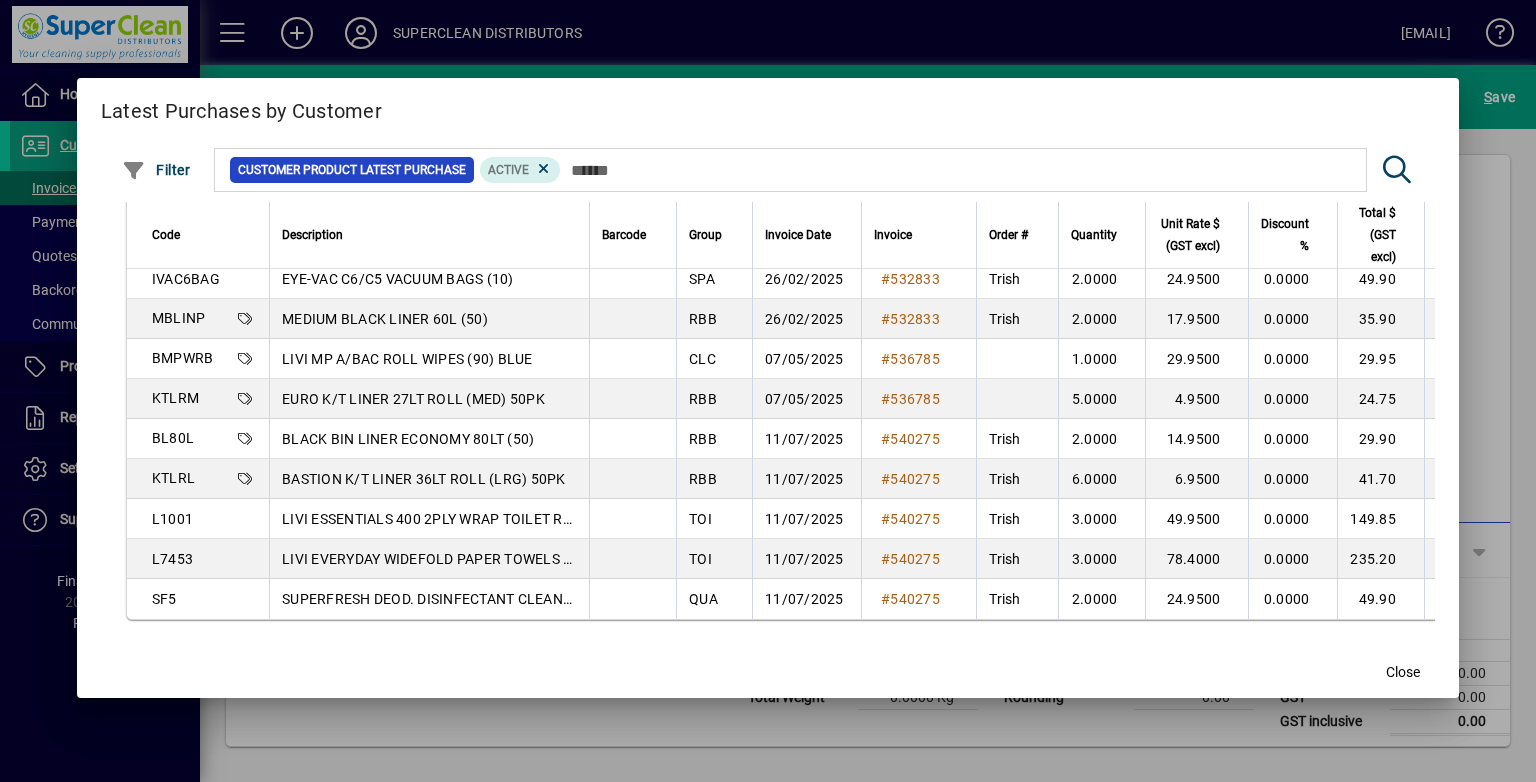 scroll, scrollTop: 810, scrollLeft: 0, axis: vertical 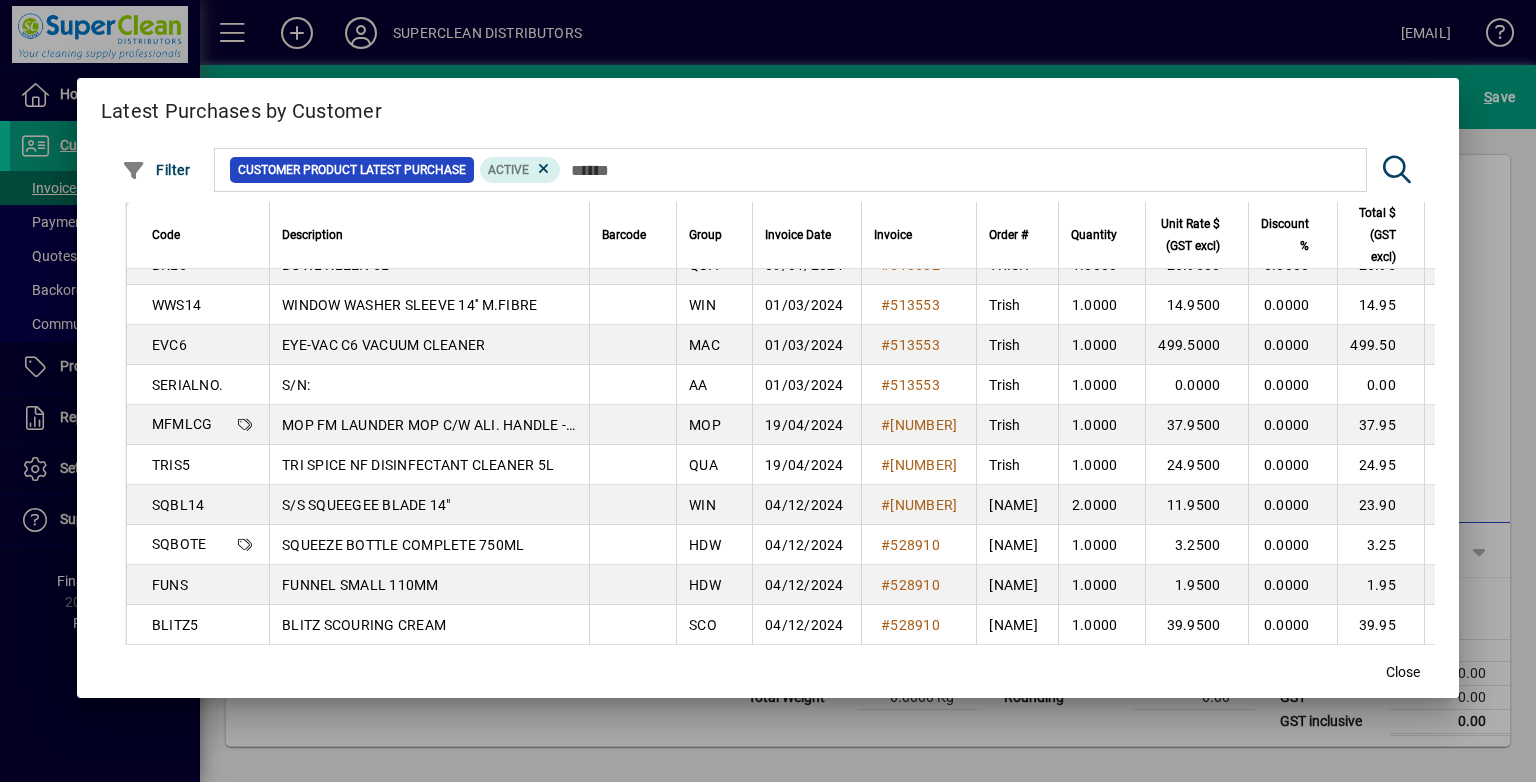drag, startPoint x: 1403, startPoint y: 687, endPoint x: 946, endPoint y: 528, distance: 483.8698 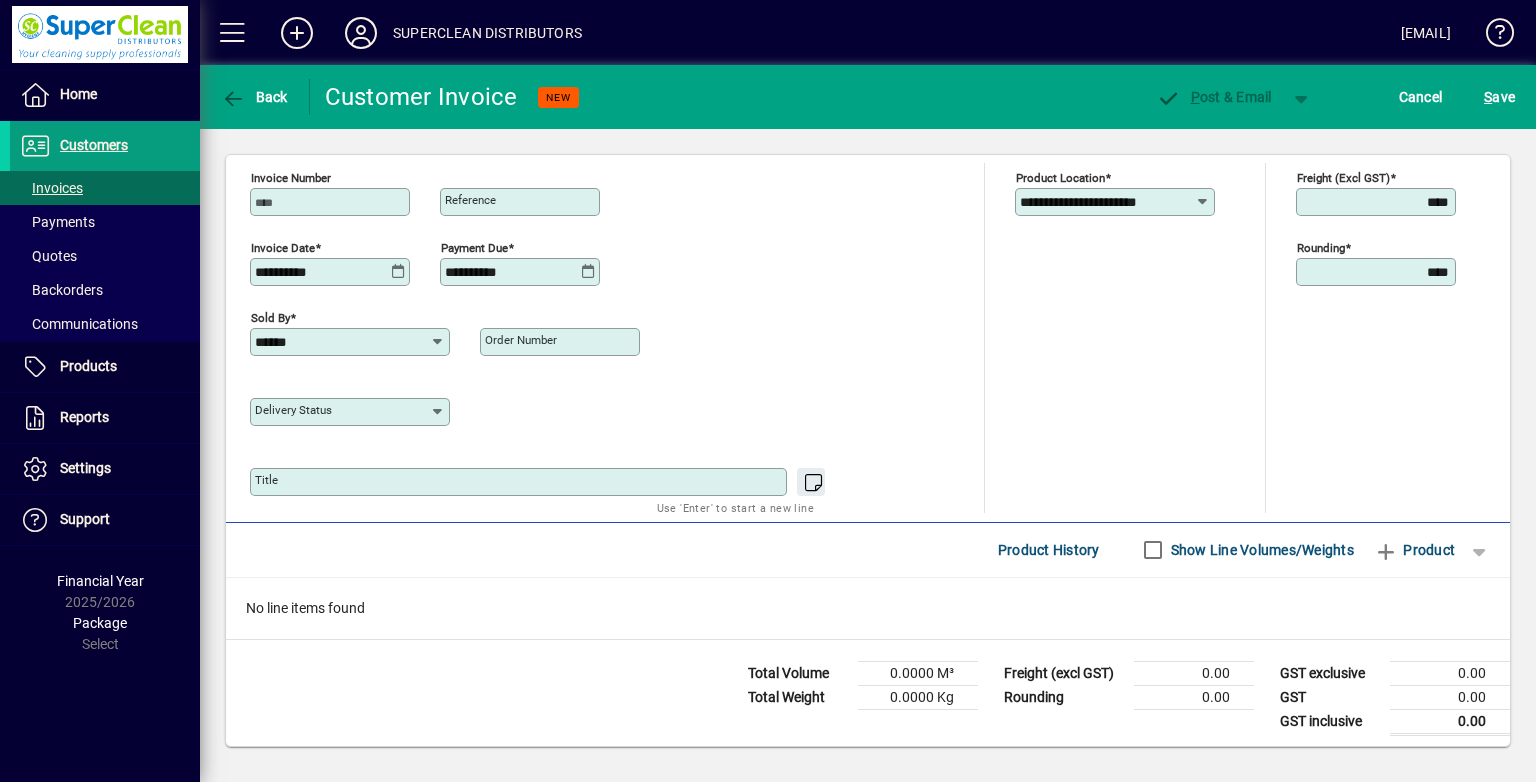 click on "Order number" 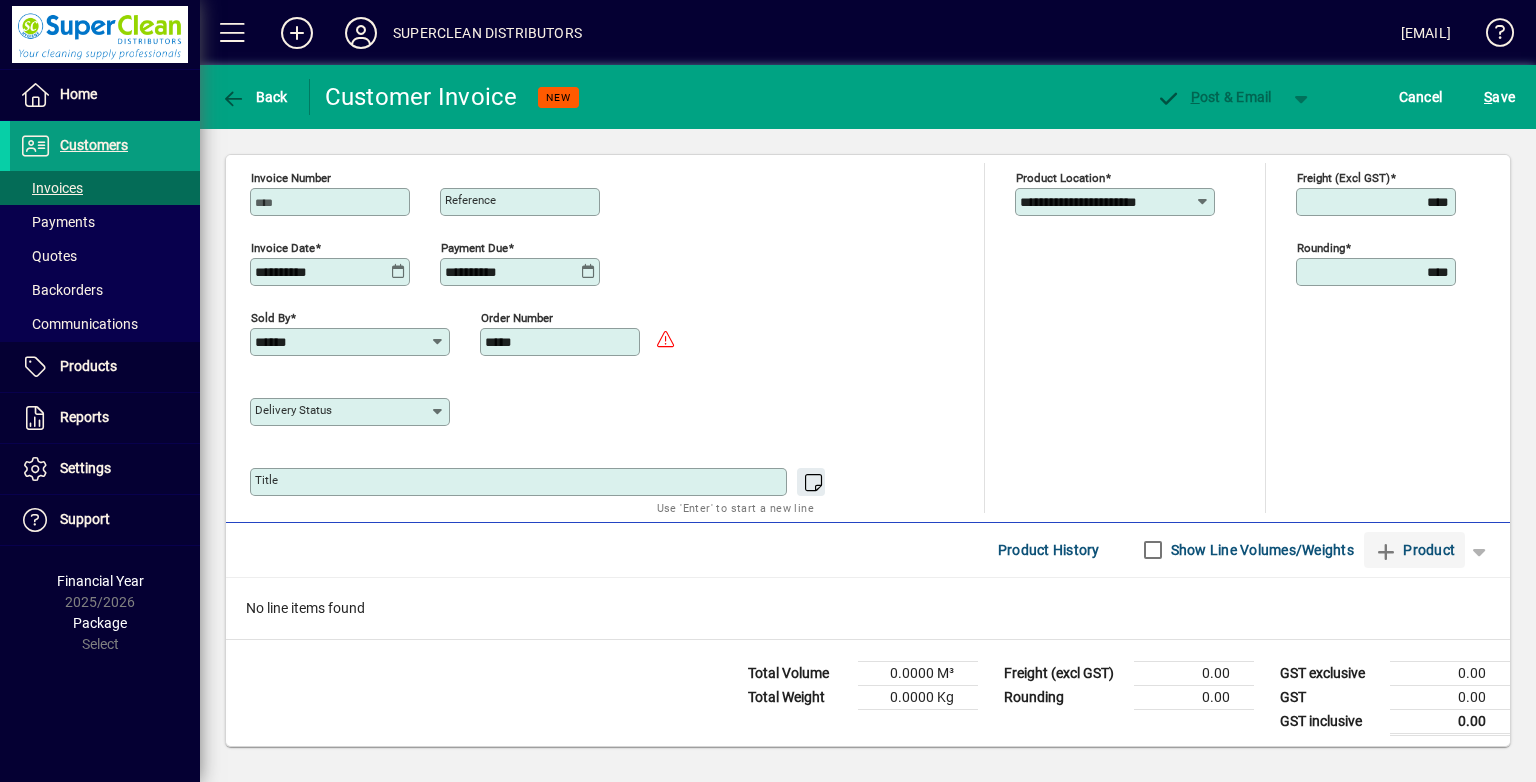 type on "*****" 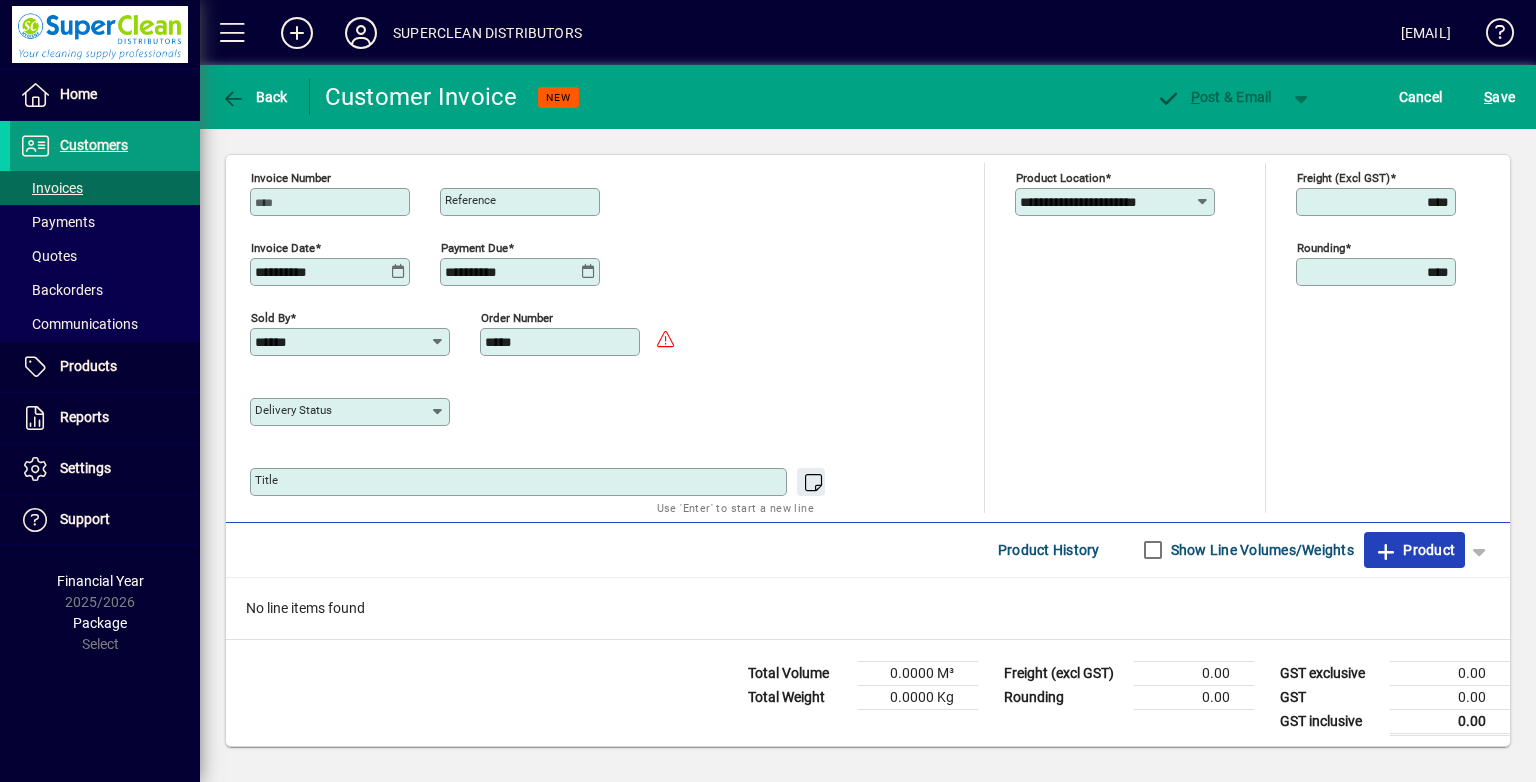 click on "Product" 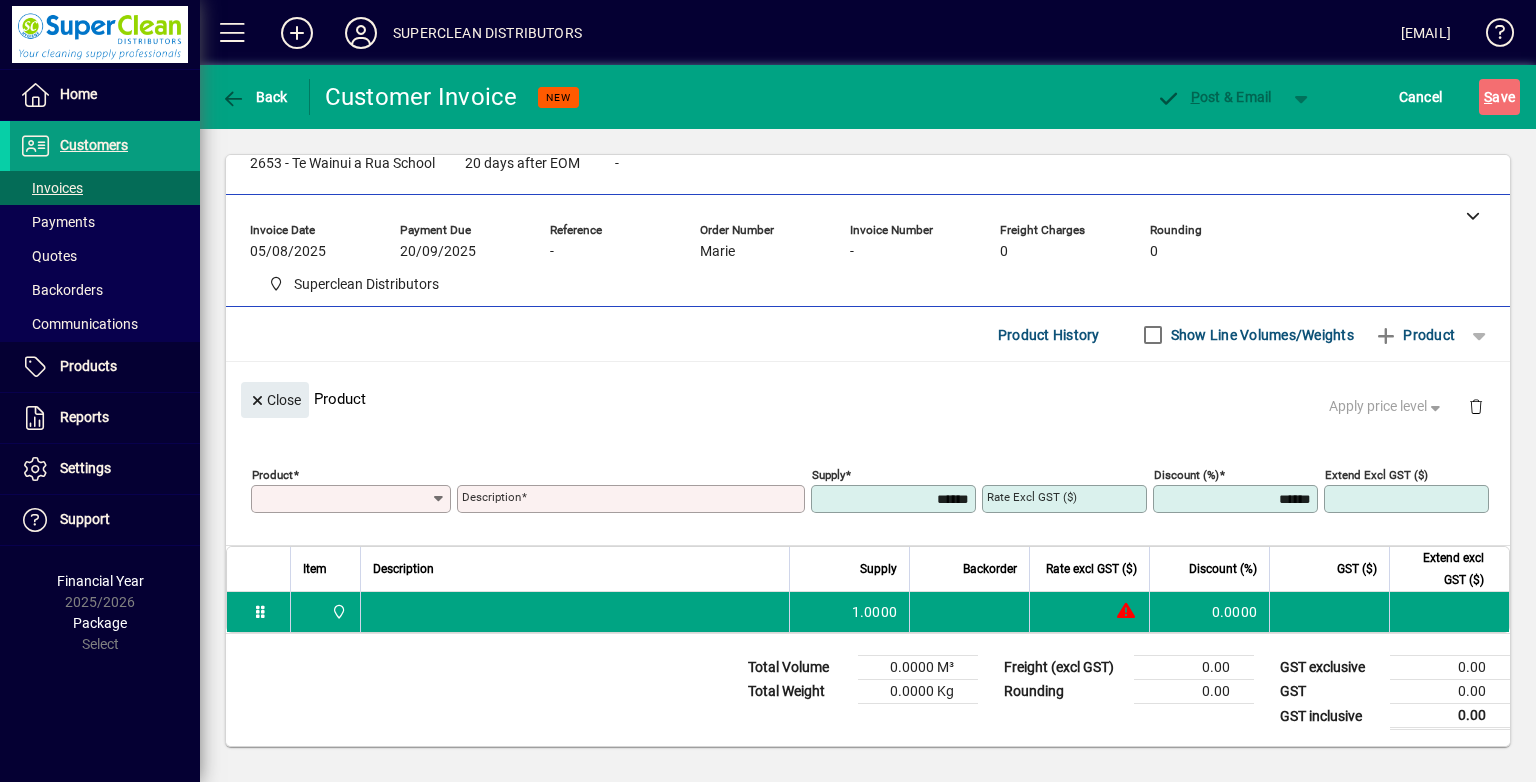scroll, scrollTop: 44, scrollLeft: 0, axis: vertical 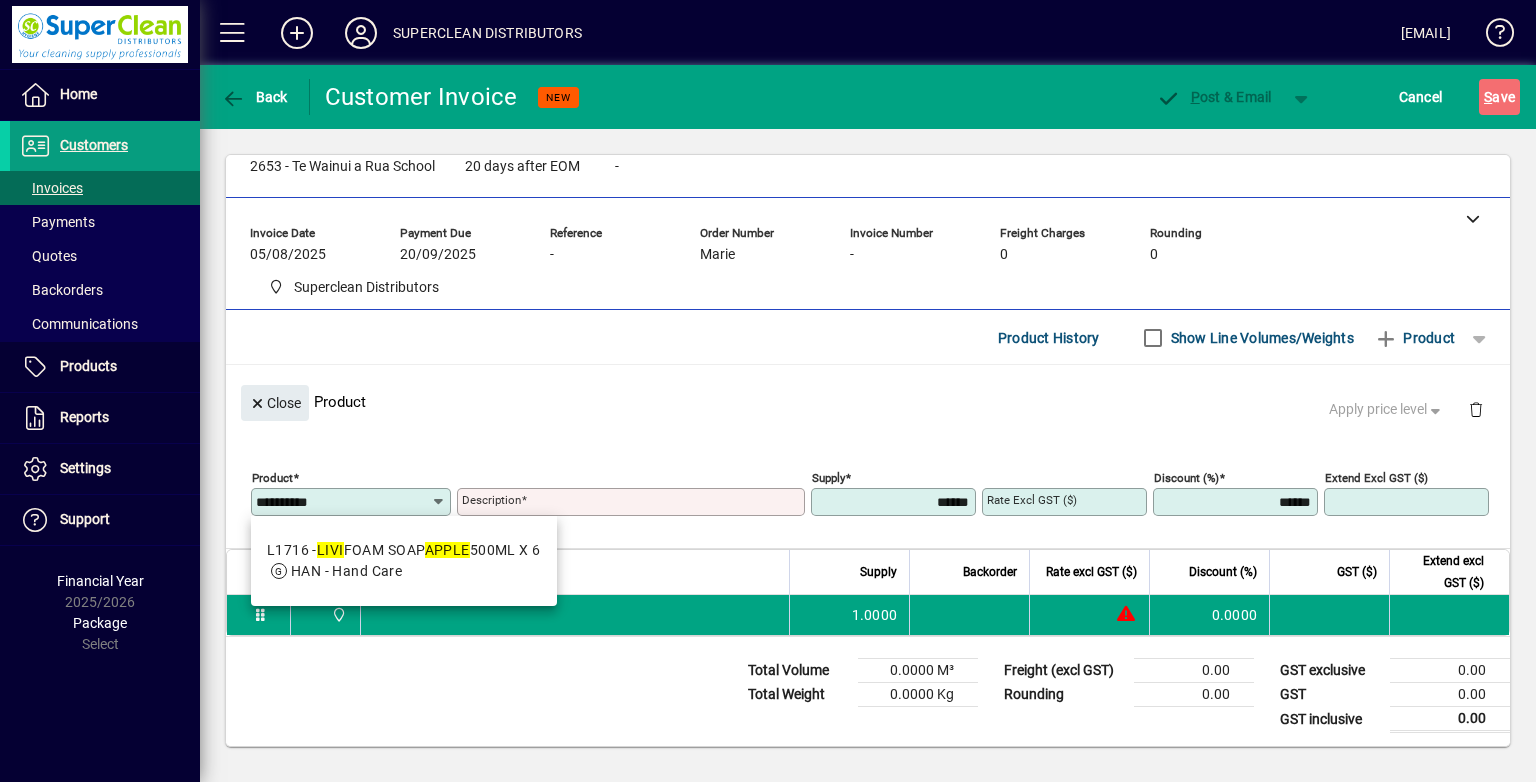 click on "L1716 -  LIVI  FOAM SOAP  APPLE  500ML X 6" at bounding box center [404, 550] 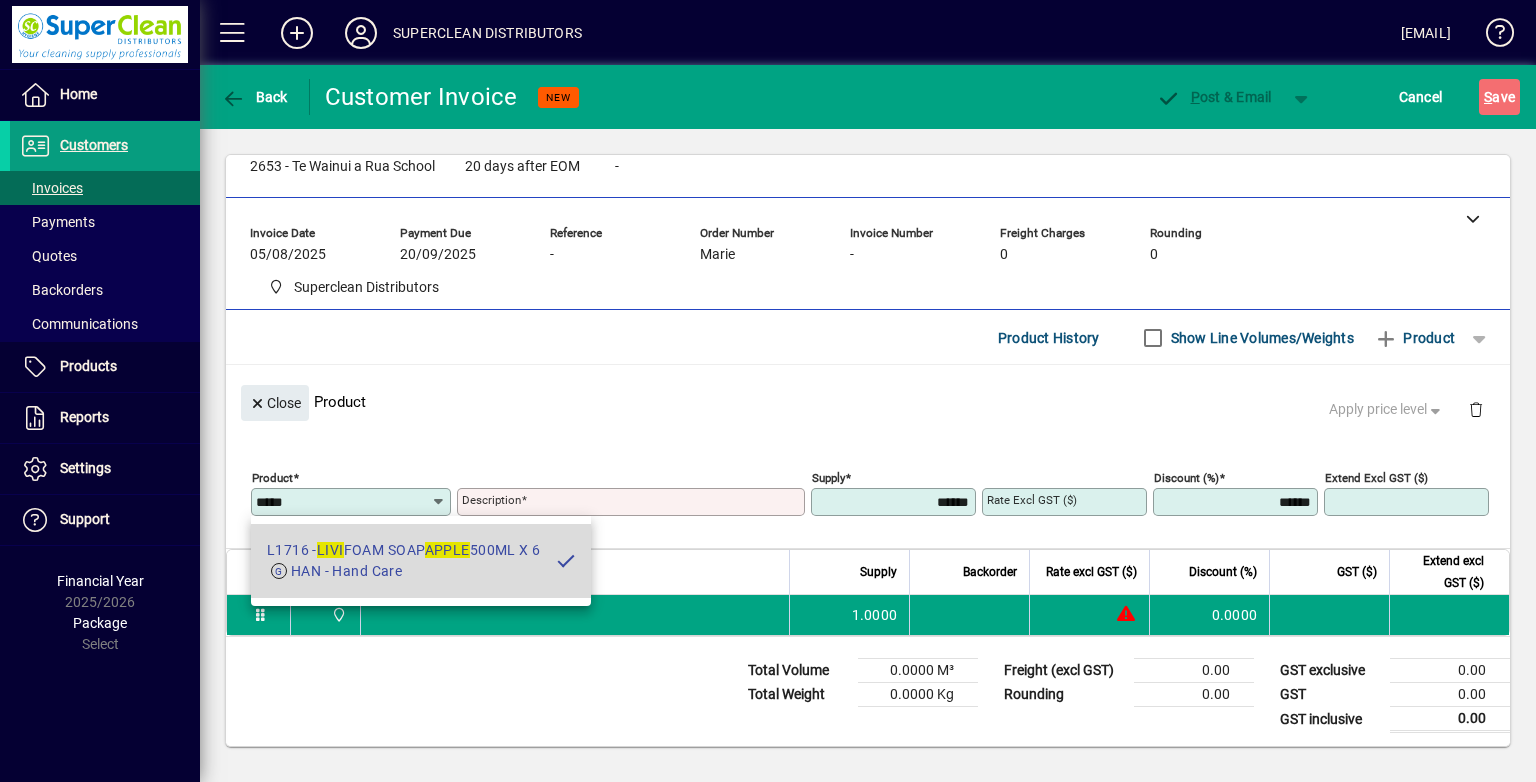 type on "**********" 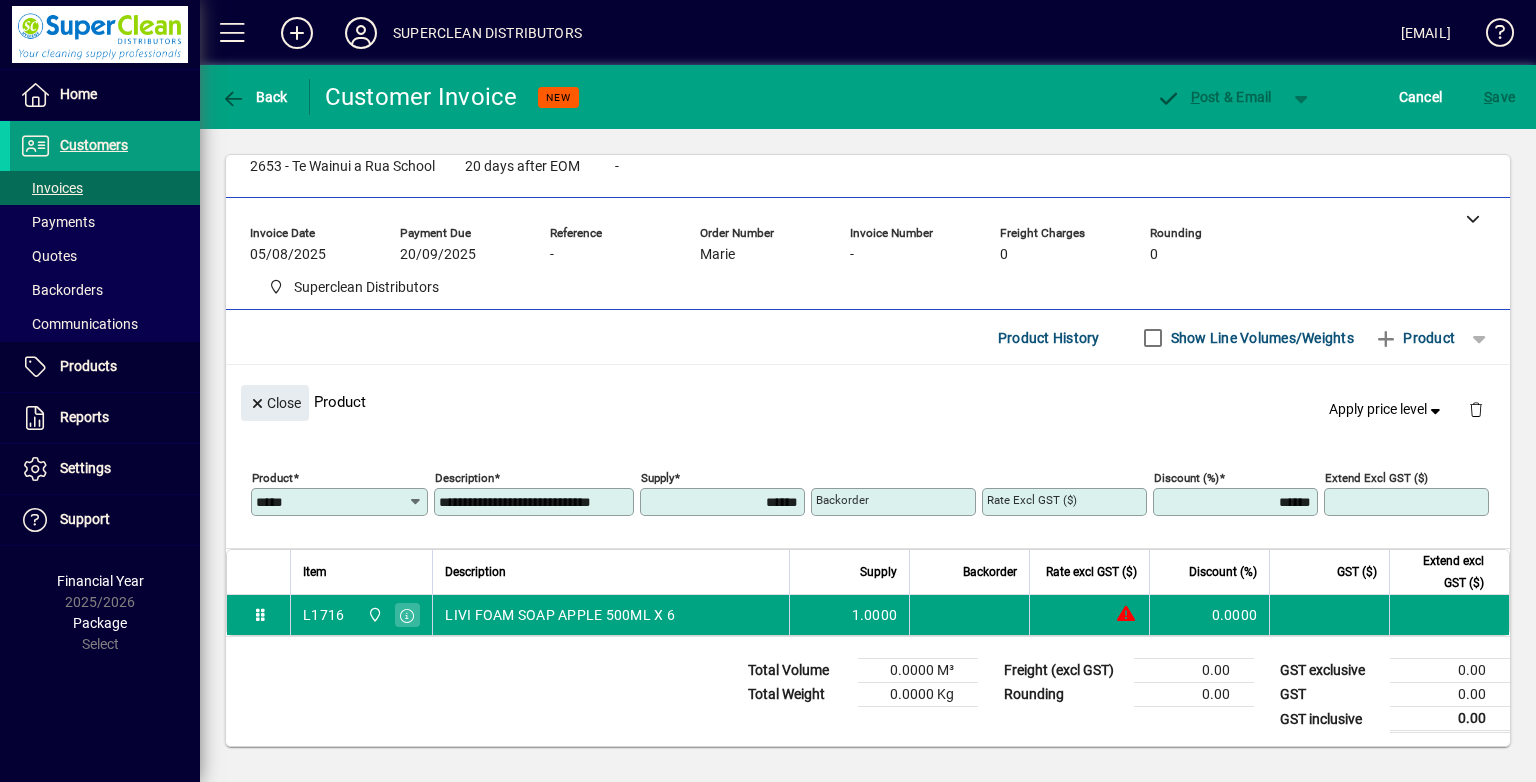 type on "*******" 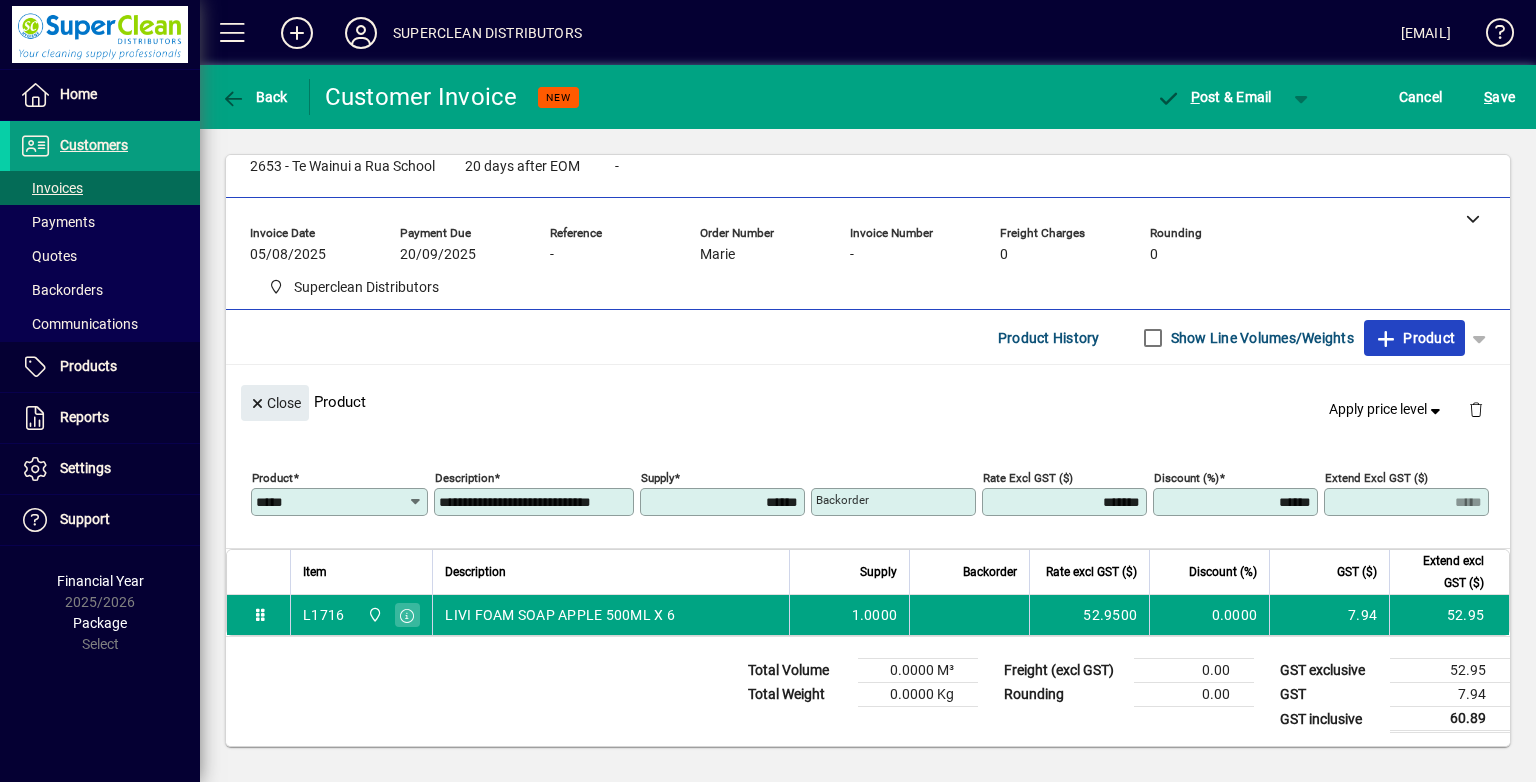 click on "Product" 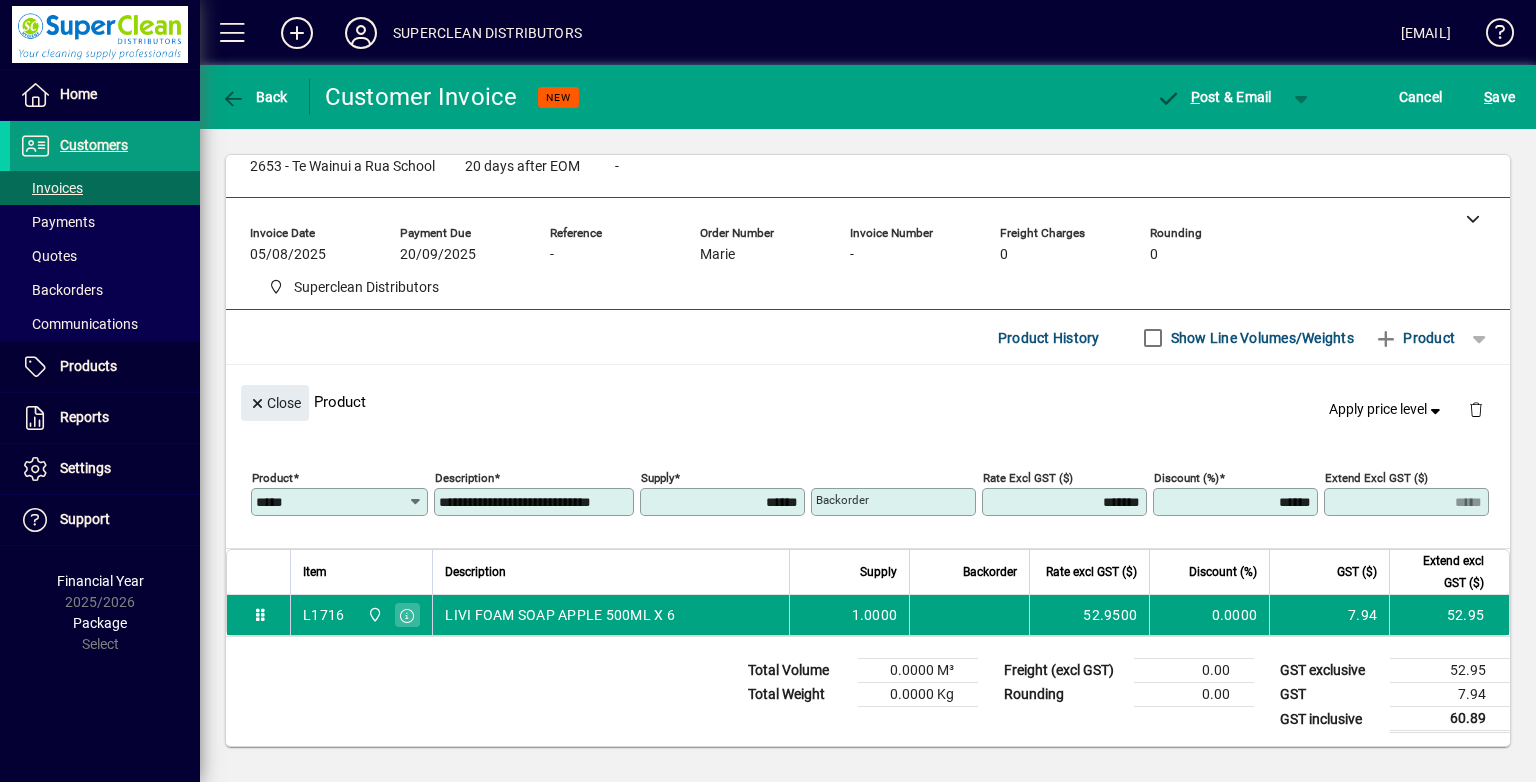 type 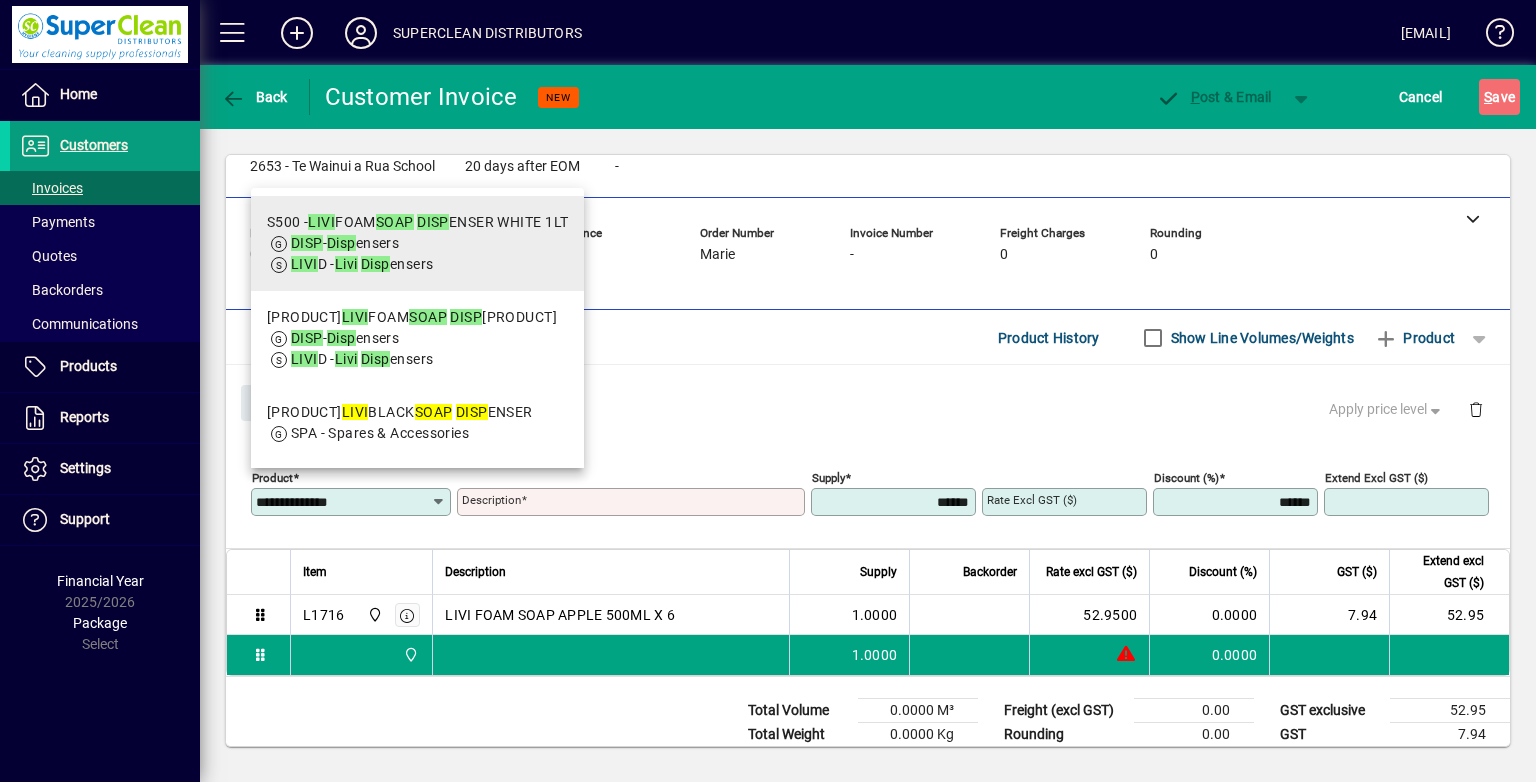click on "LIVI D -  Livi   Disp ensers" at bounding box center (418, 264) 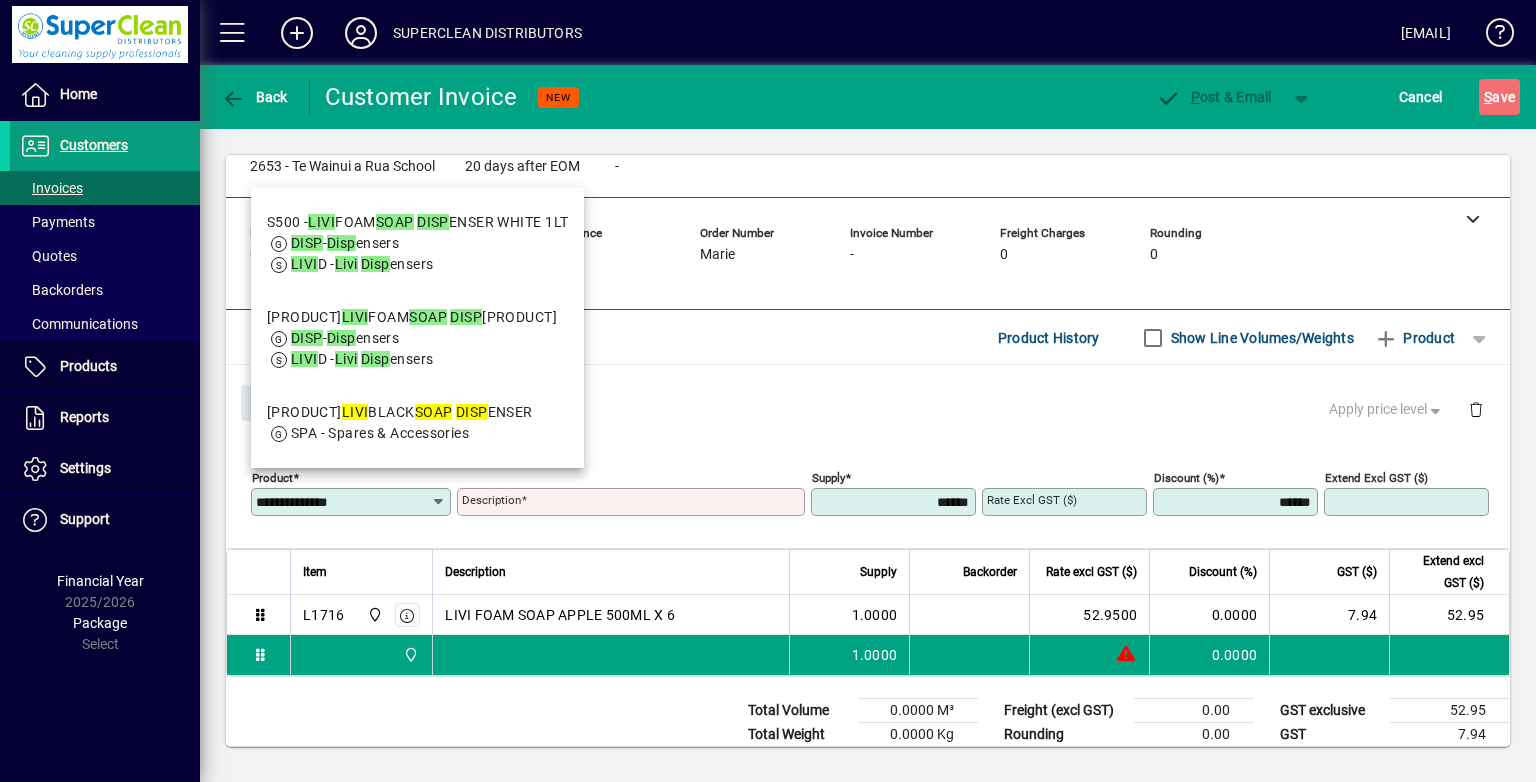 type on "****" 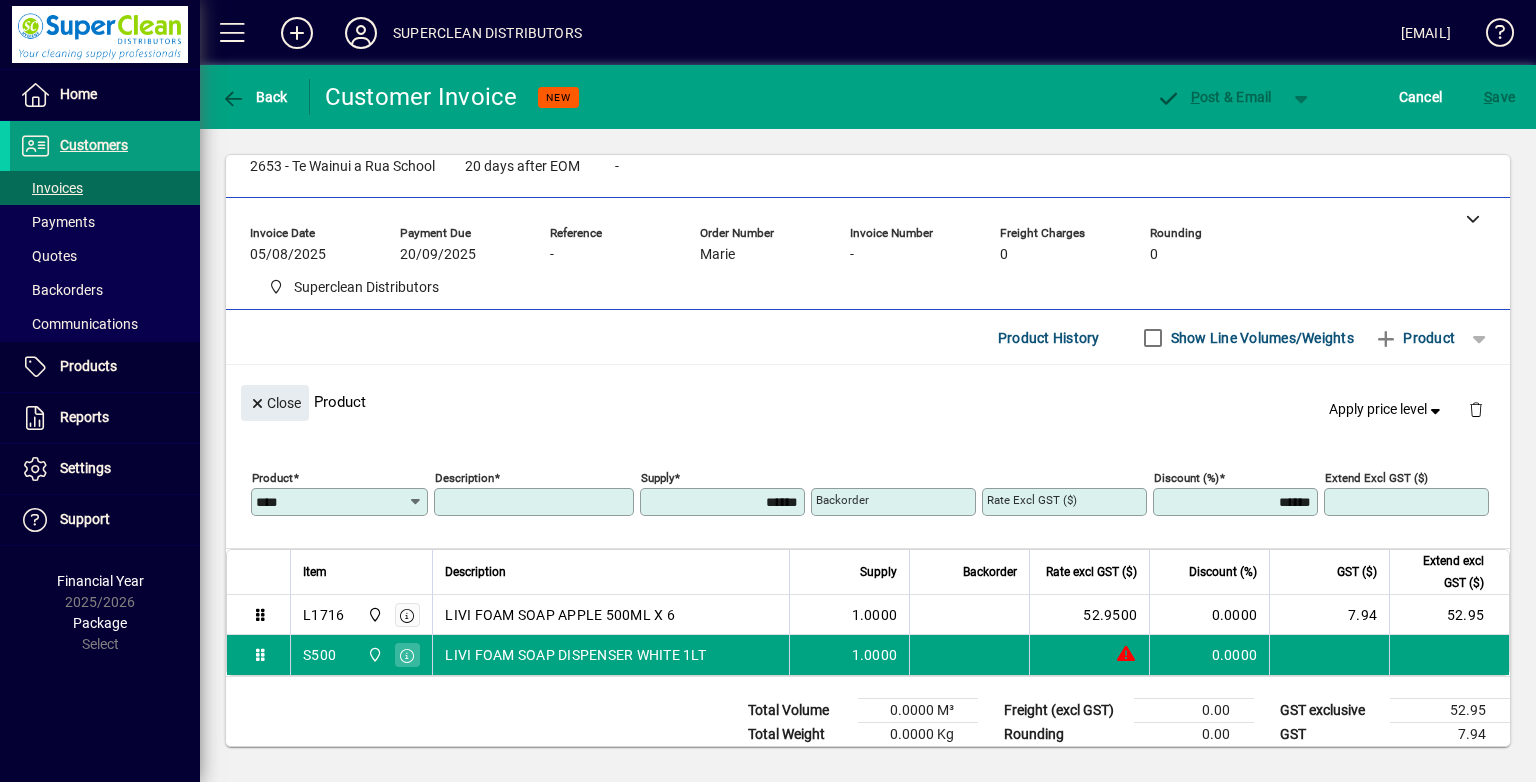 type on "**********" 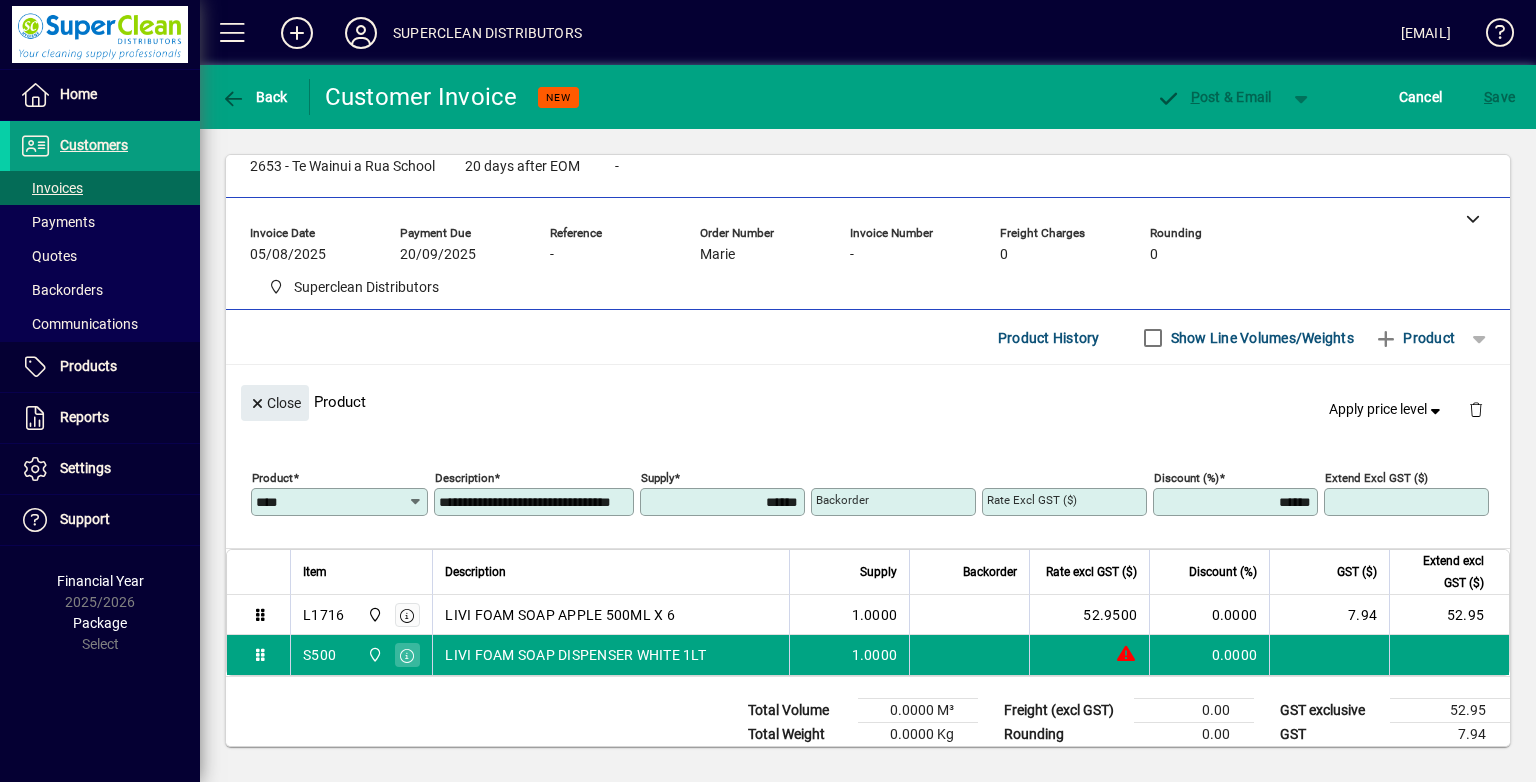 type on "******" 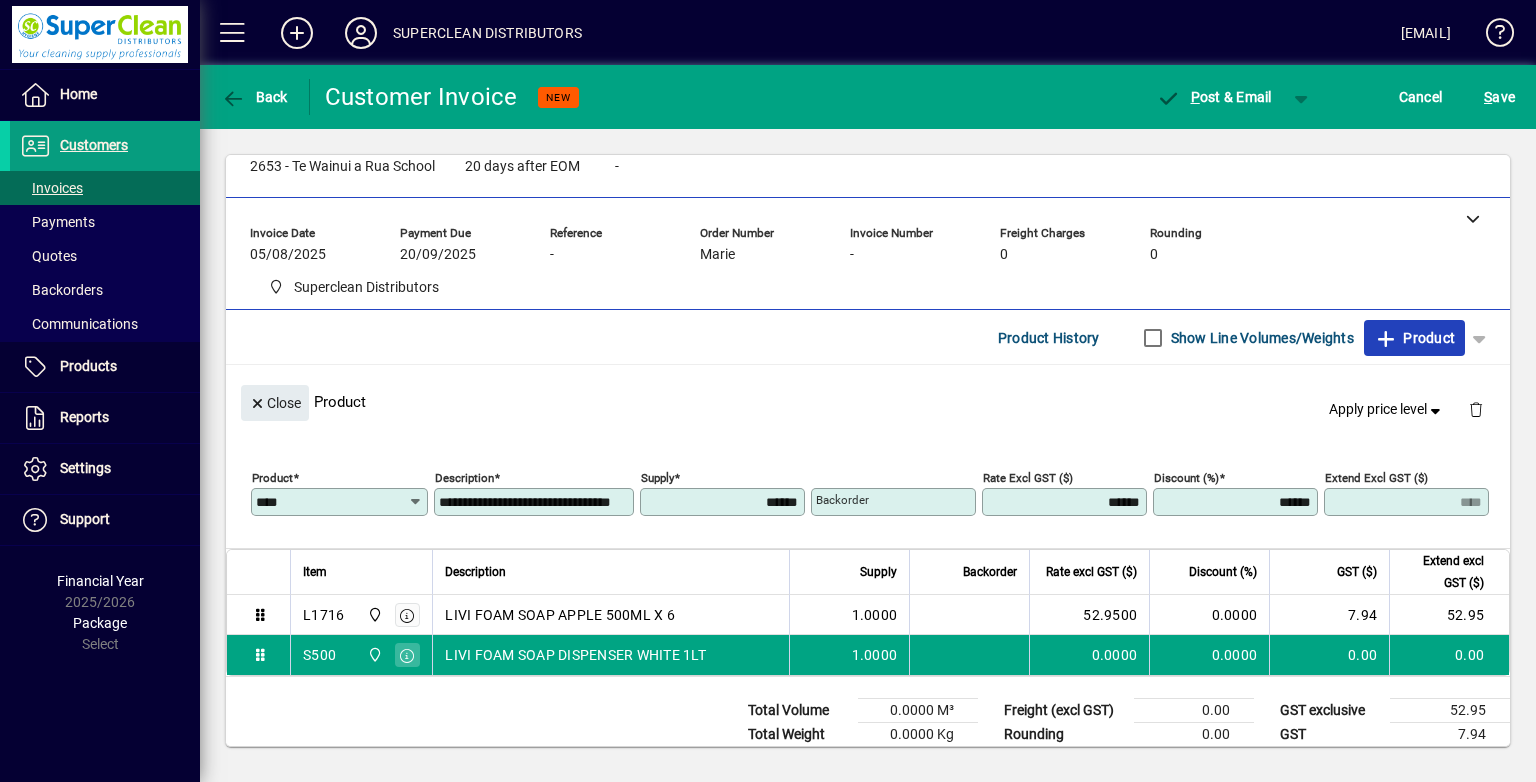 click on "Product" 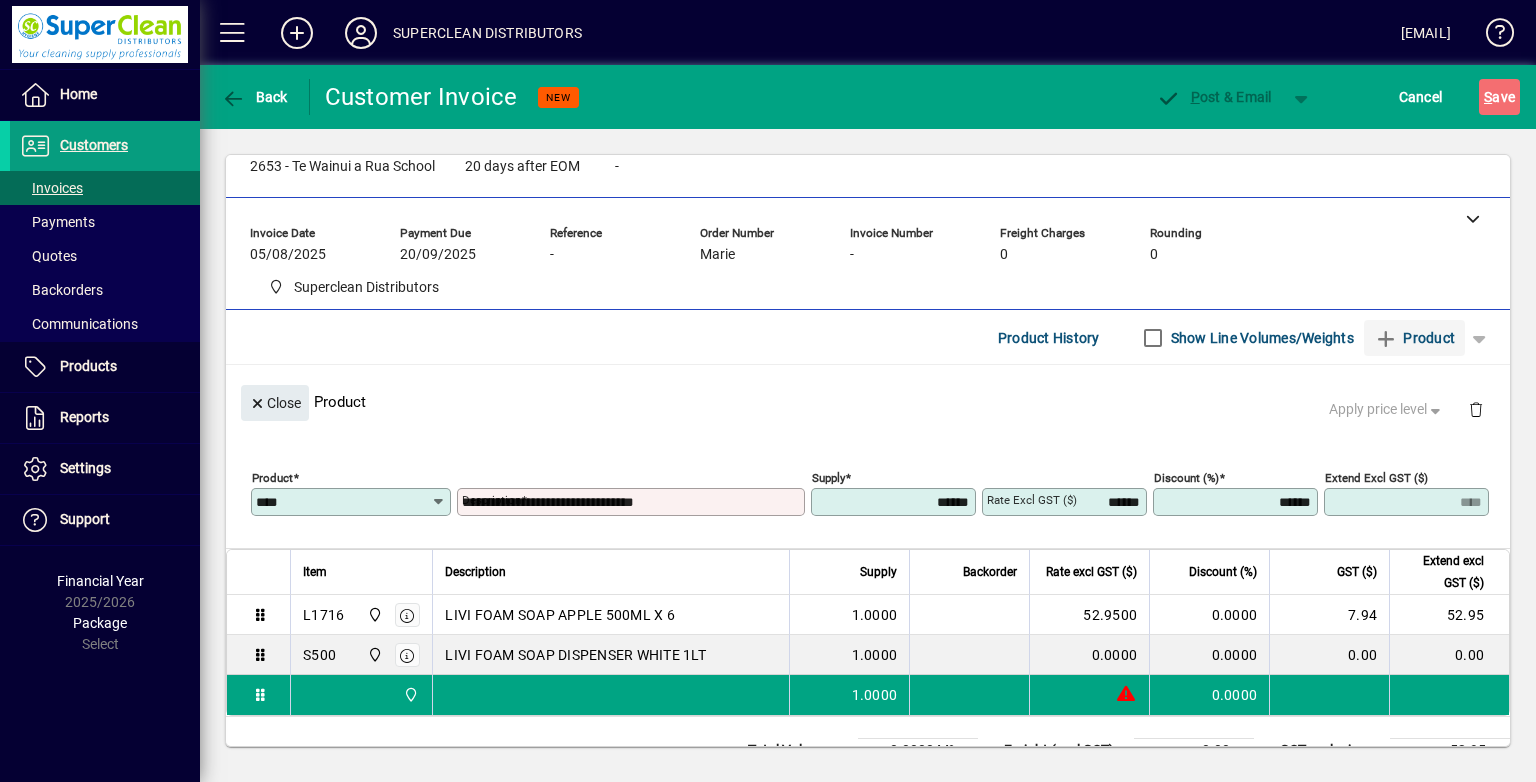 type 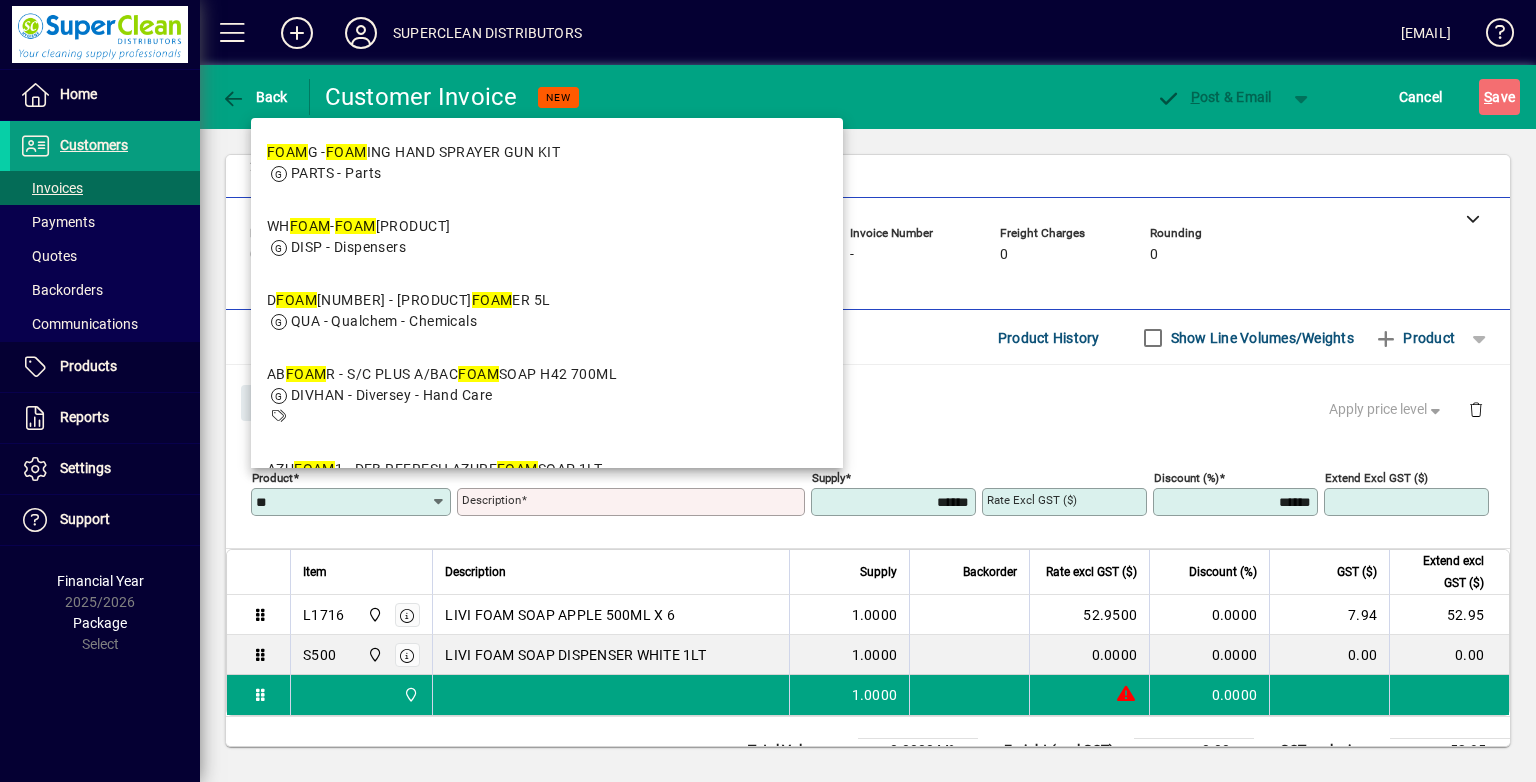 type on "*" 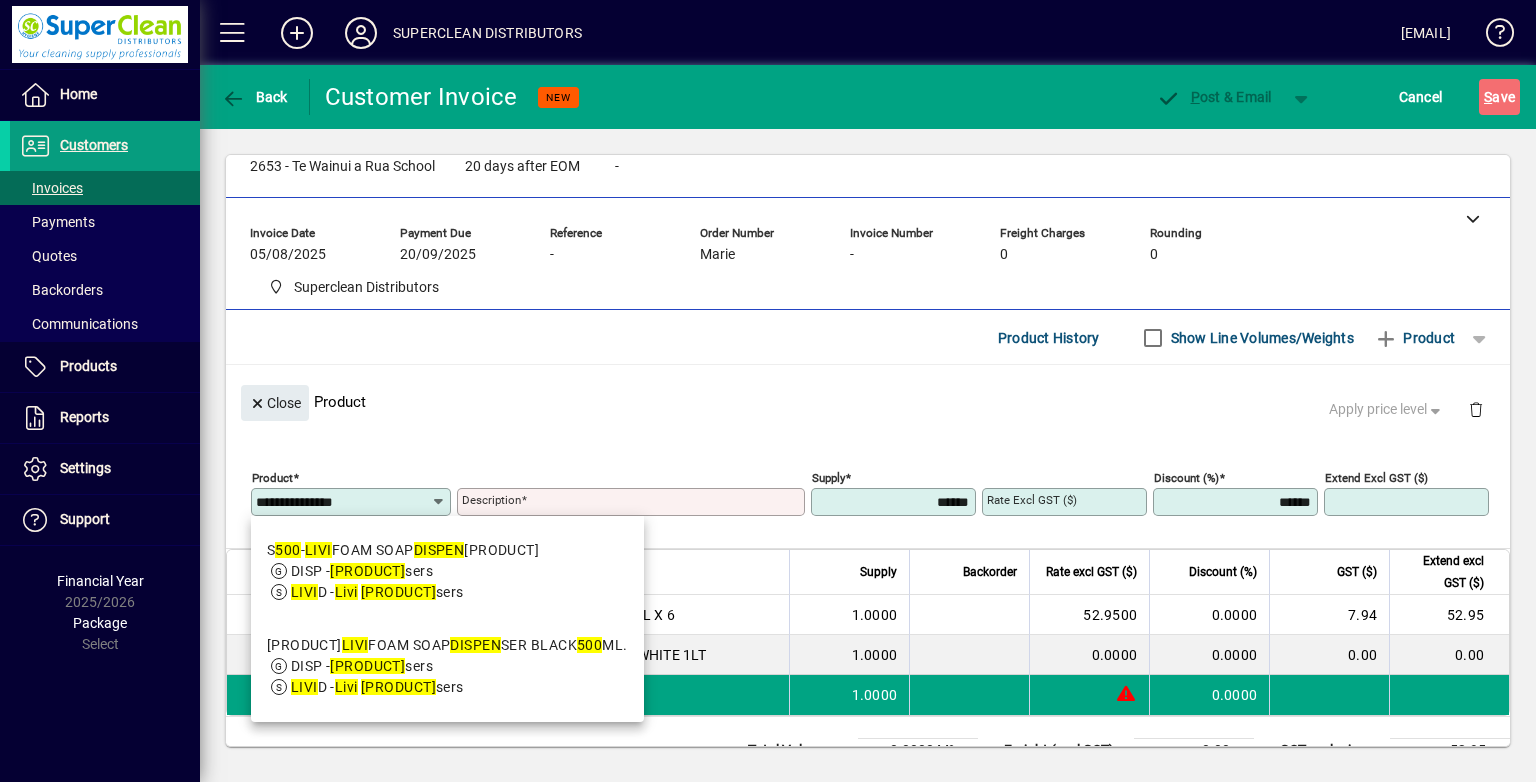 type on "**********" 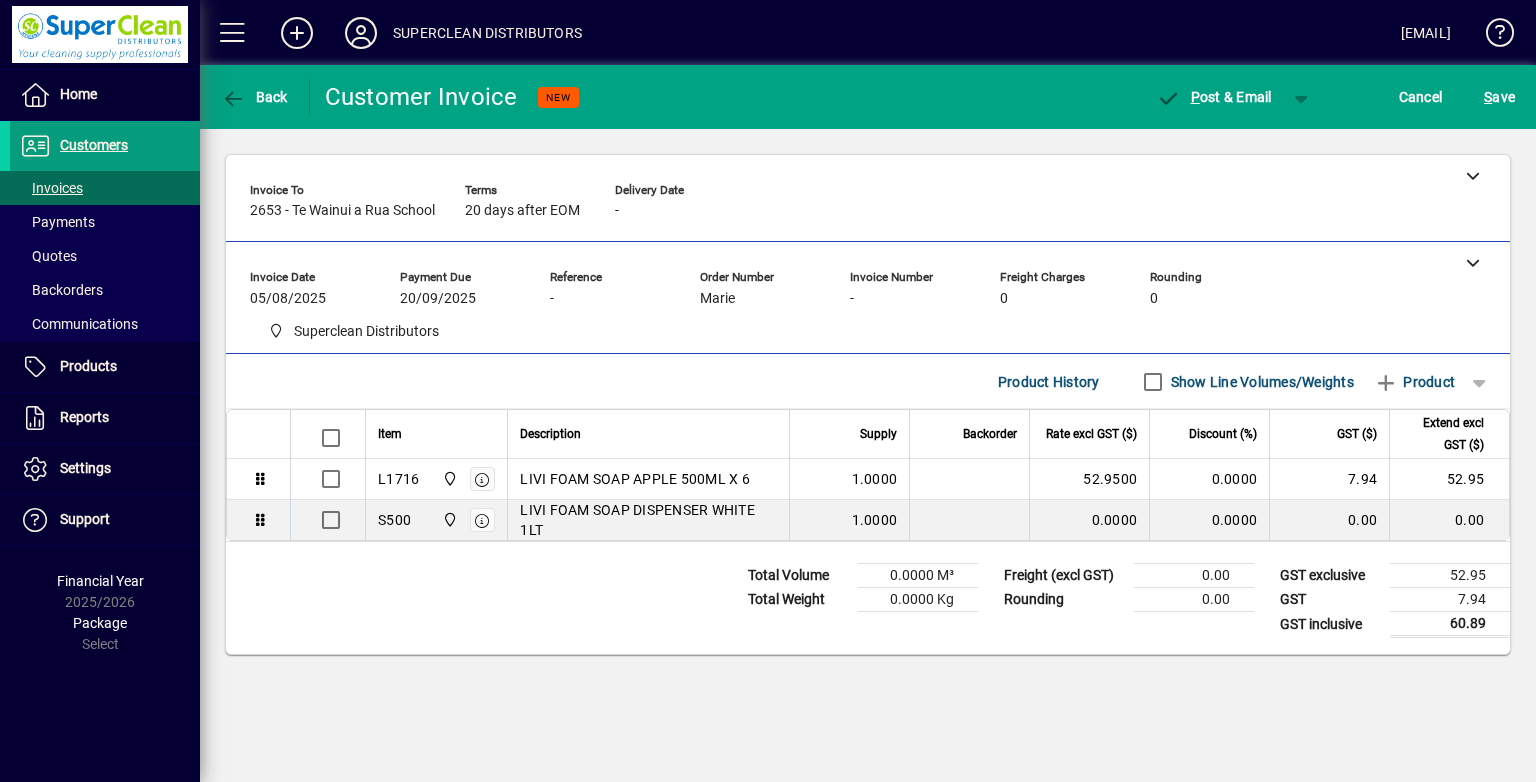 scroll, scrollTop: 0, scrollLeft: 0, axis: both 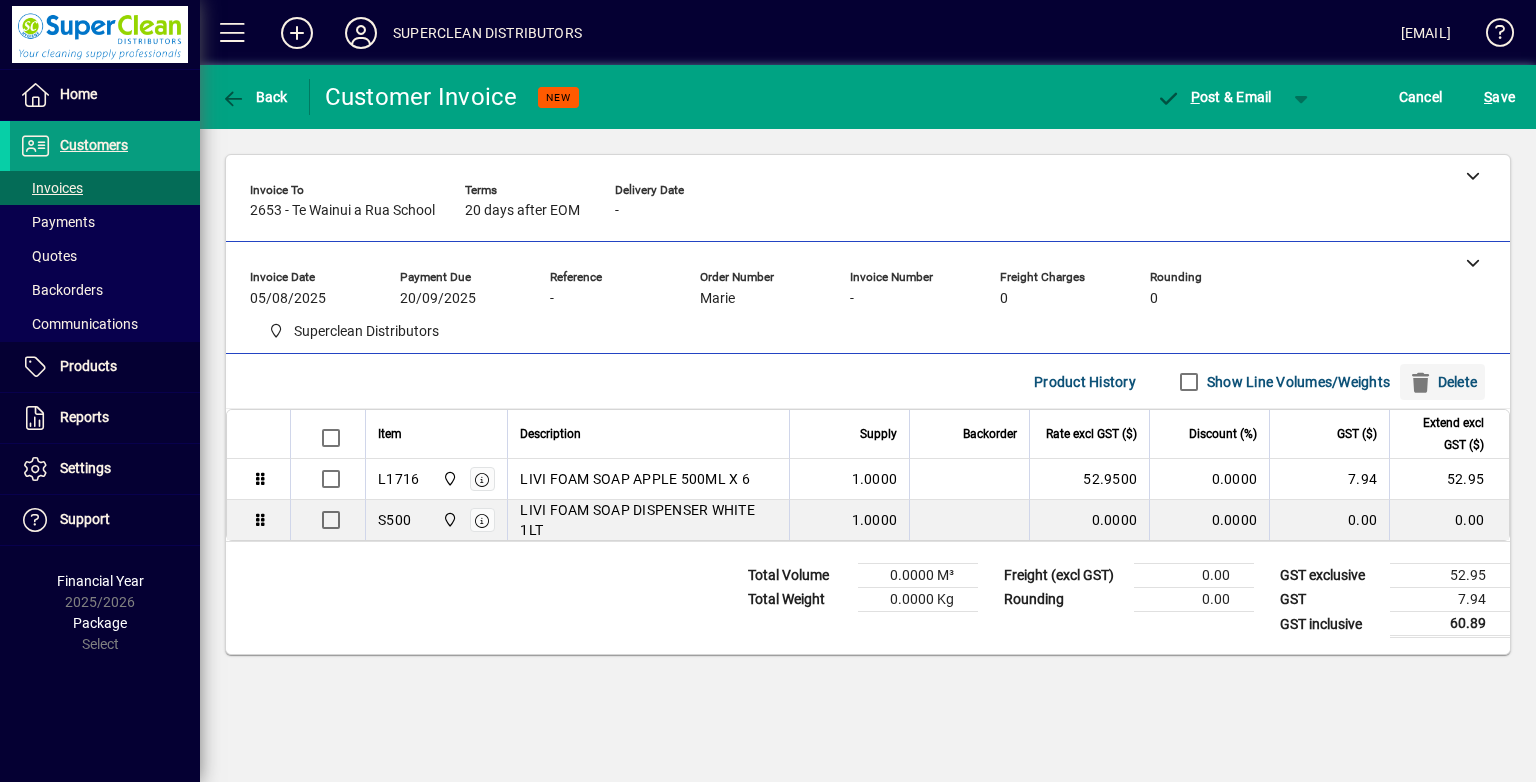 click on "Delete" 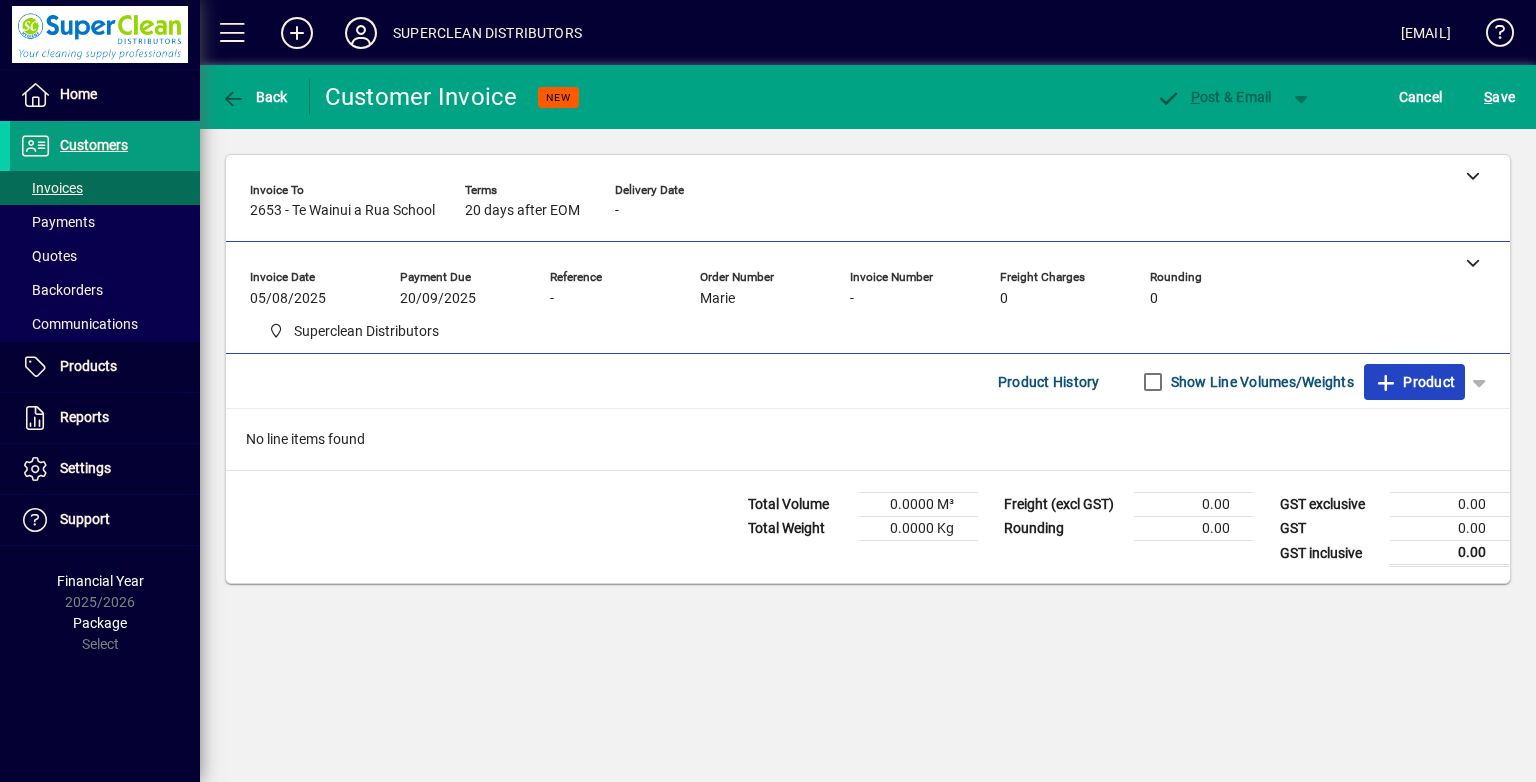 drag, startPoint x: 1439, startPoint y: 379, endPoint x: 1427, endPoint y: 374, distance: 13 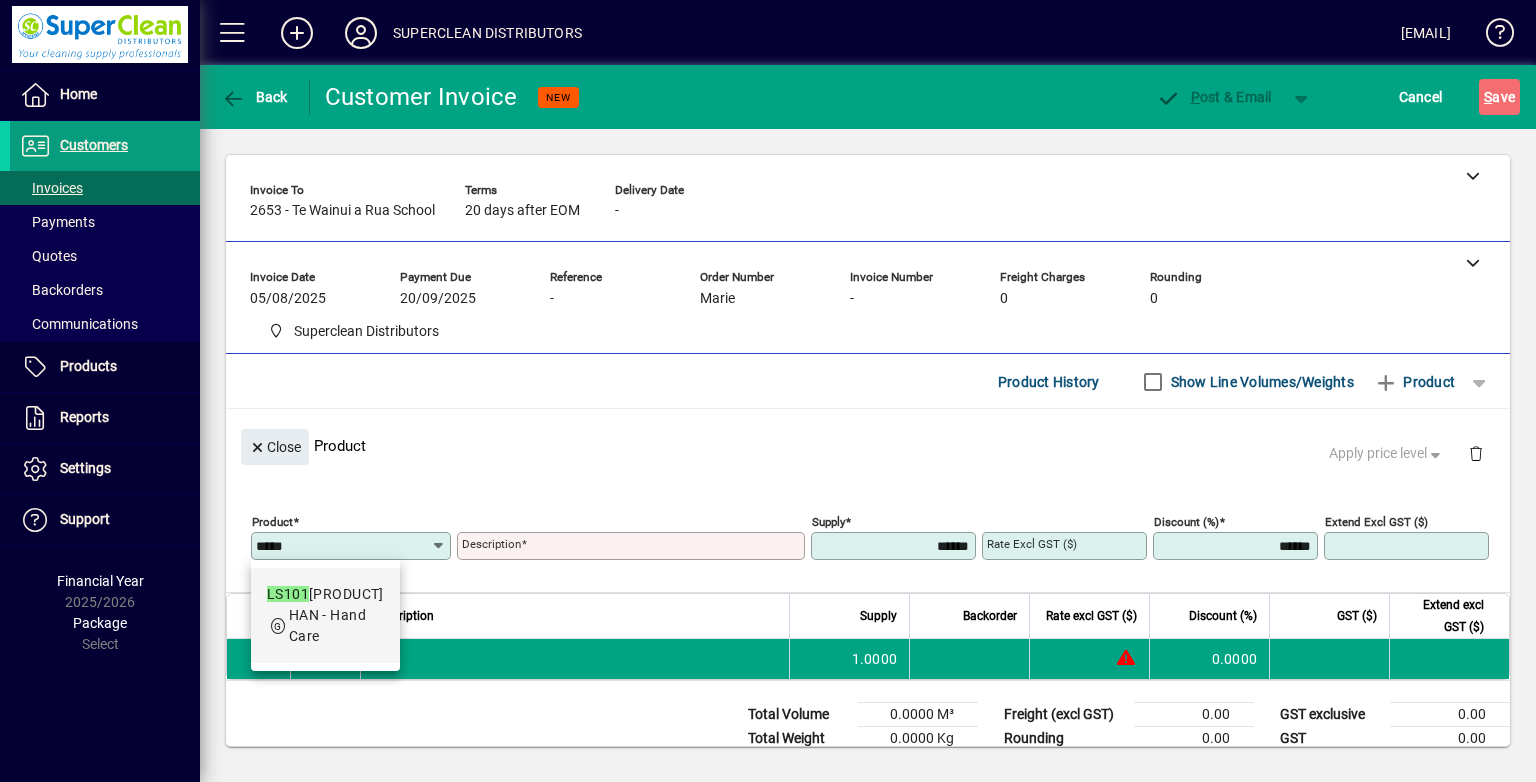 click on "LS101  - LIVI DELUX FOAM HAND SOAP REFILLS (6x1L) HAN - Hand Care" at bounding box center (325, 615) 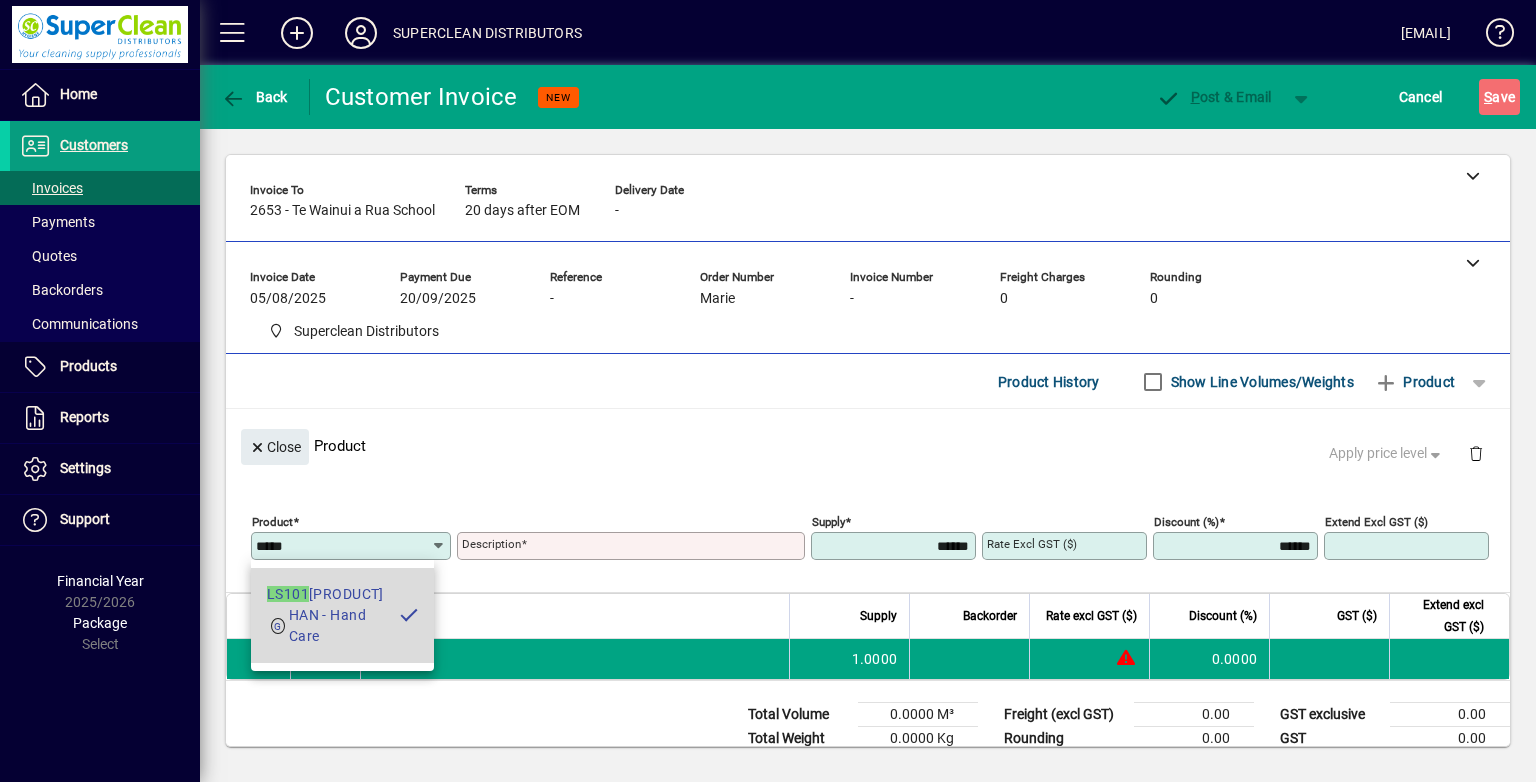 type on "**********" 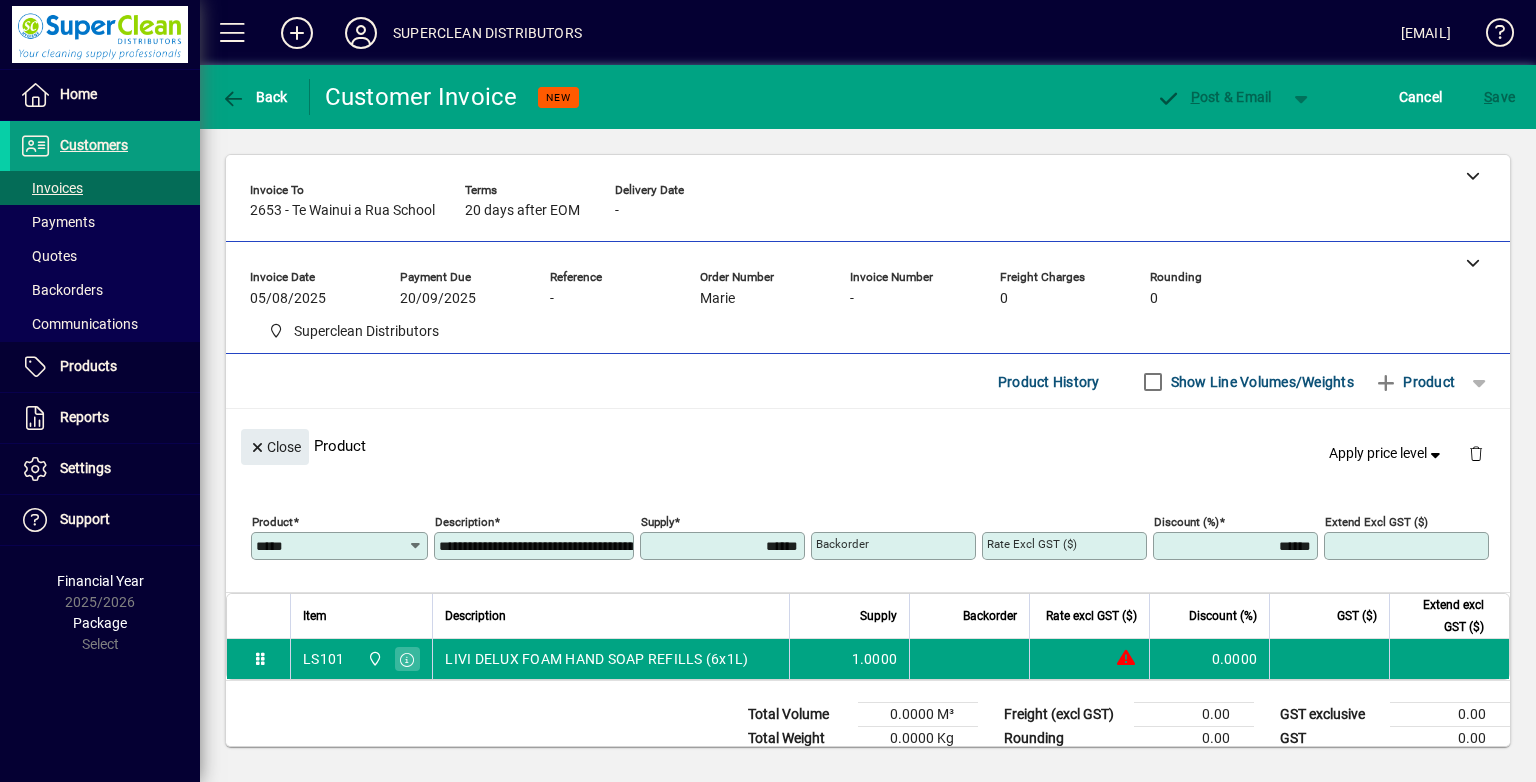 type on "********" 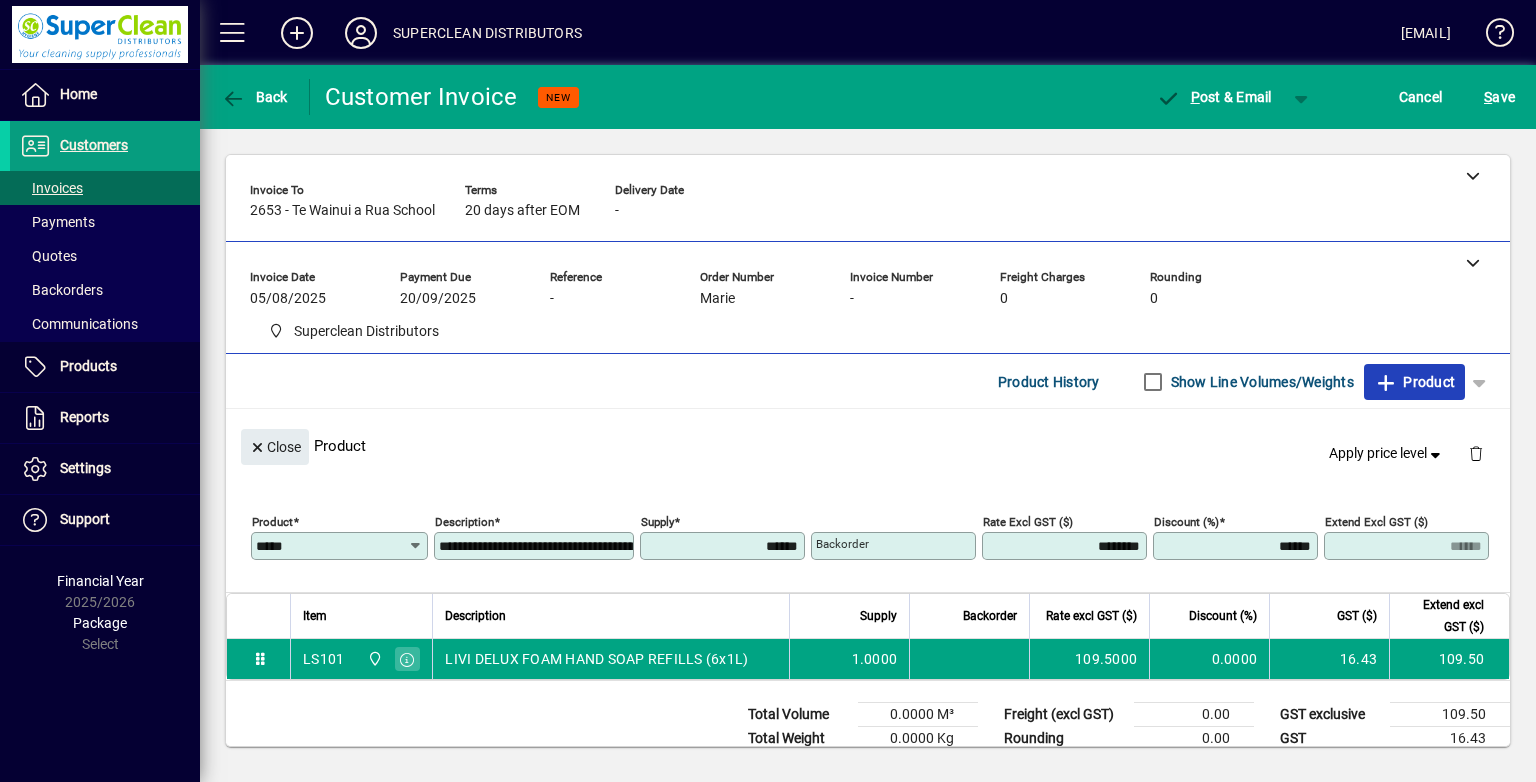 click on "Product" 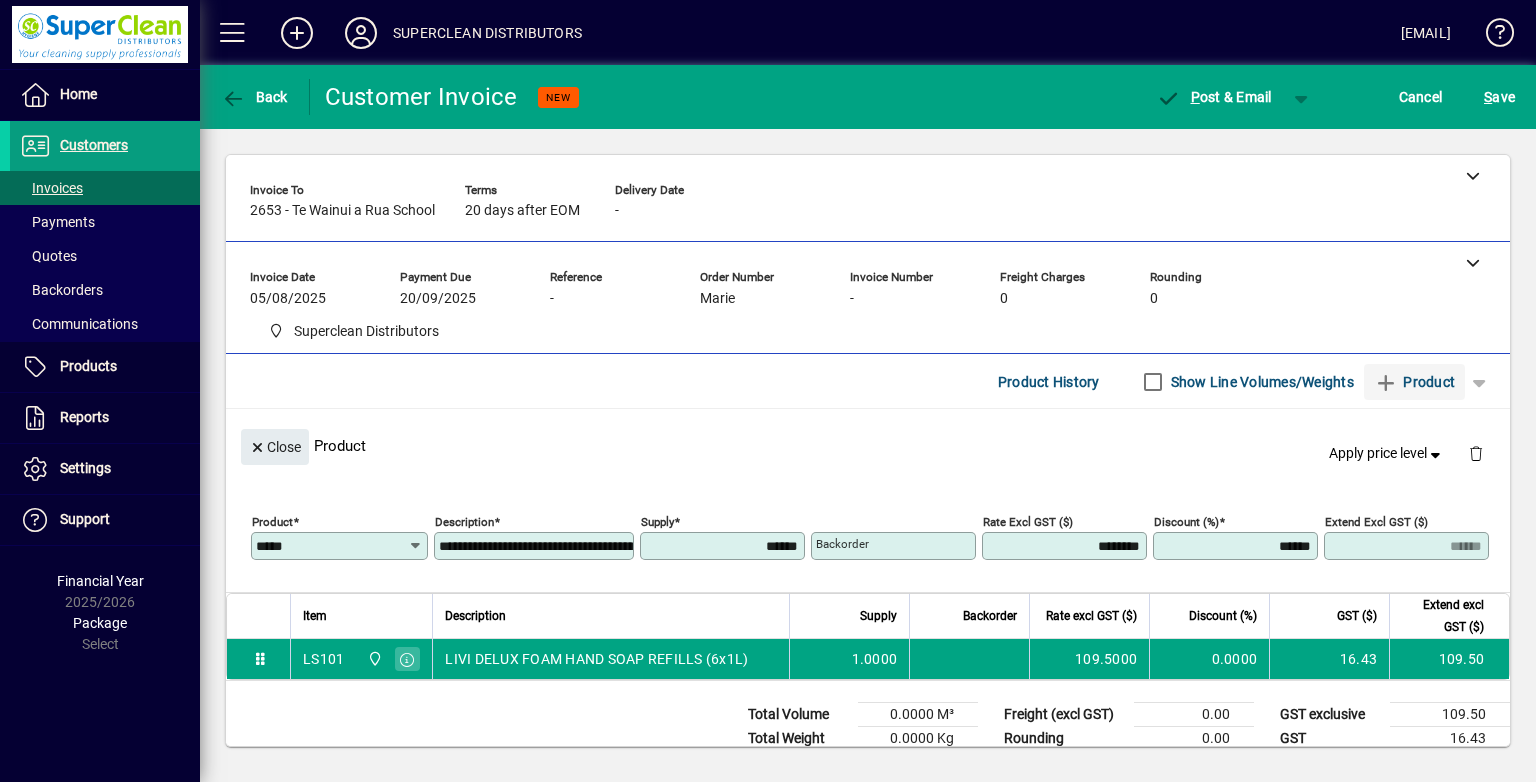 type 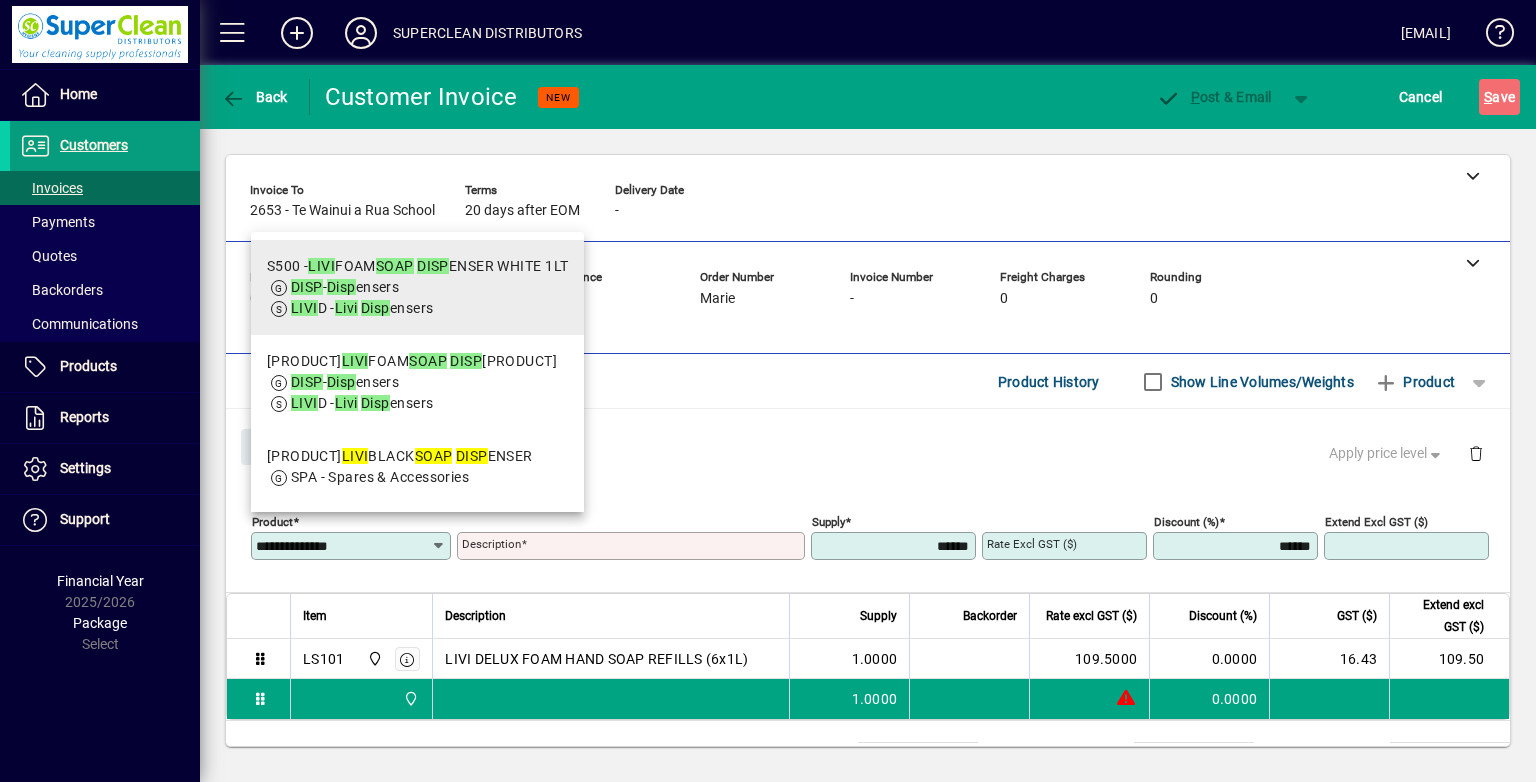 click on "DISP  -  Disp ensers" at bounding box center [418, 287] 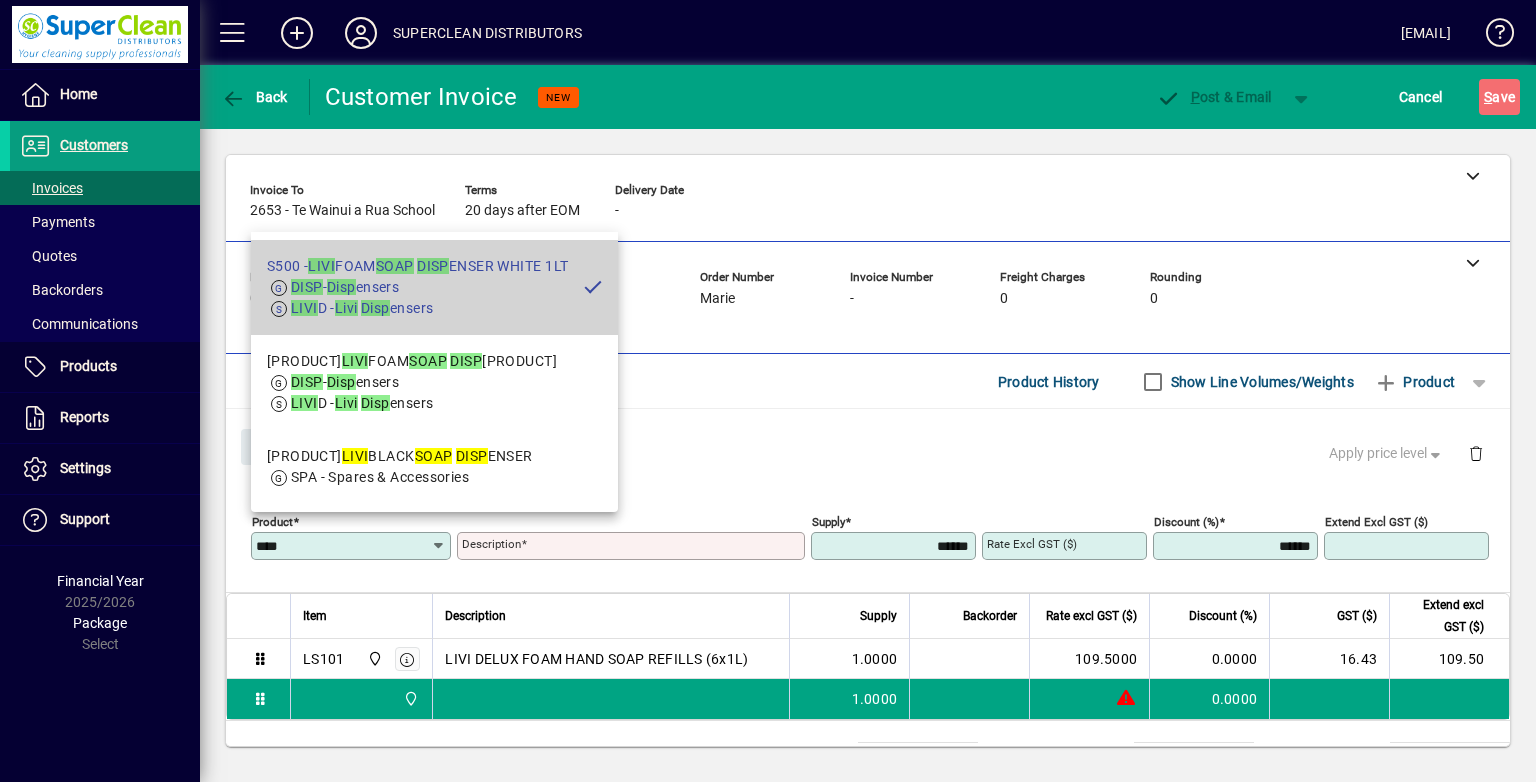 type on "**********" 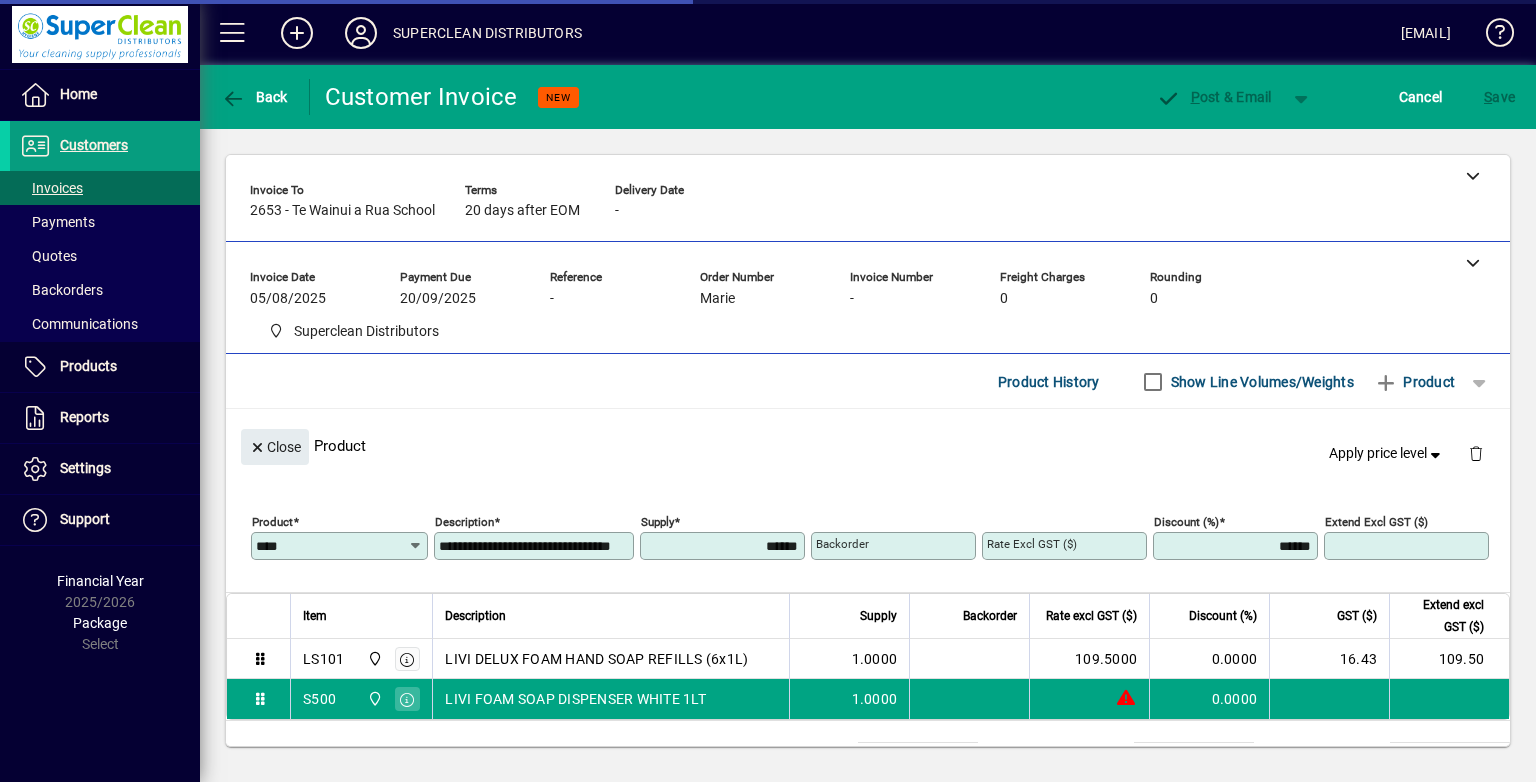 type on "******" 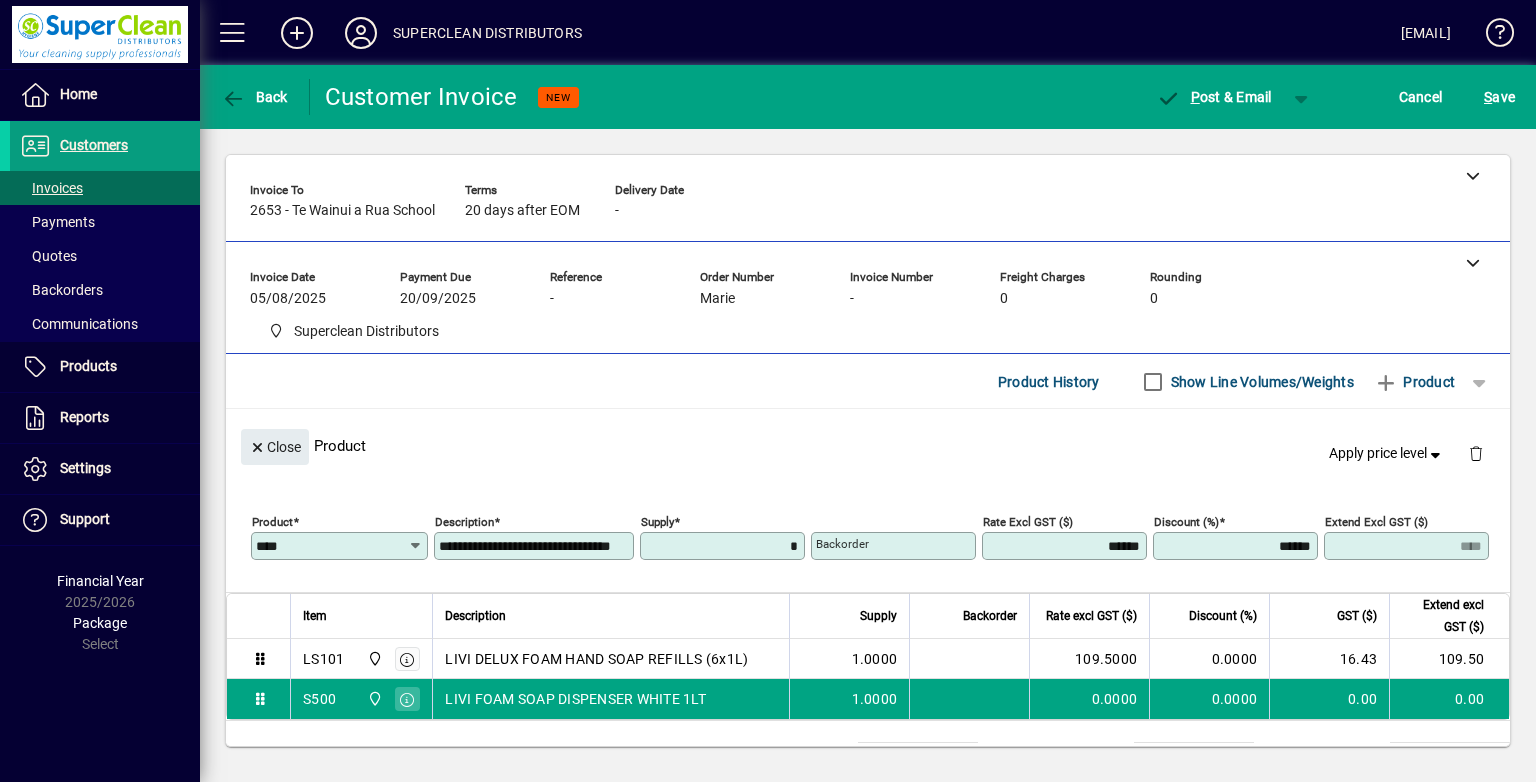 type on "******" 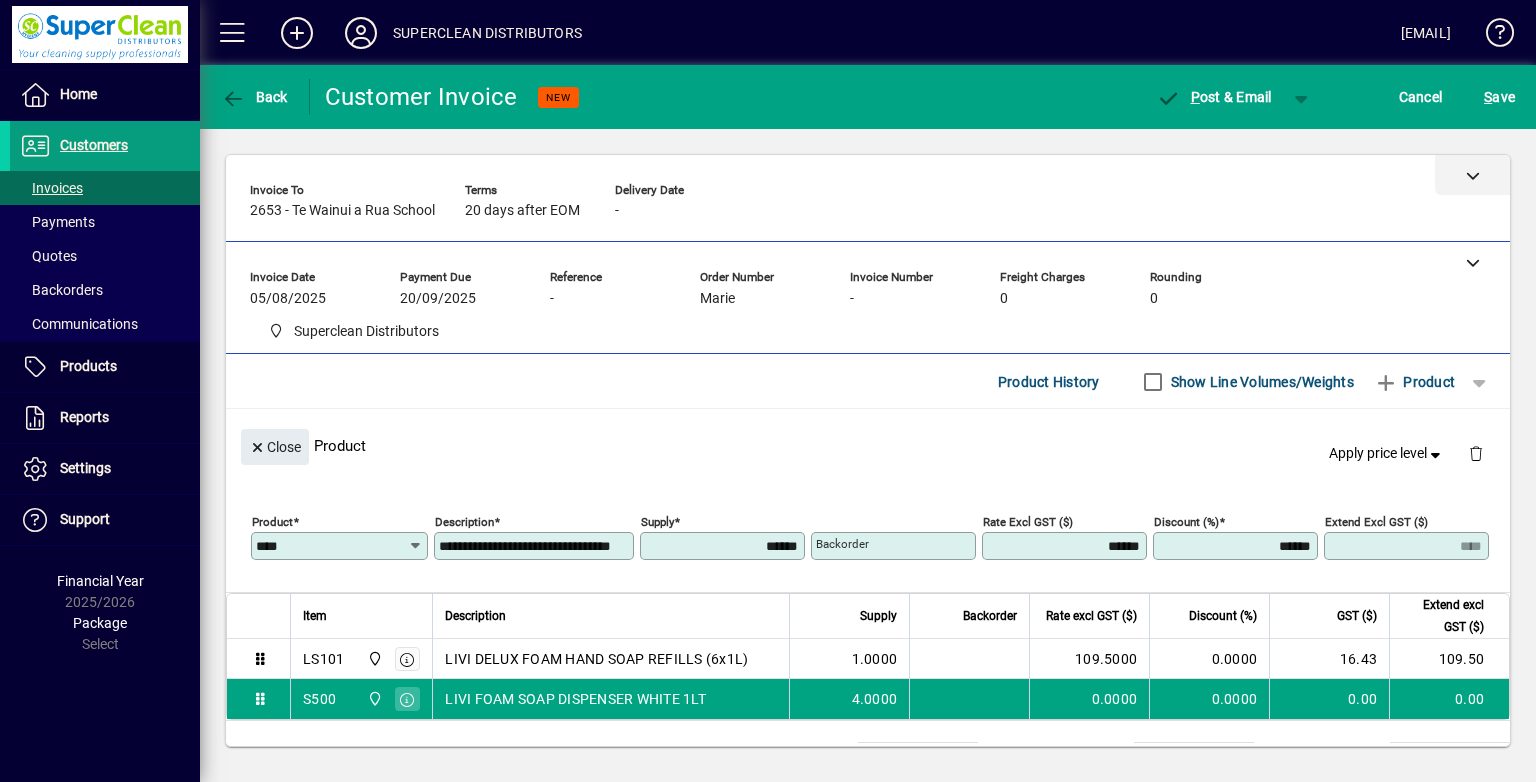 click 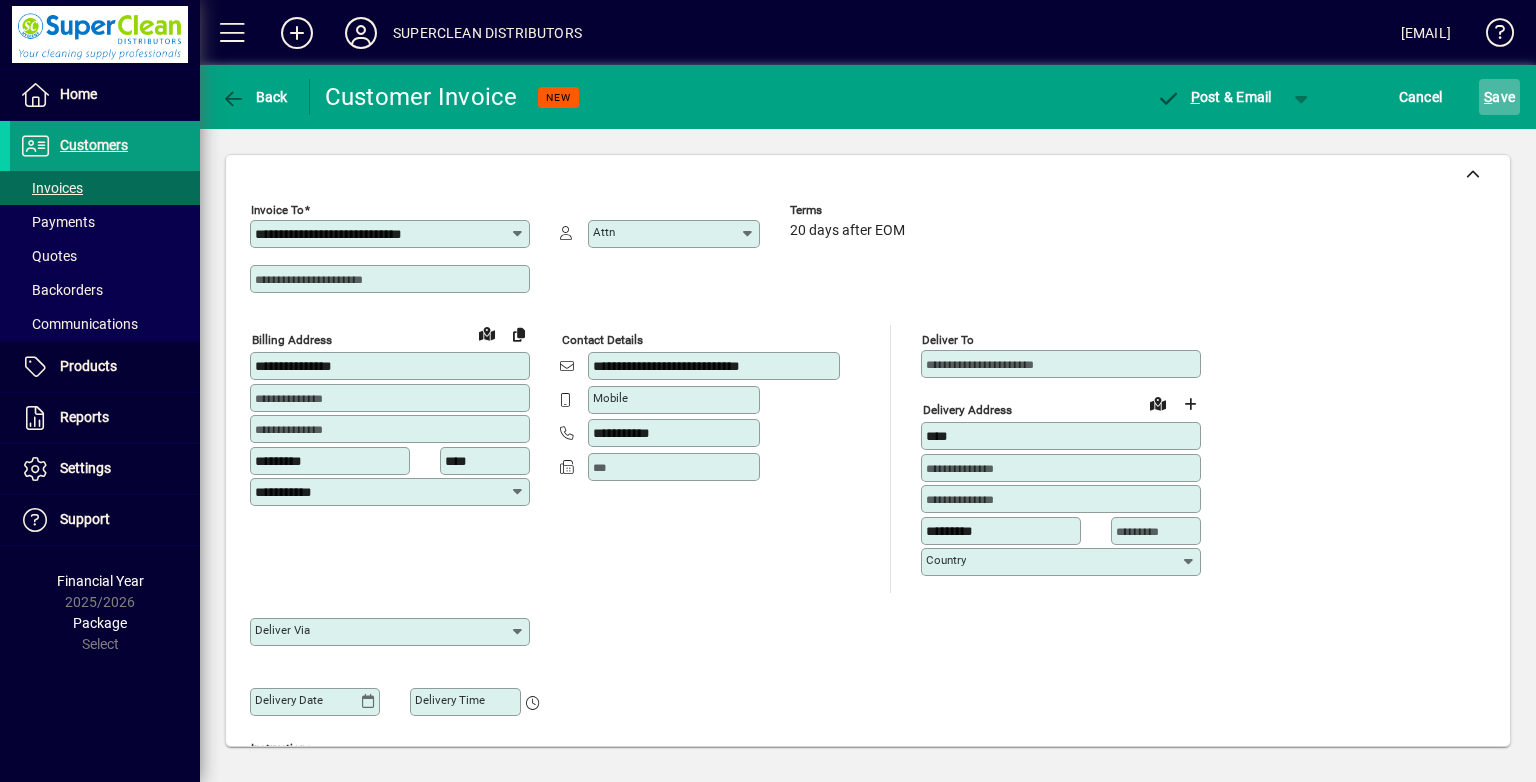 click on "S ave" 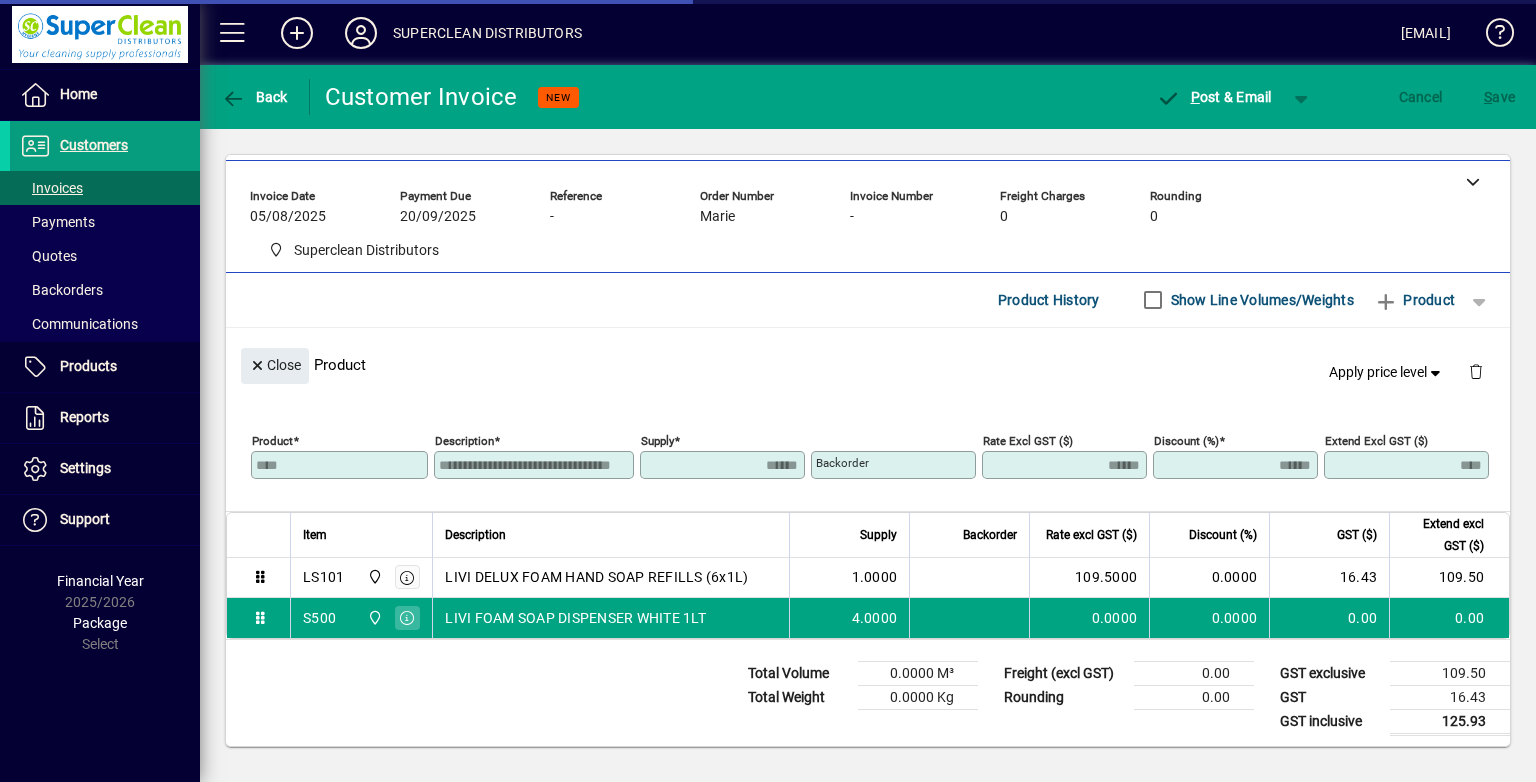 scroll, scrollTop: 223, scrollLeft: 0, axis: vertical 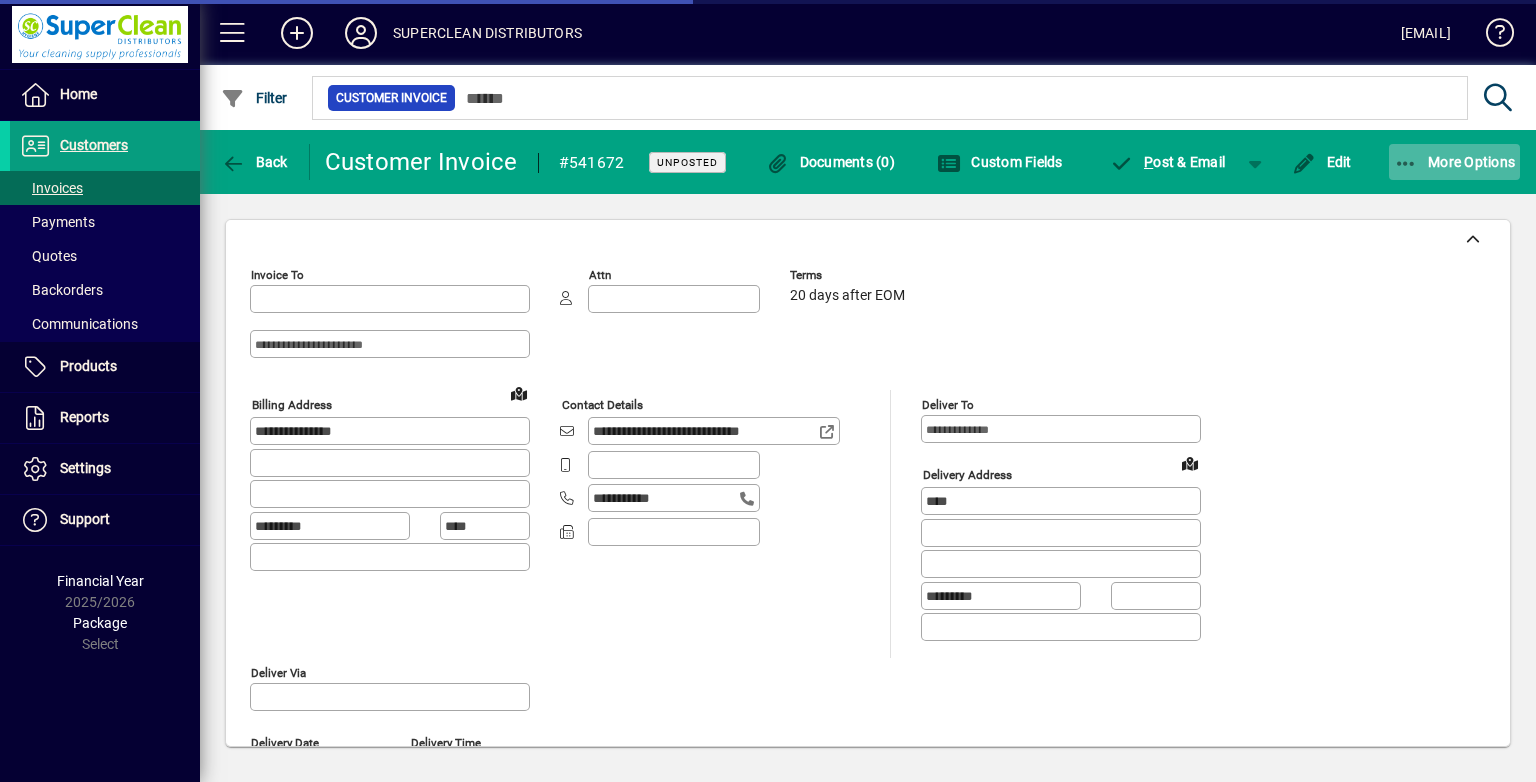 type on "**********" 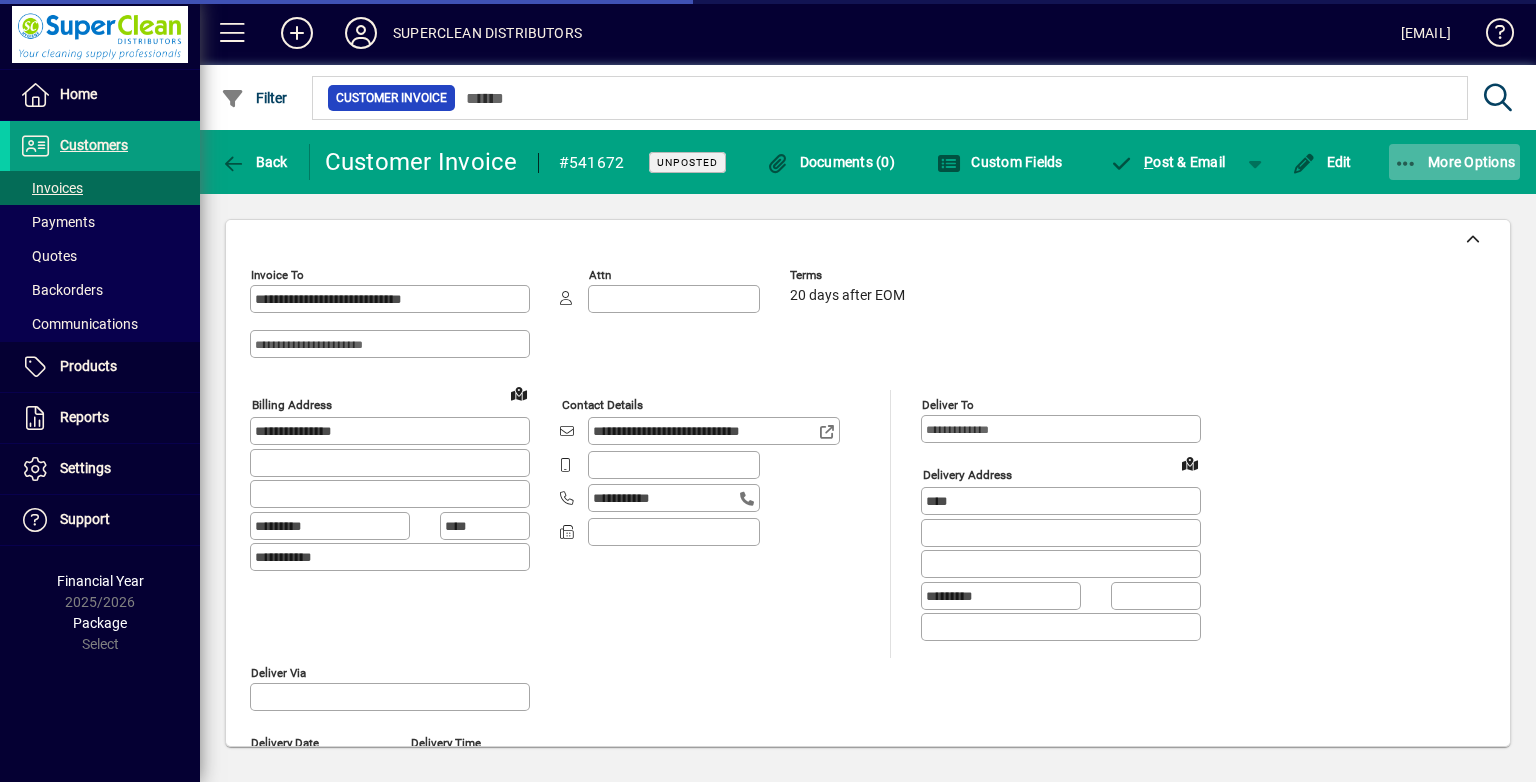 click on "More Options" 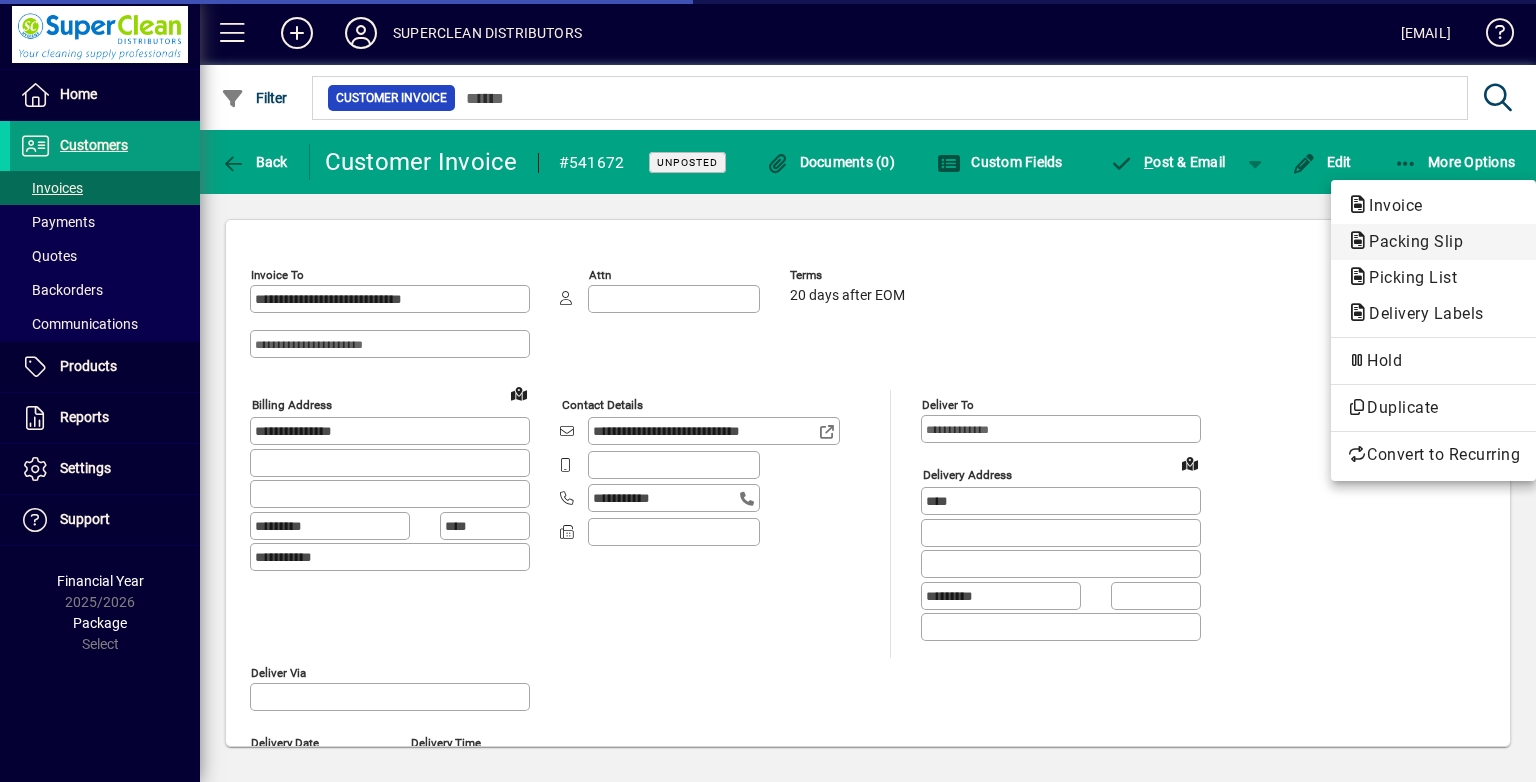 click on "Packing Slip" at bounding box center [1407, 277] 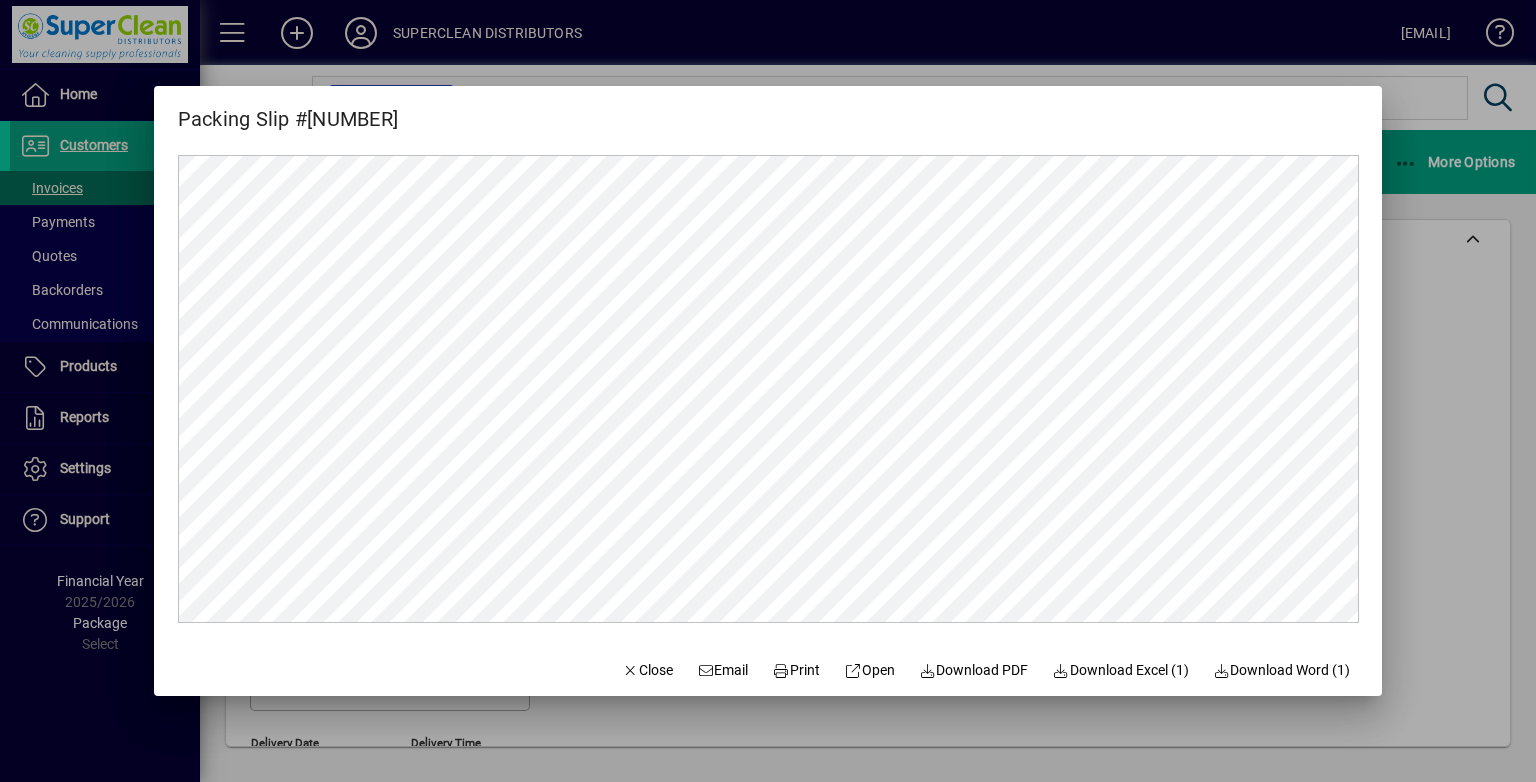 scroll, scrollTop: 0, scrollLeft: 0, axis: both 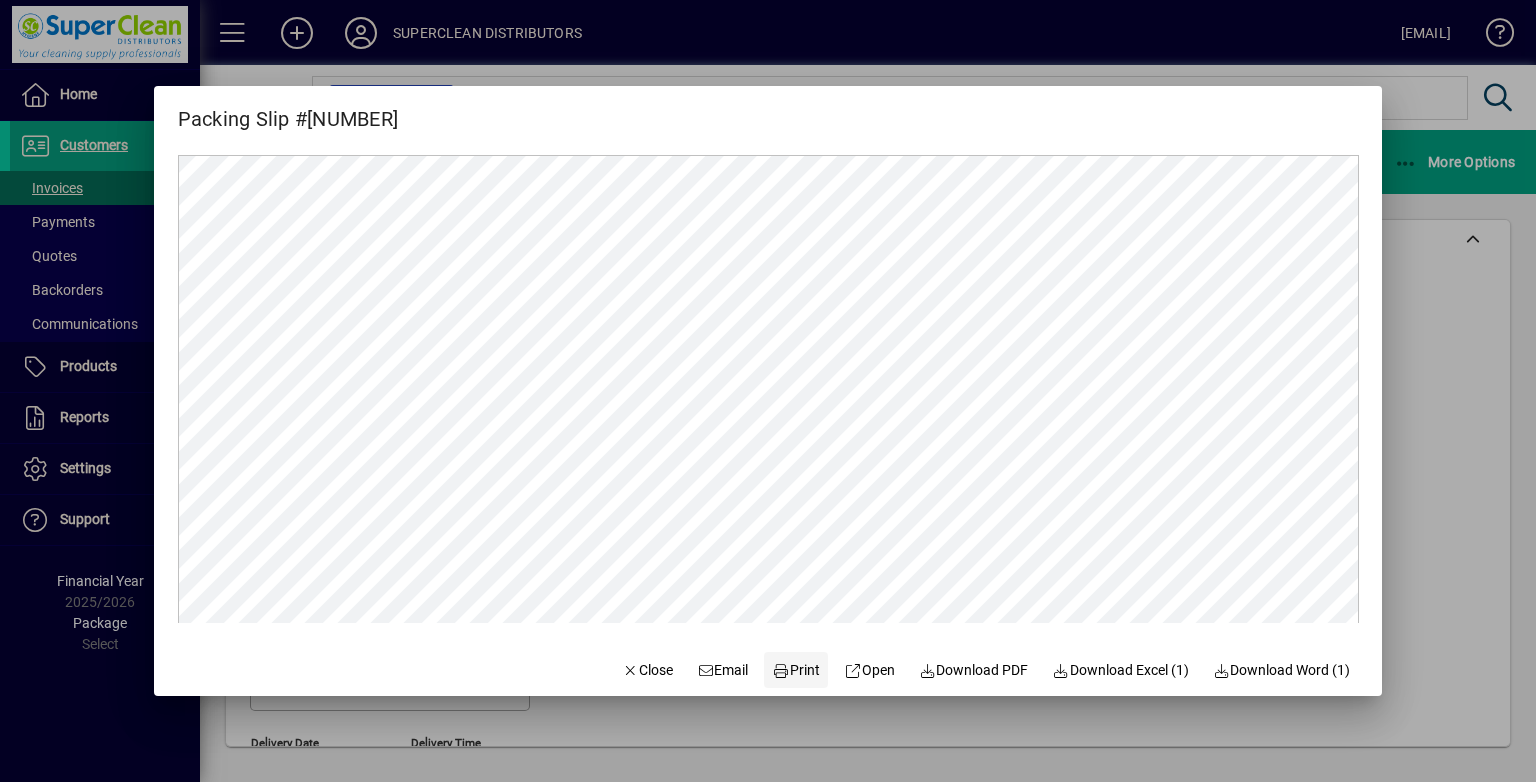 click on "Print" 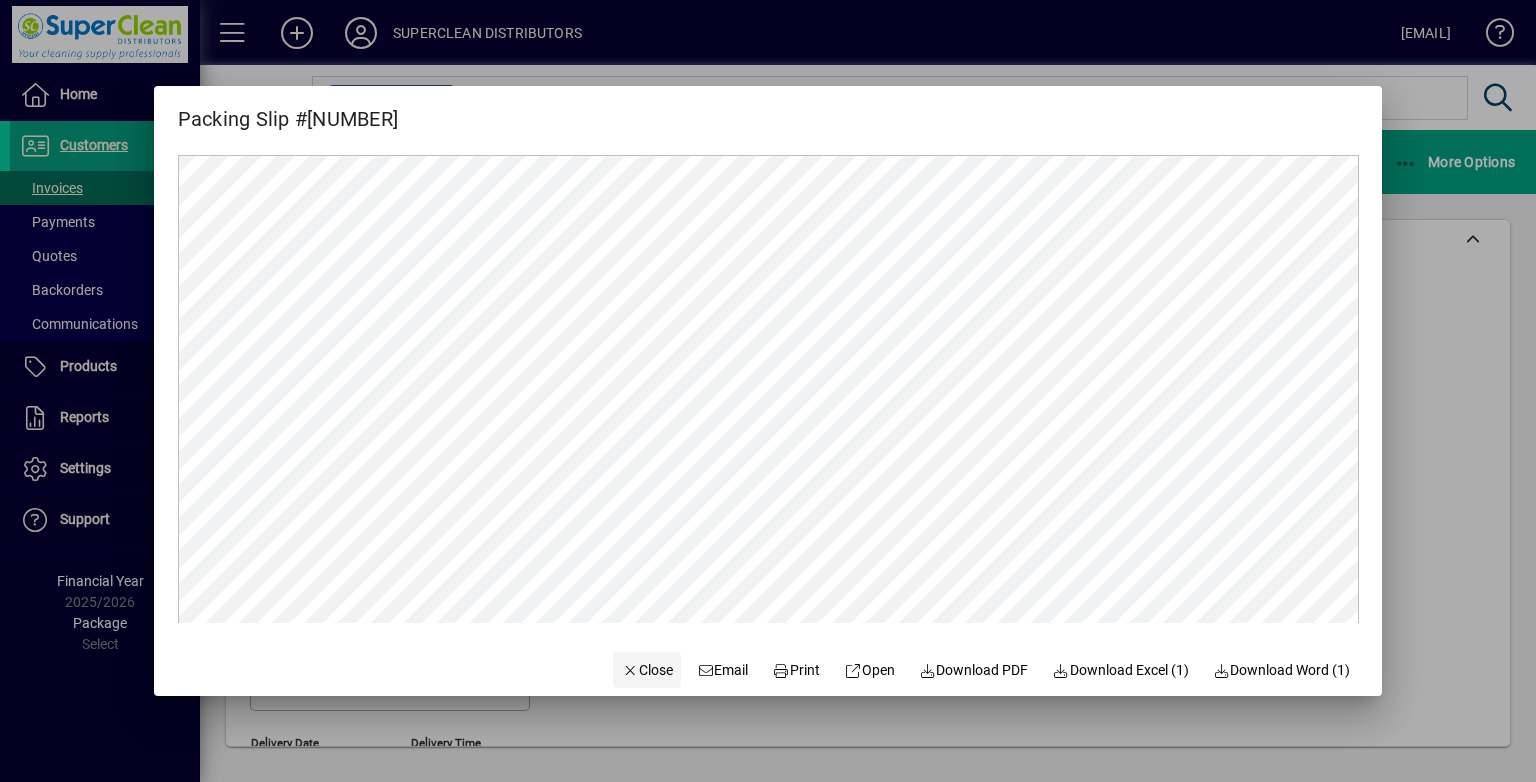 drag, startPoint x: 614, startPoint y: 682, endPoint x: 596, endPoint y: 653, distance: 34.132095 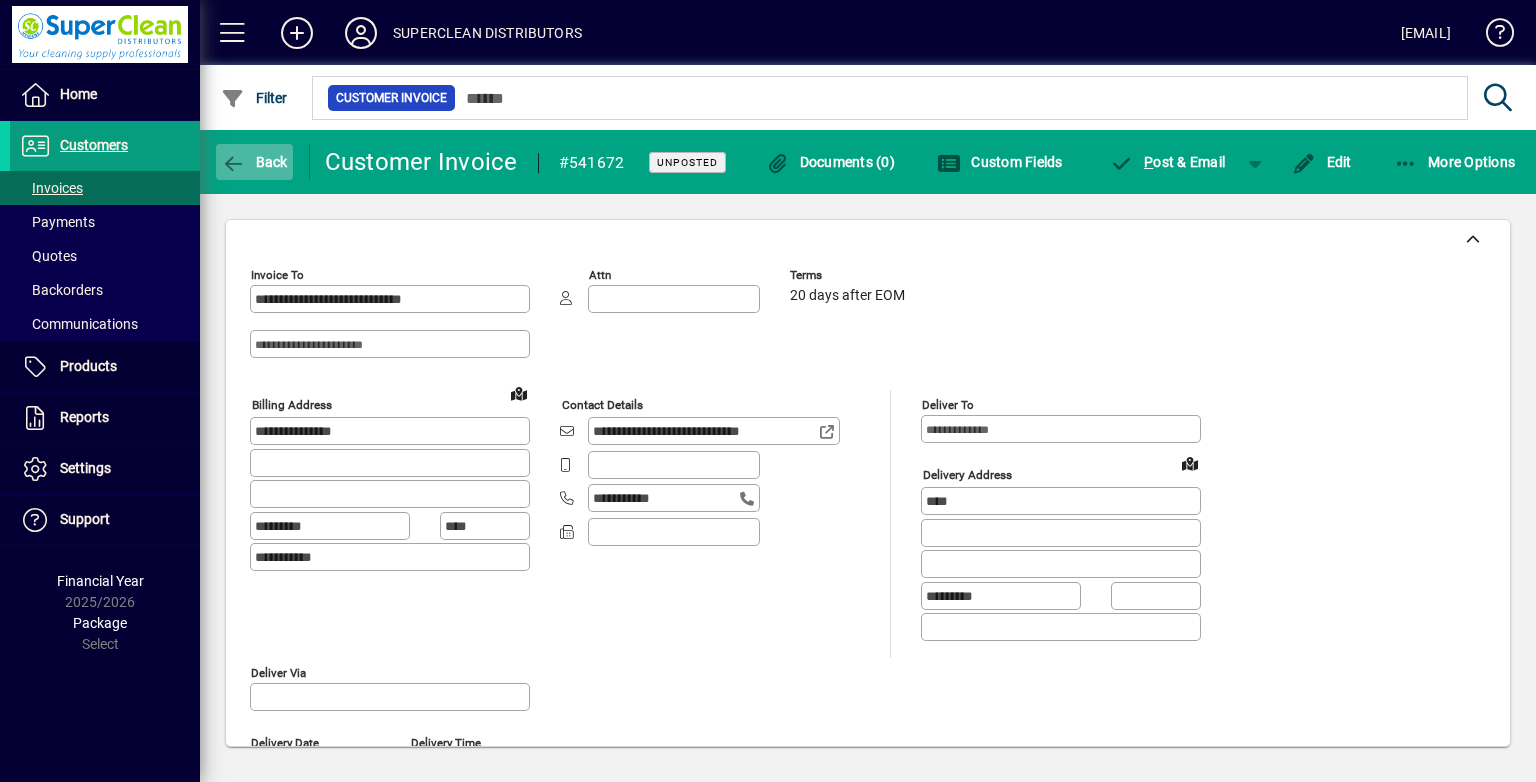 click 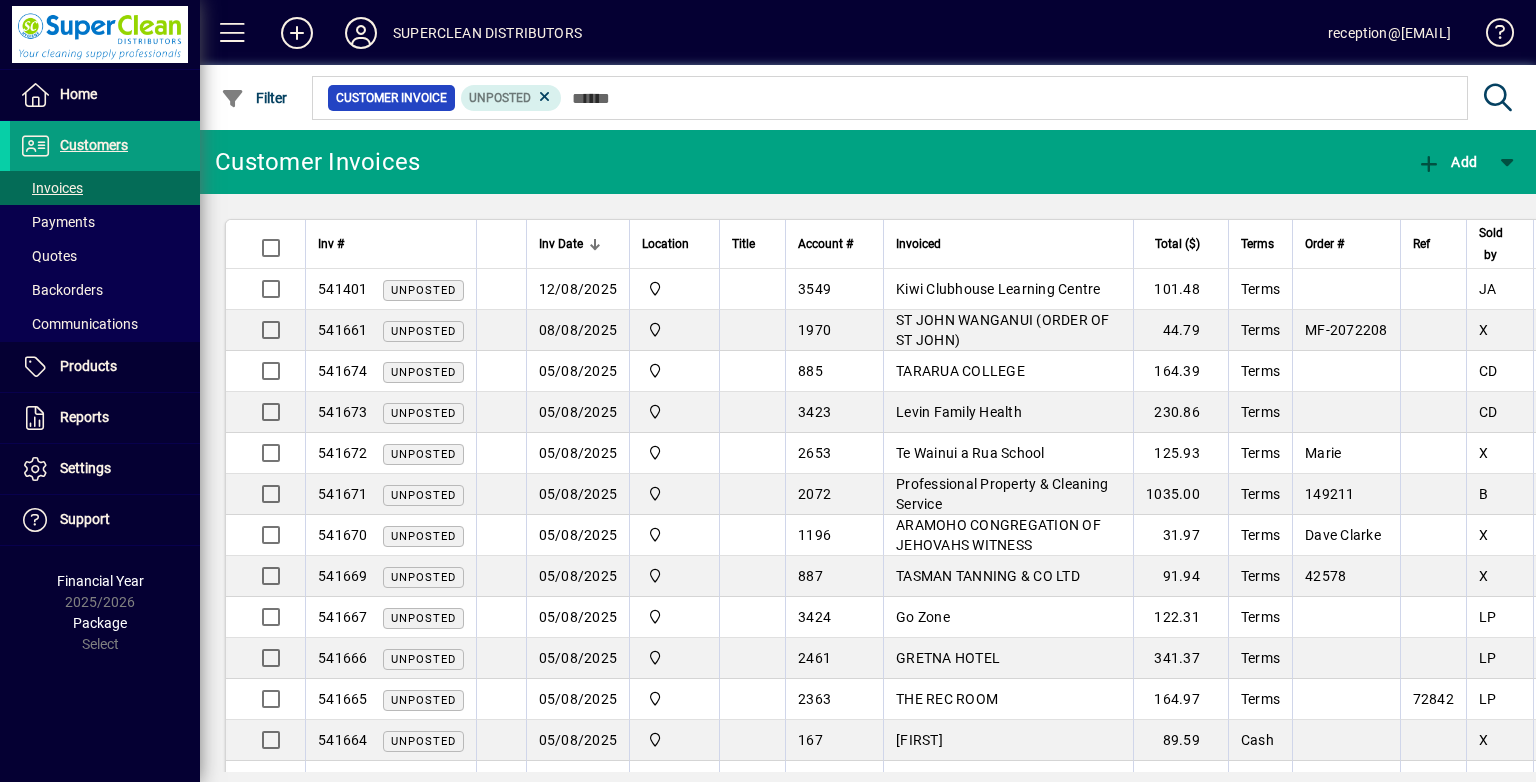 scroll, scrollTop: 0, scrollLeft: 0, axis: both 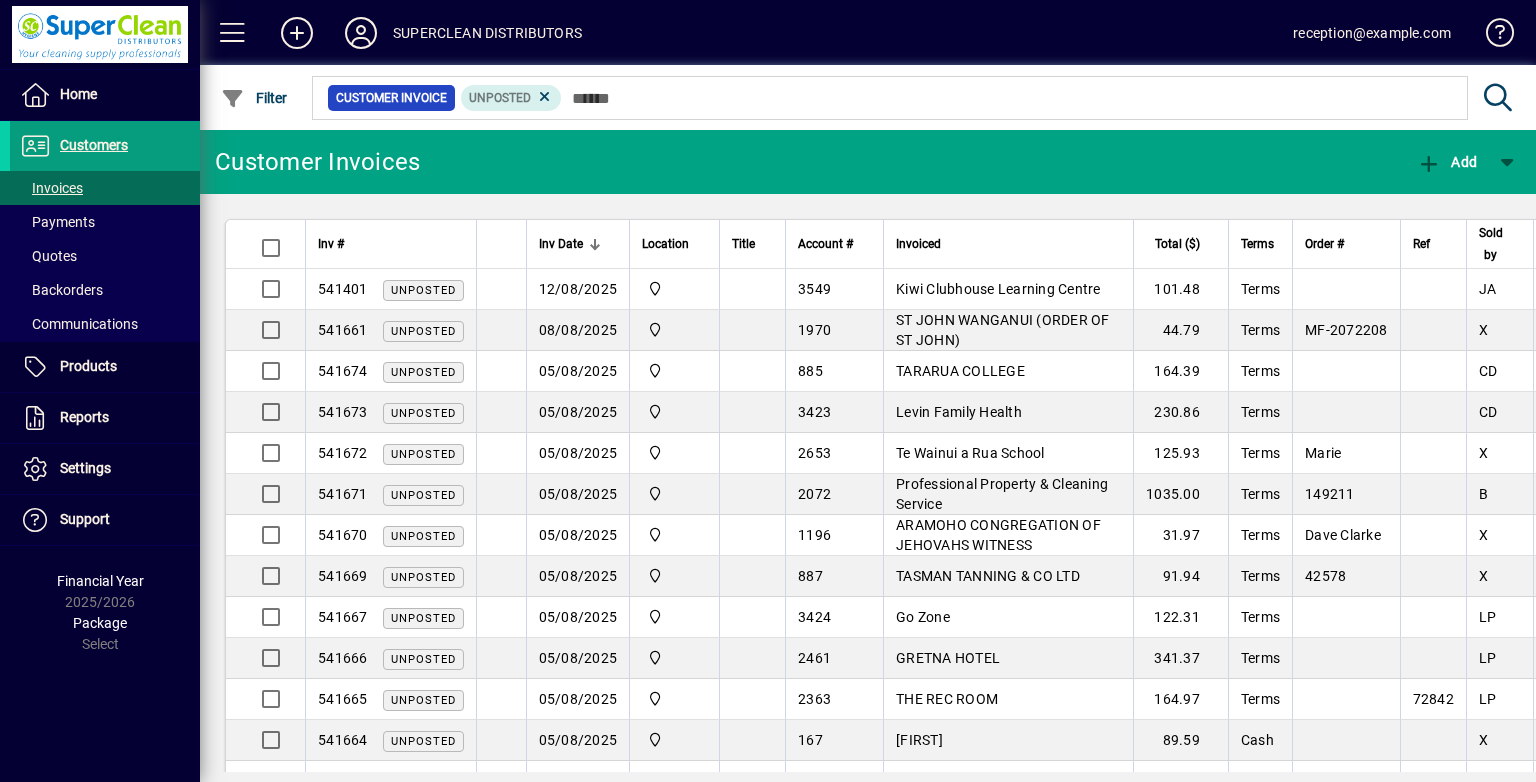 click at bounding box center [1007, 98] 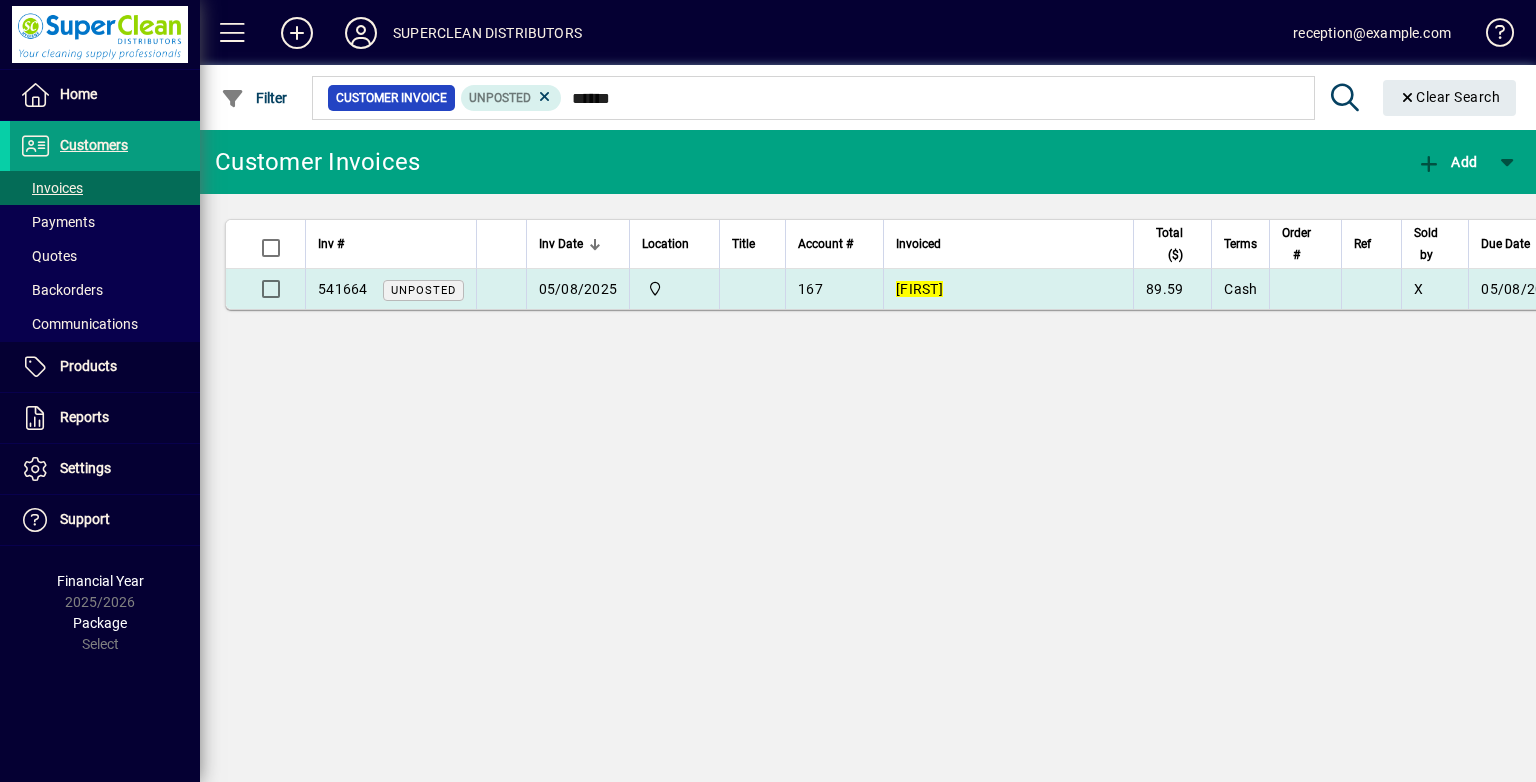 type on "******" 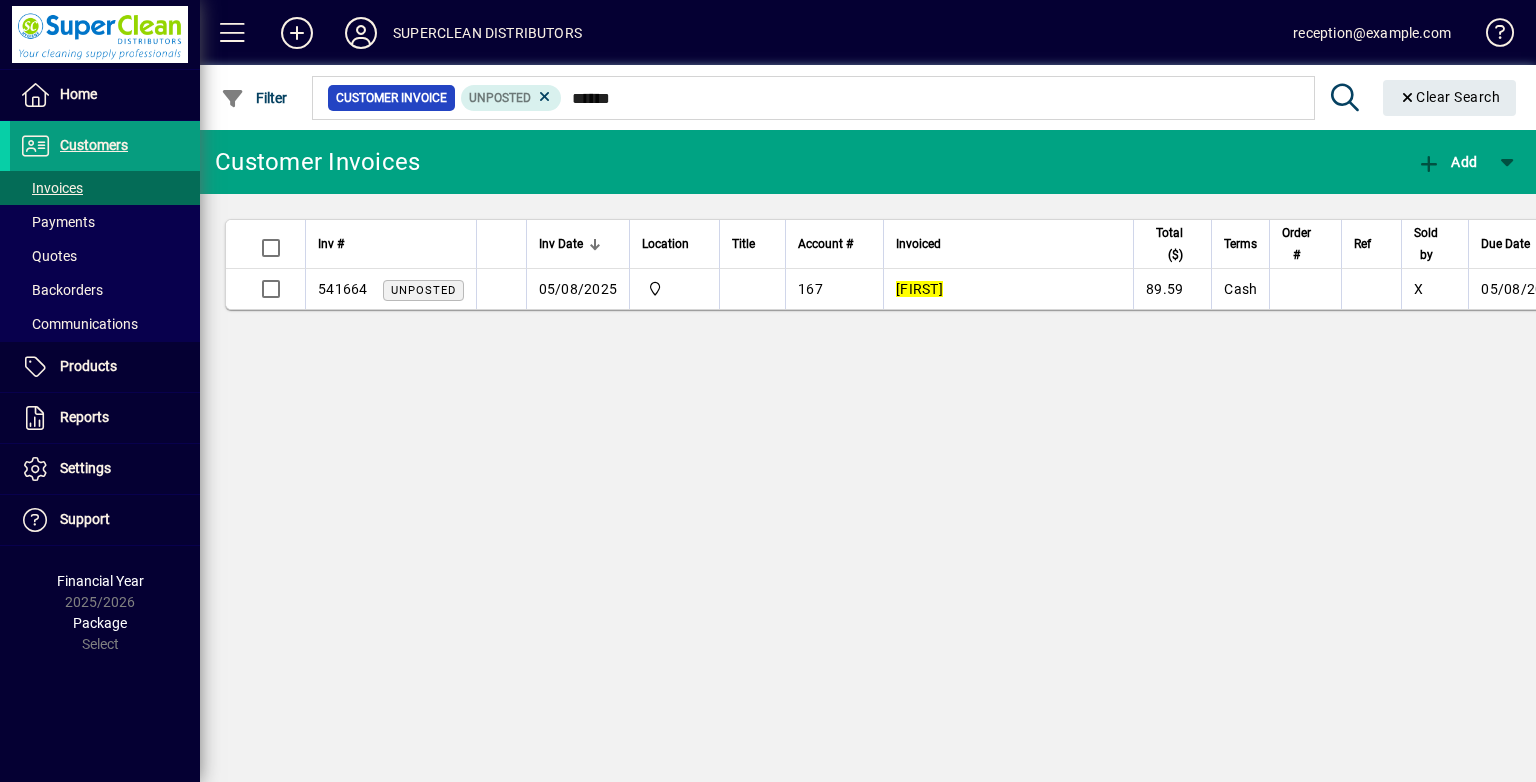 click on "[FIRST]" at bounding box center (1008, 289) 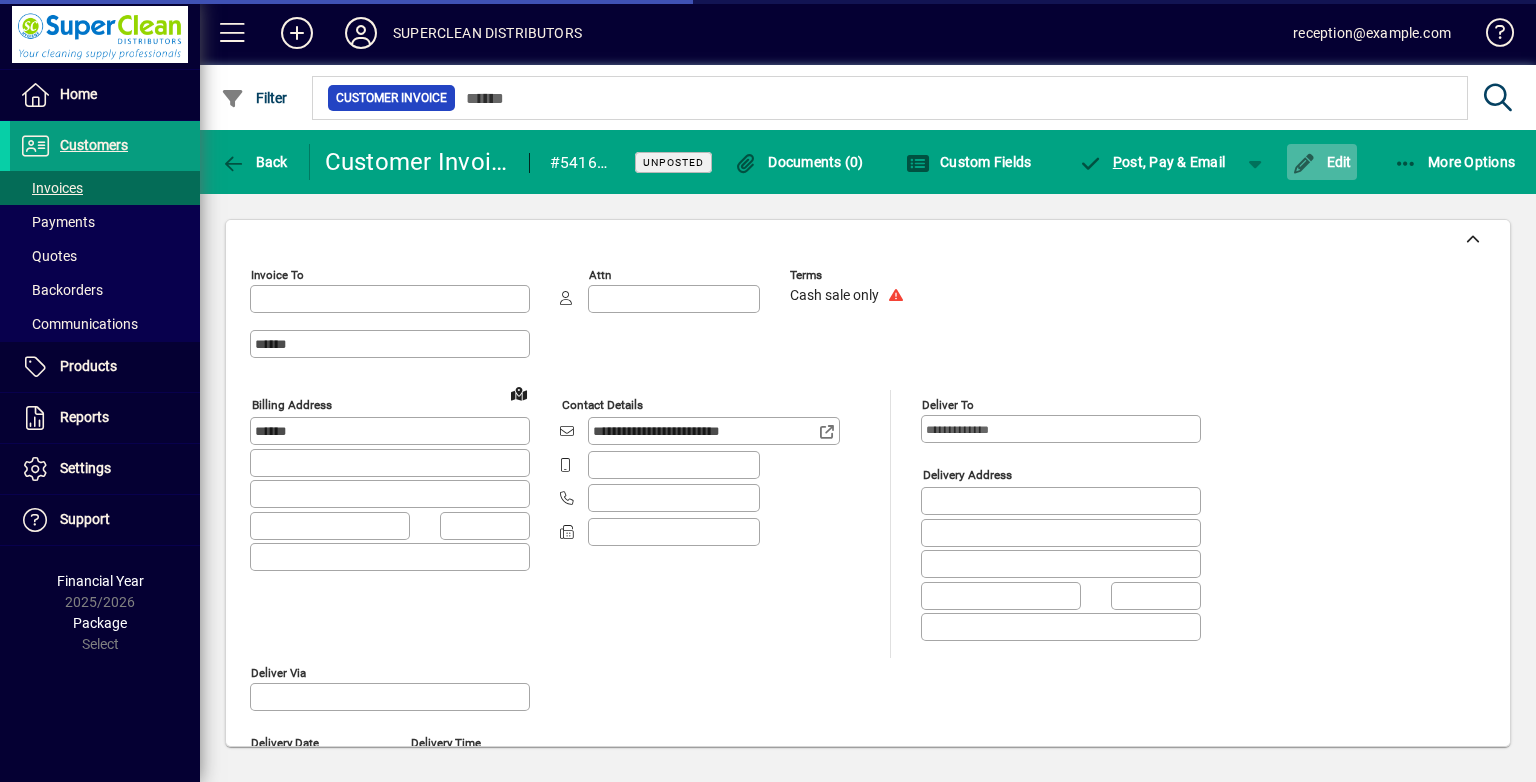 type on "**********" 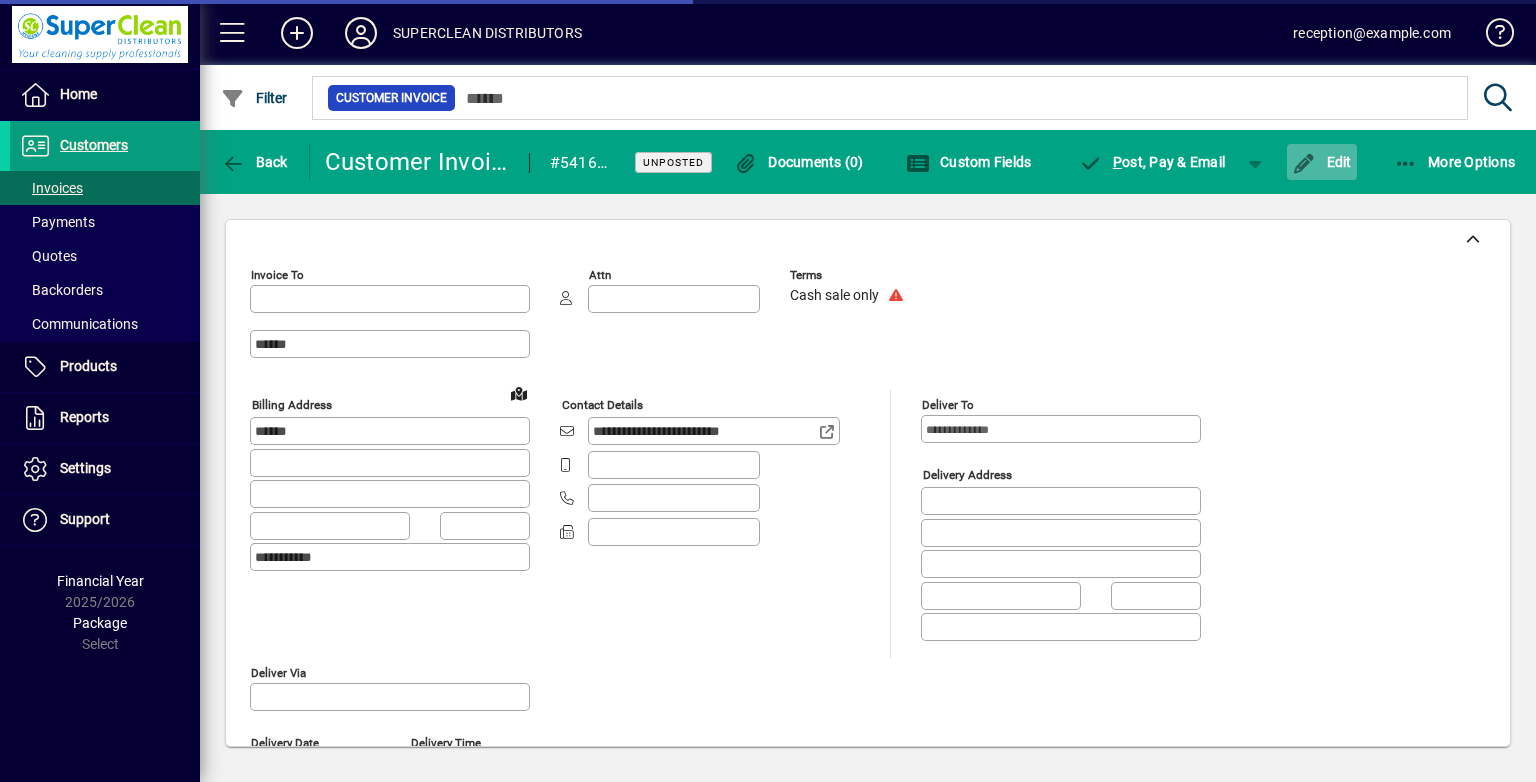 type on "**********" 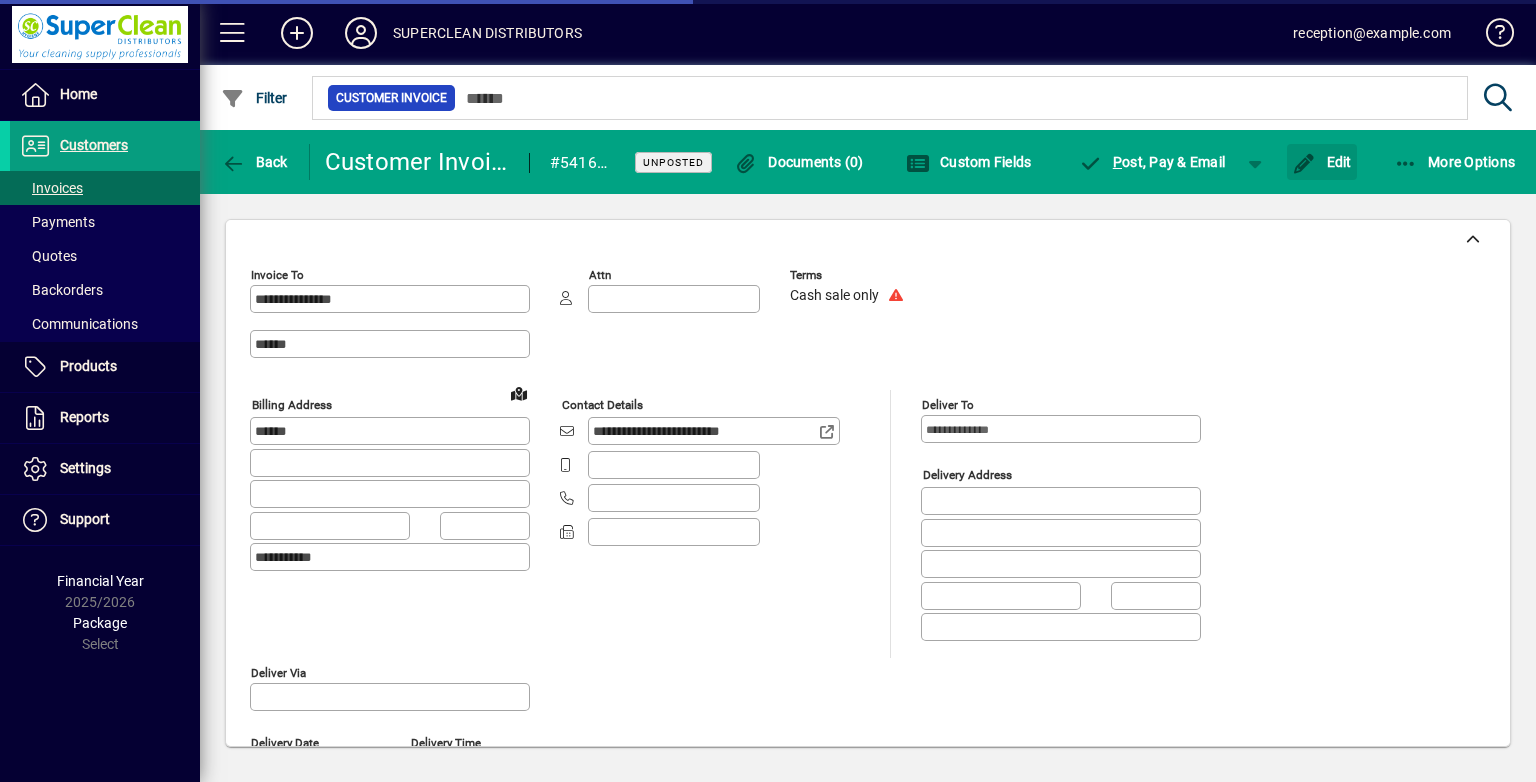 drag, startPoint x: 1319, startPoint y: 158, endPoint x: 1100, endPoint y: 336, distance: 282.21445 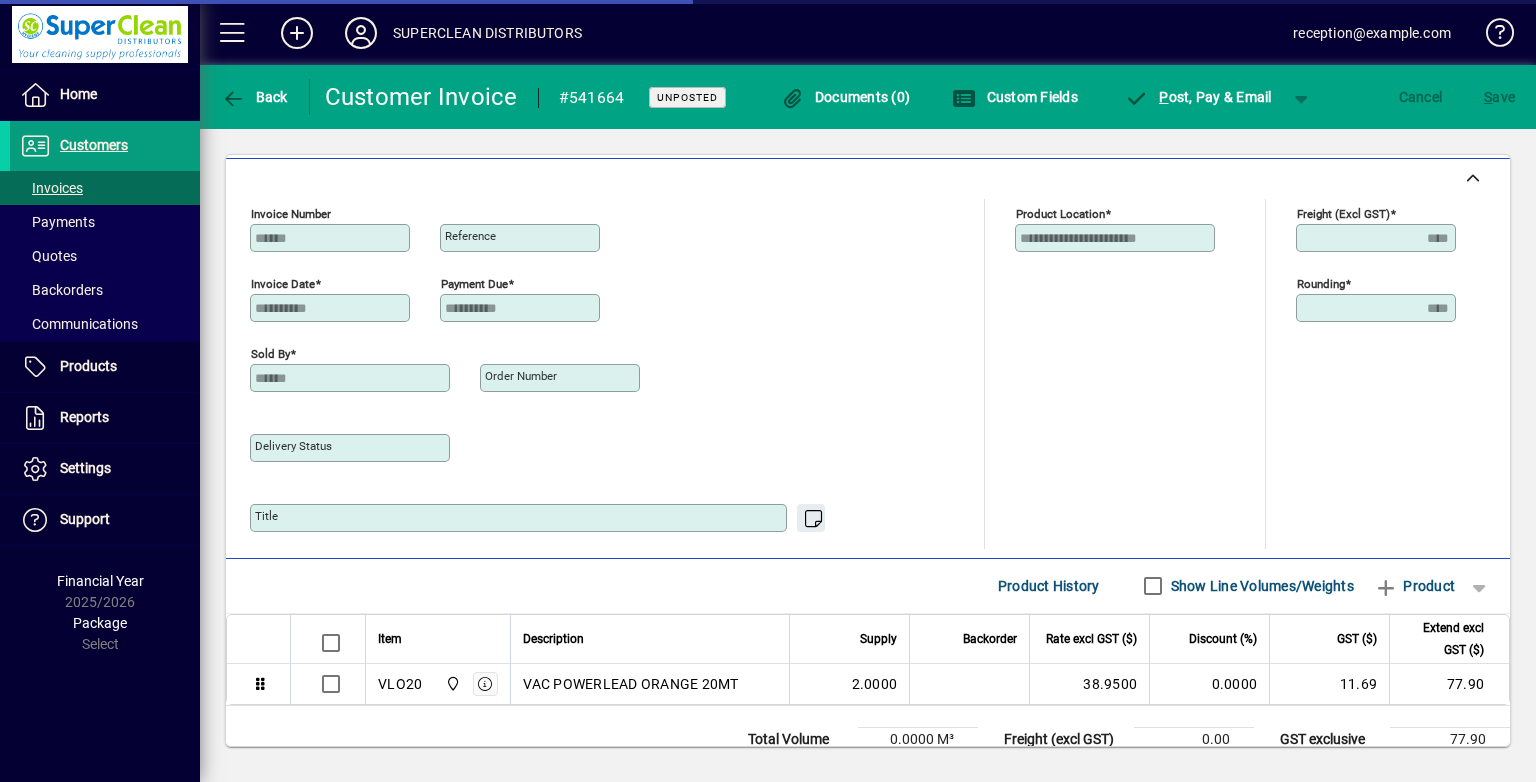 scroll, scrollTop: 790, scrollLeft: 0, axis: vertical 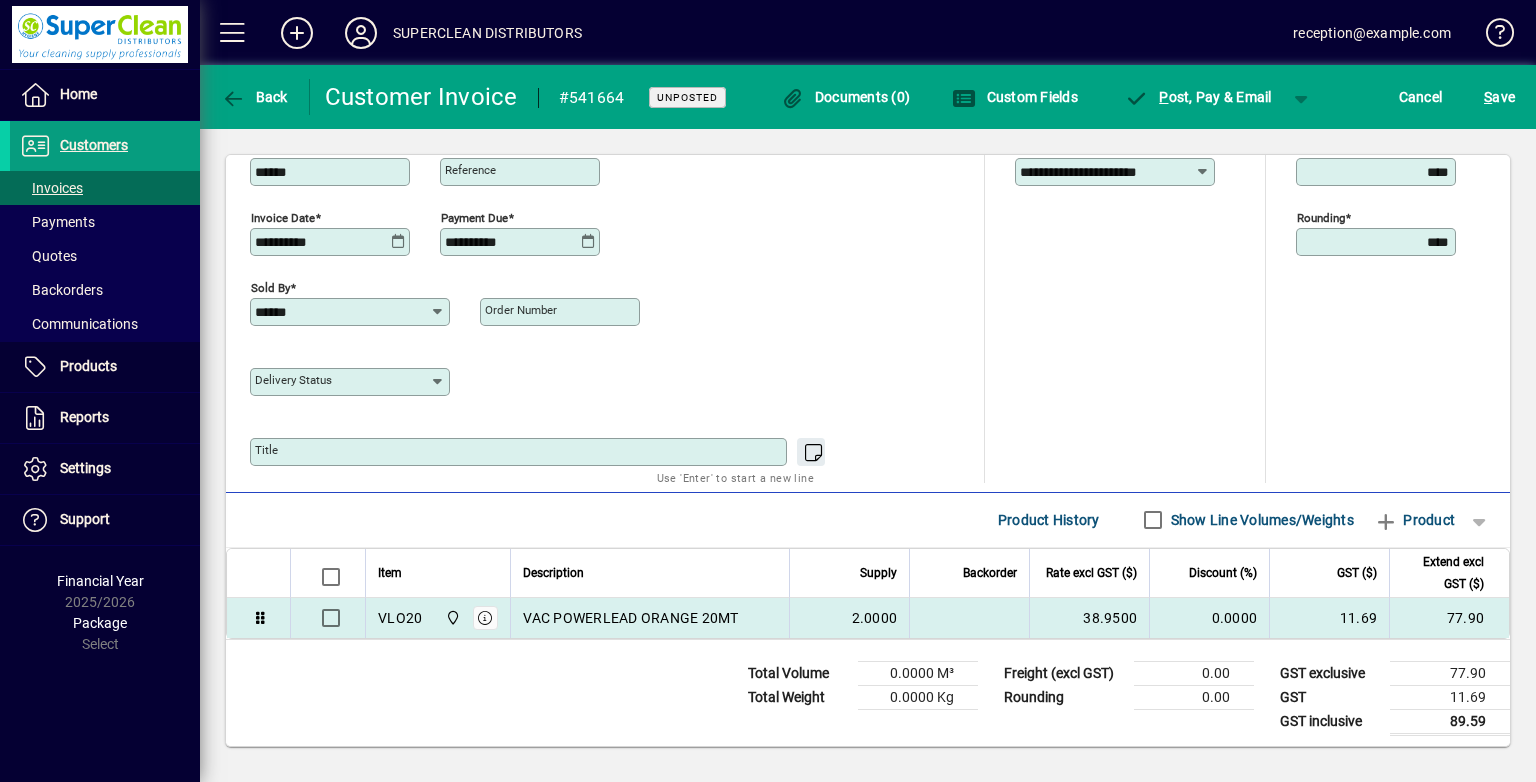 click on "VAC POWERLEAD ORANGE 20MT" at bounding box center [630, 618] 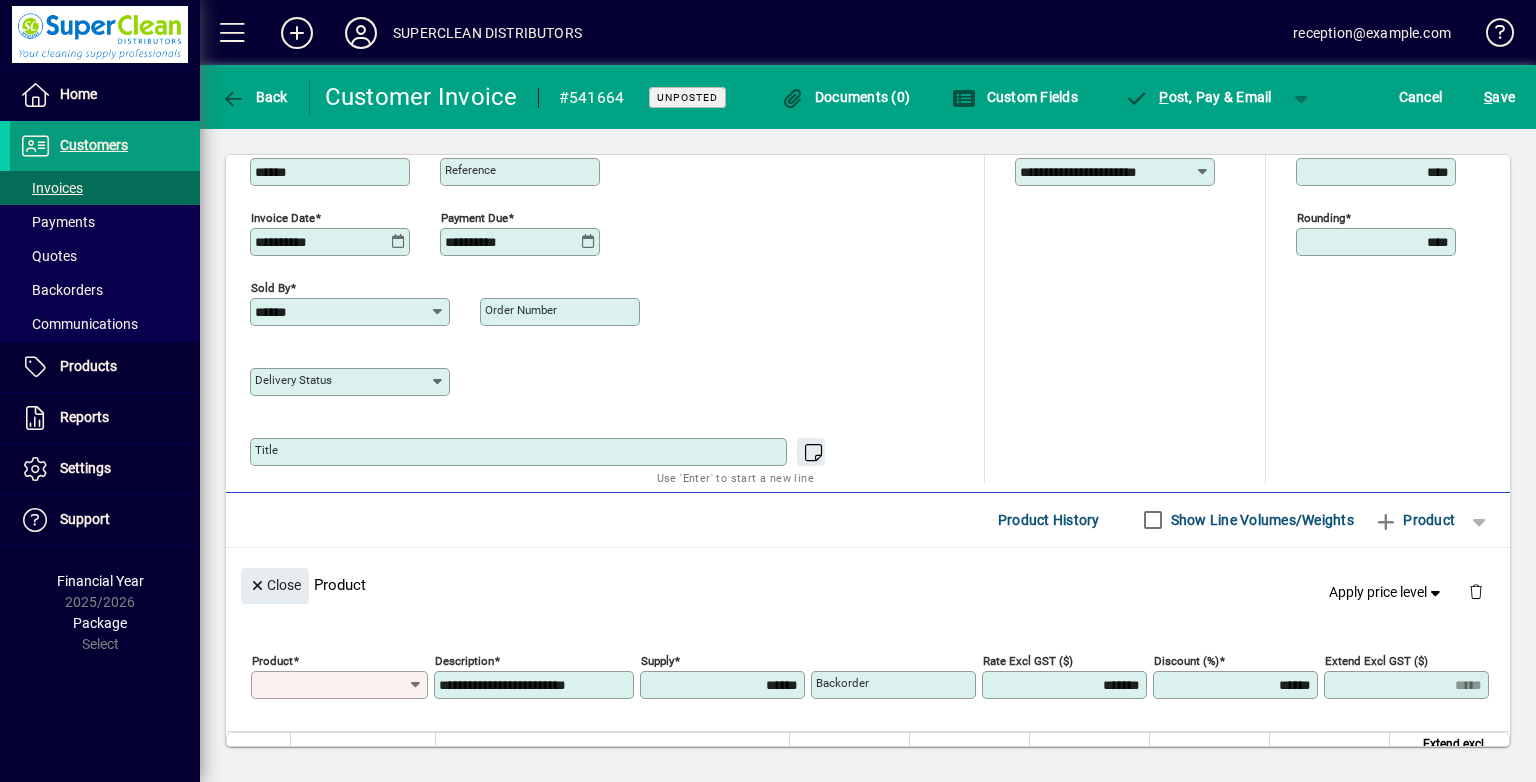 type on "*****" 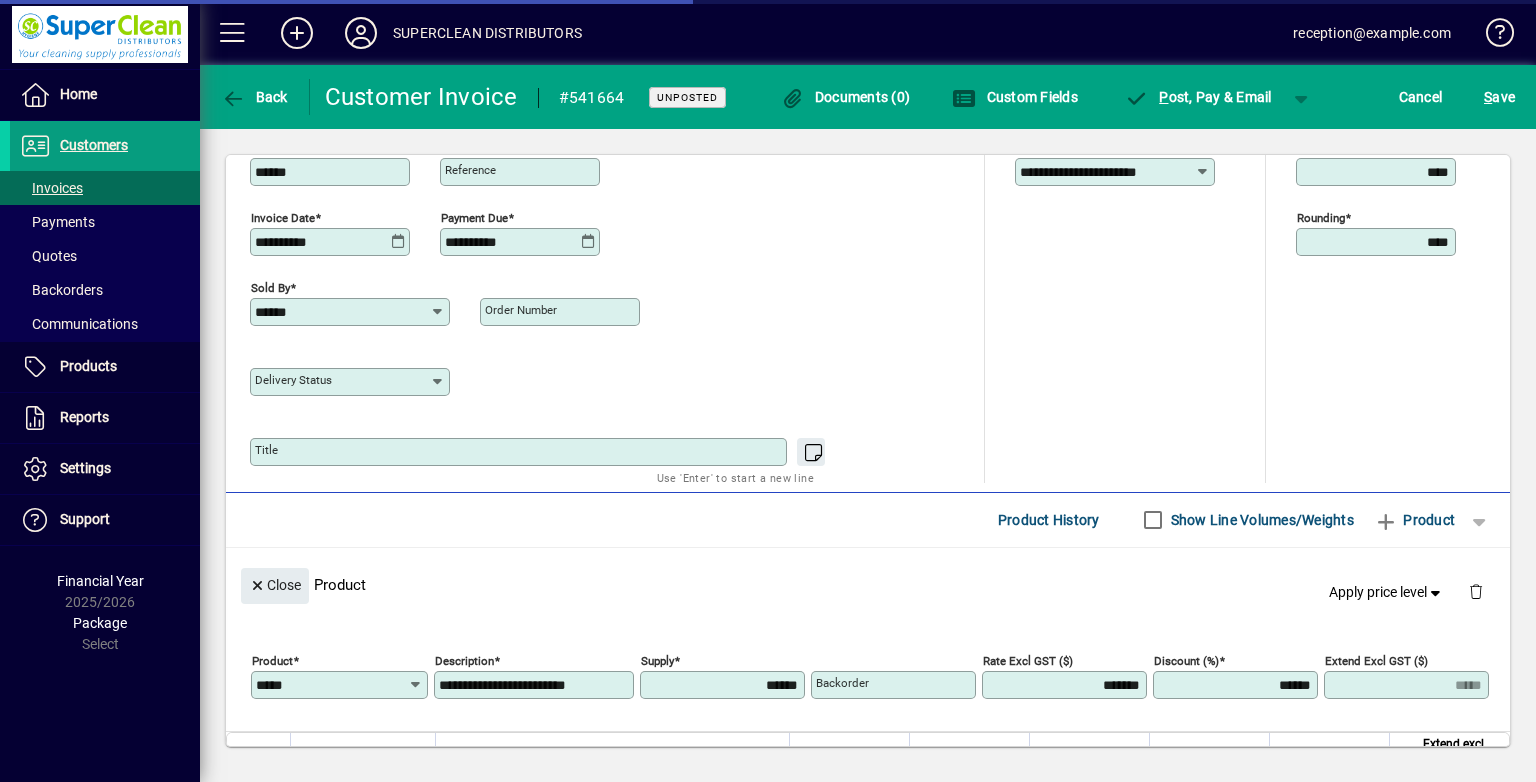 click on "**********" at bounding box center (536, 685) 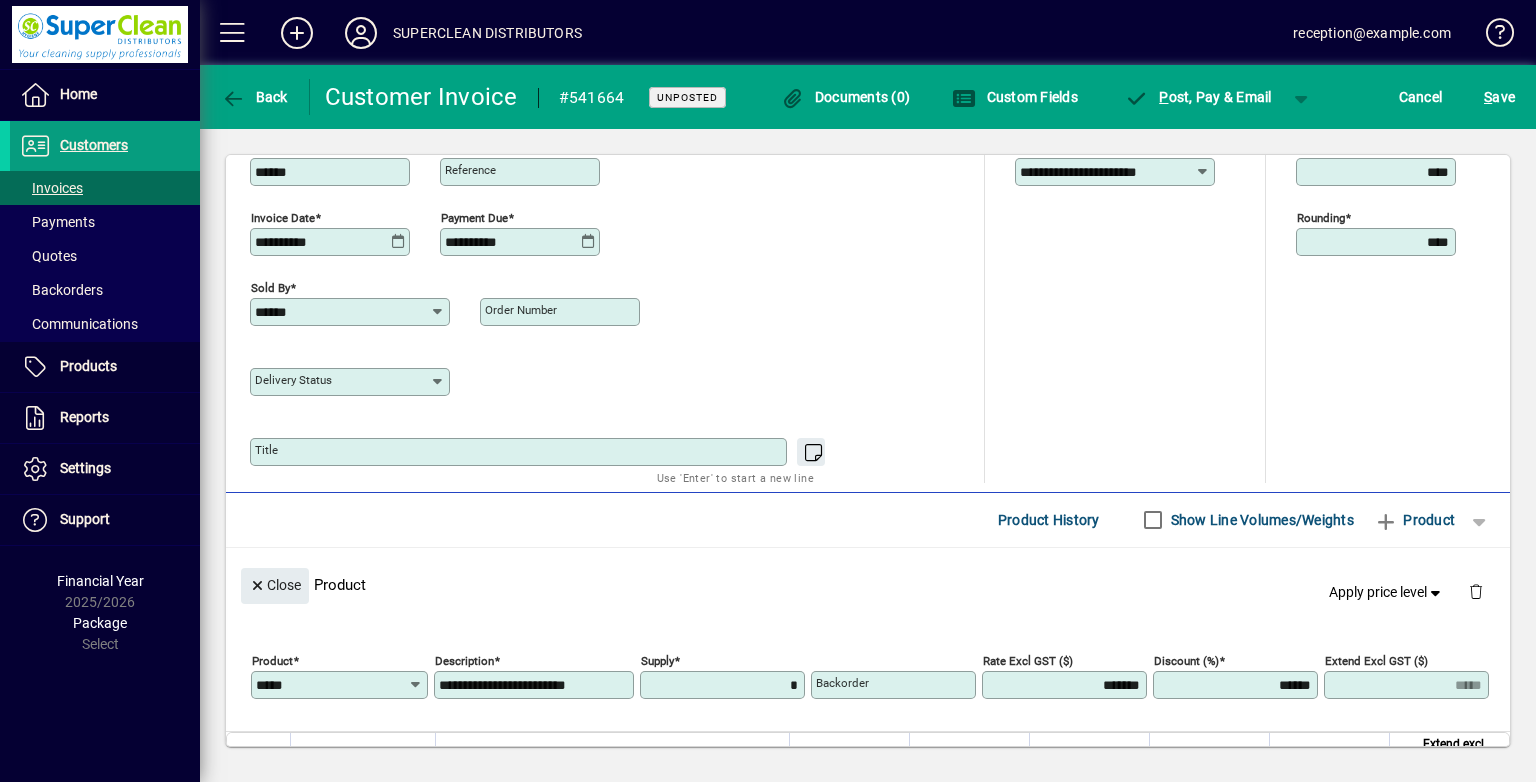 type on "******" 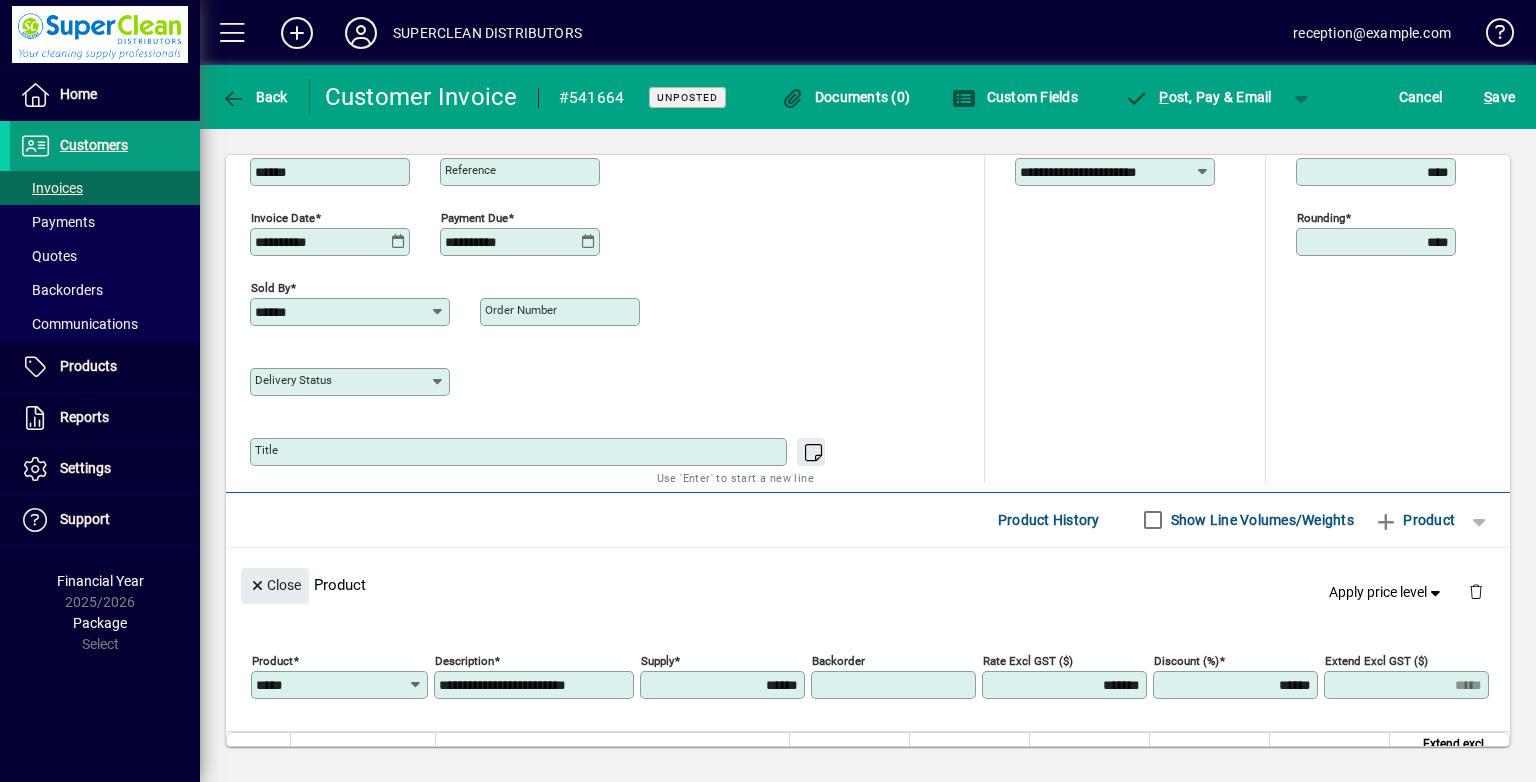 type on "******" 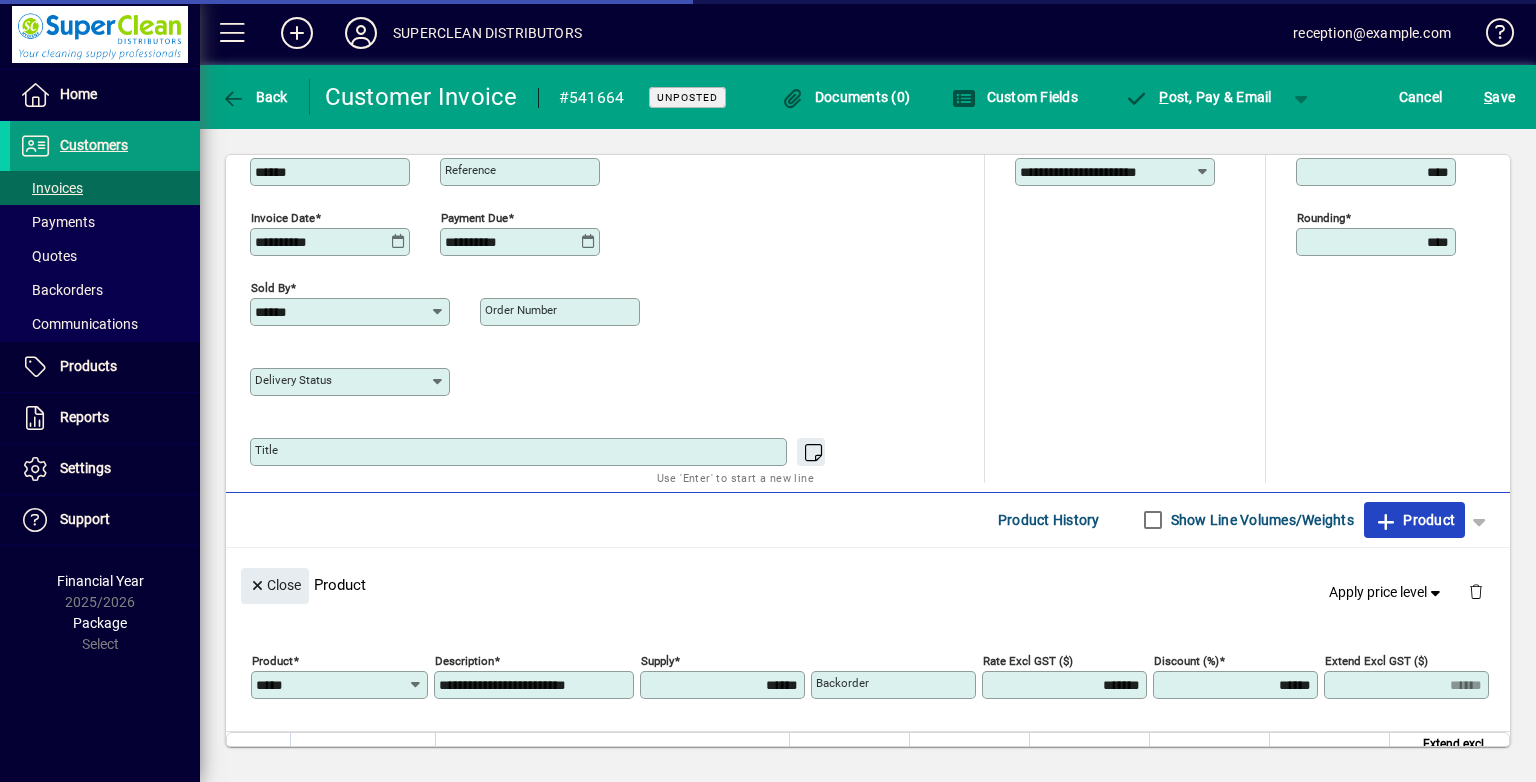 type 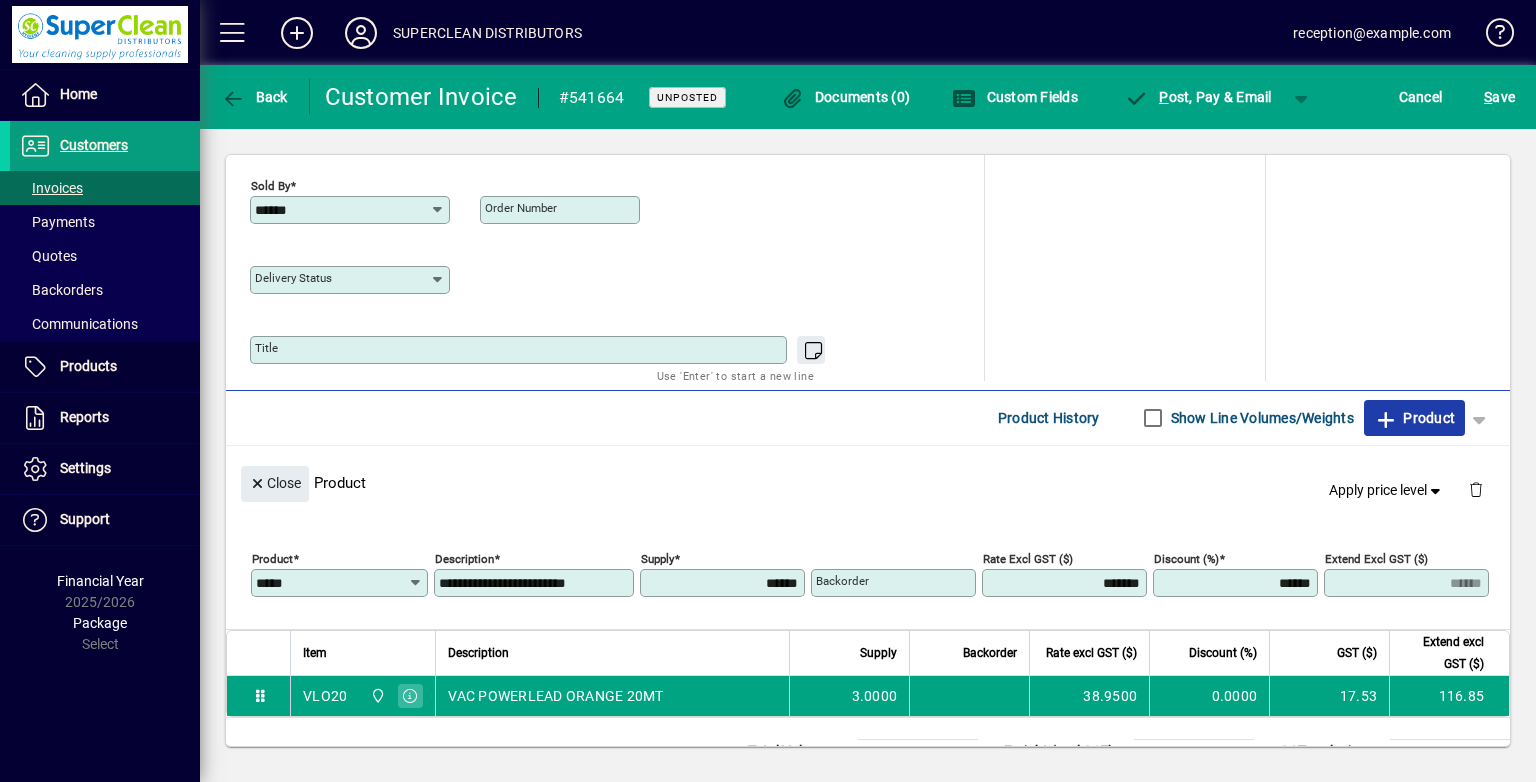 scroll, scrollTop: 970, scrollLeft: 0, axis: vertical 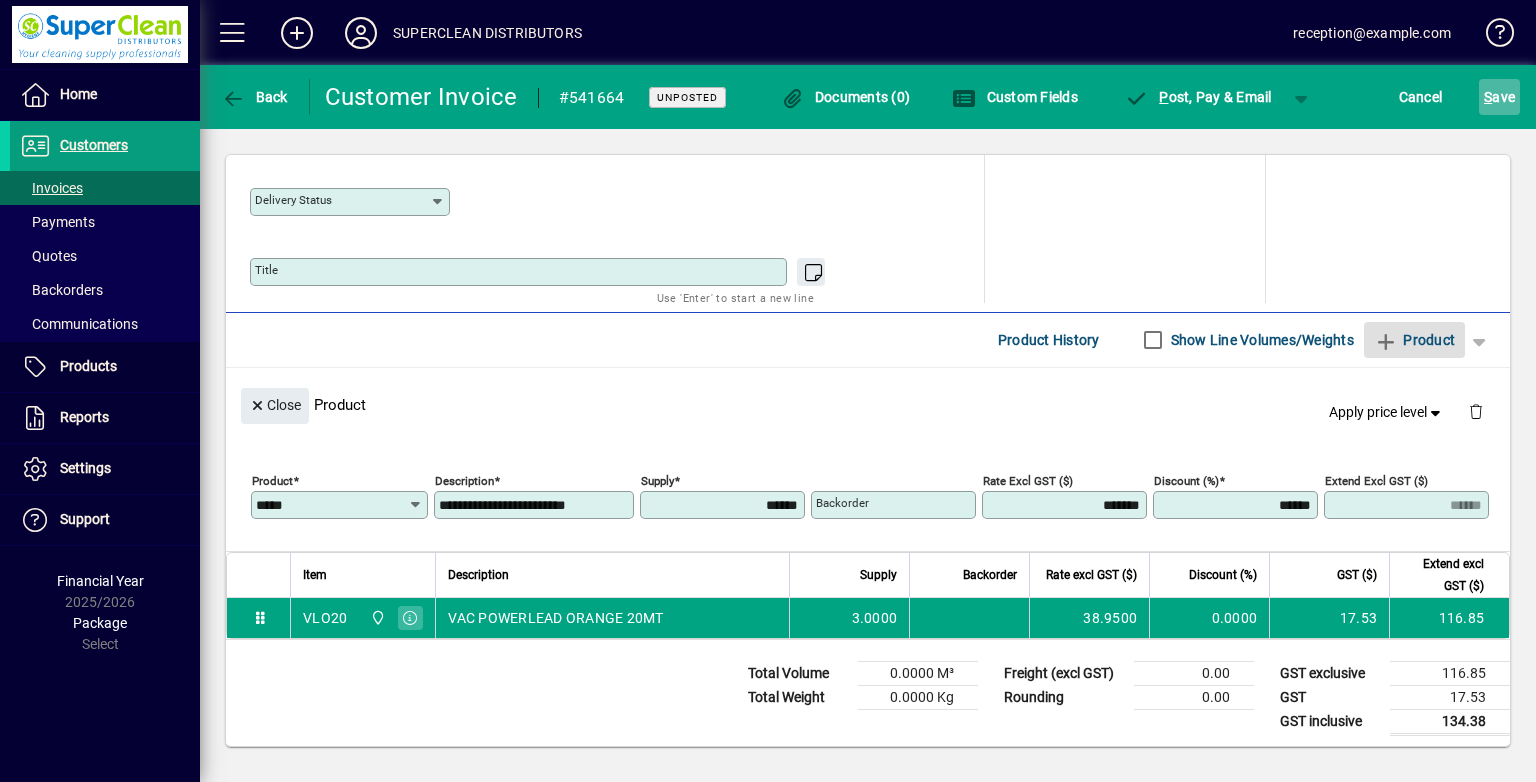 click 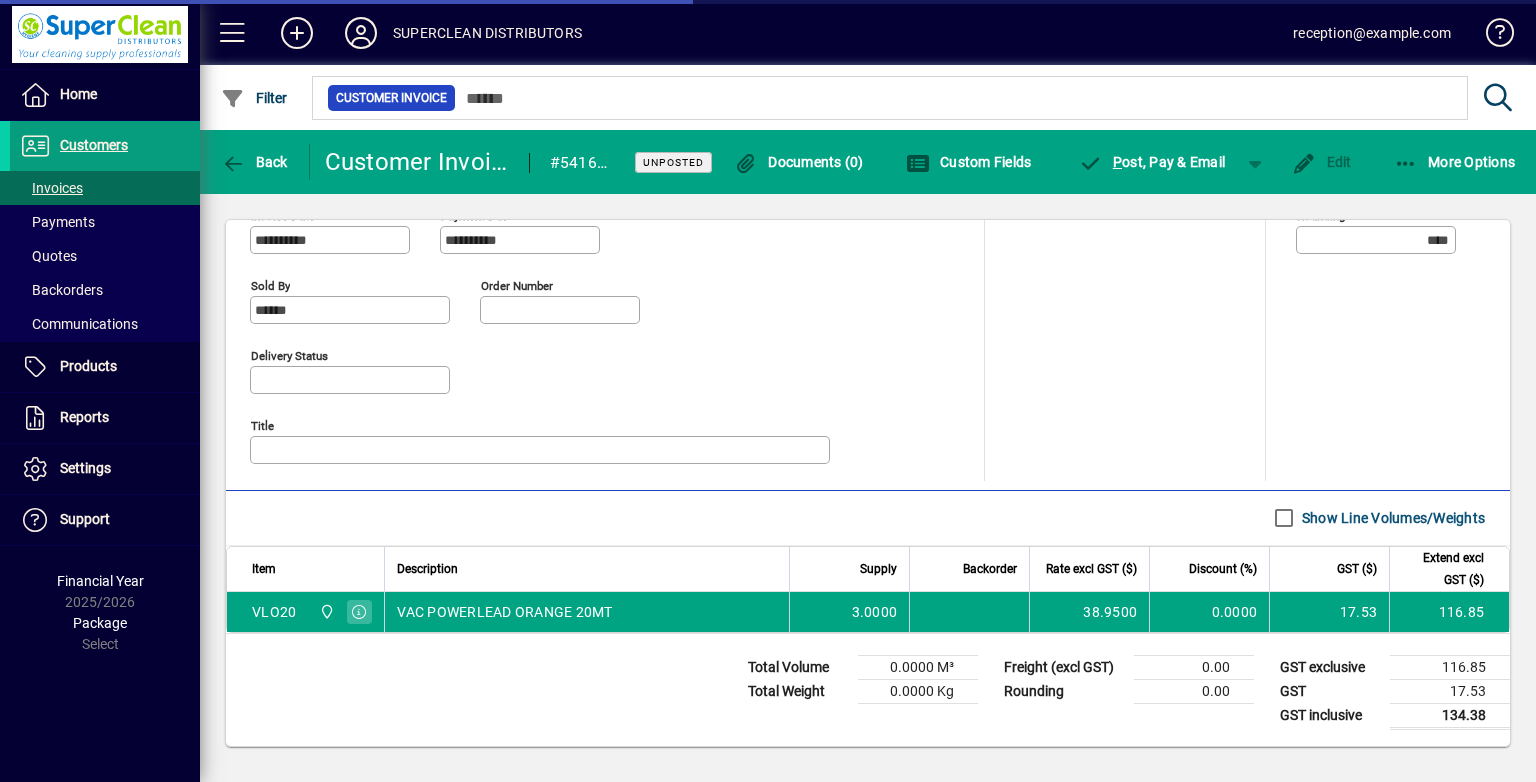 scroll, scrollTop: 851, scrollLeft: 0, axis: vertical 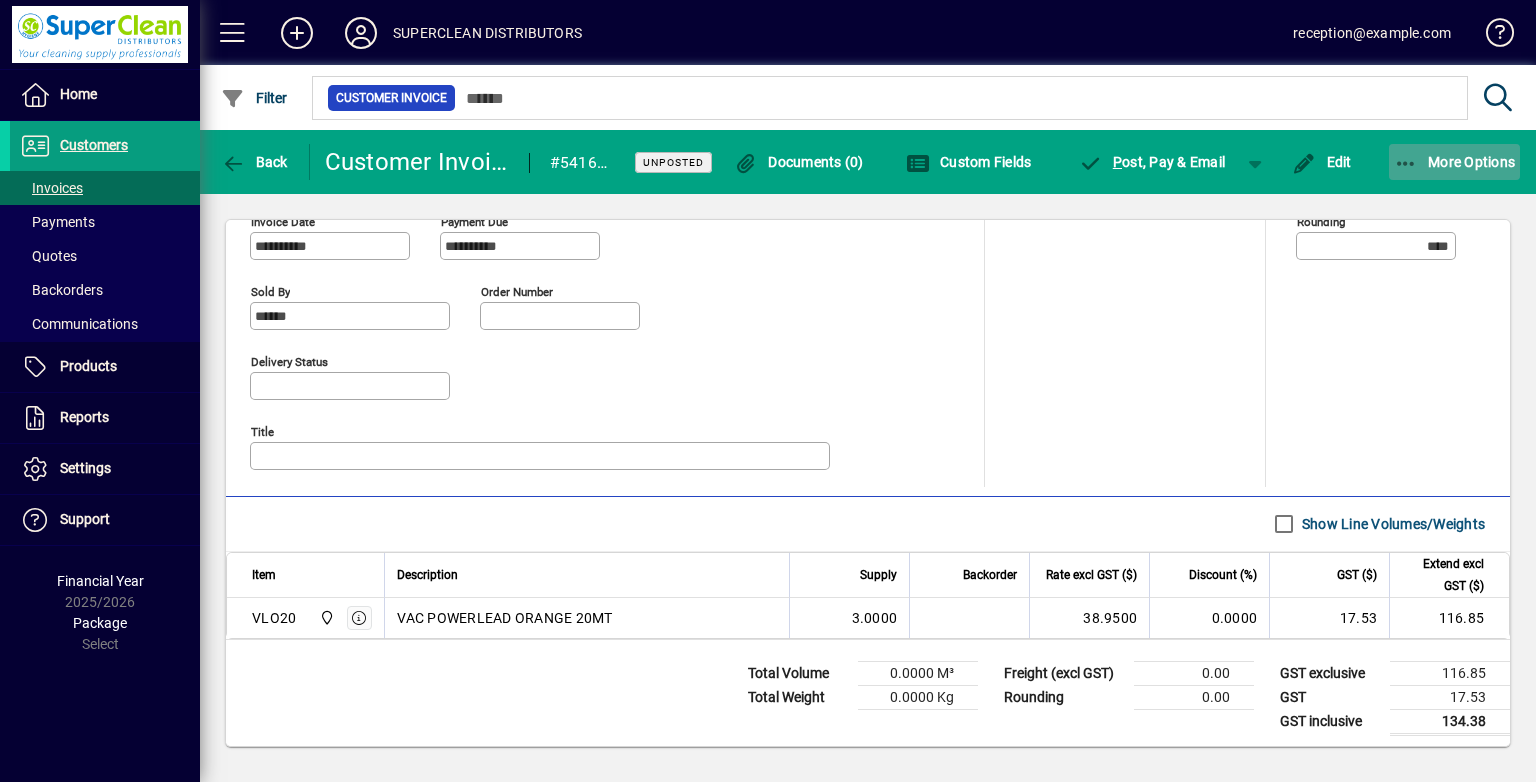 click on "More Options" 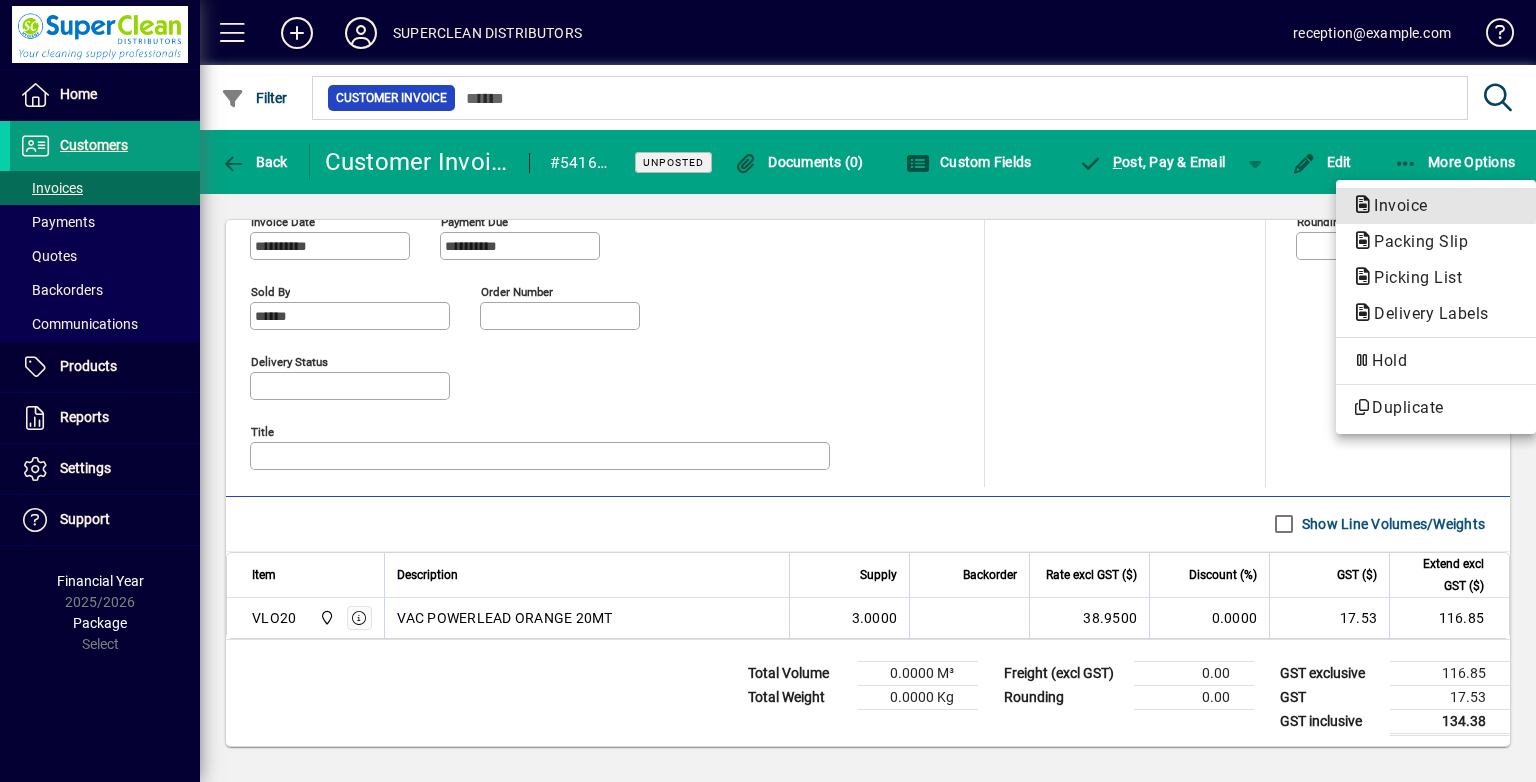click on "Invoice" 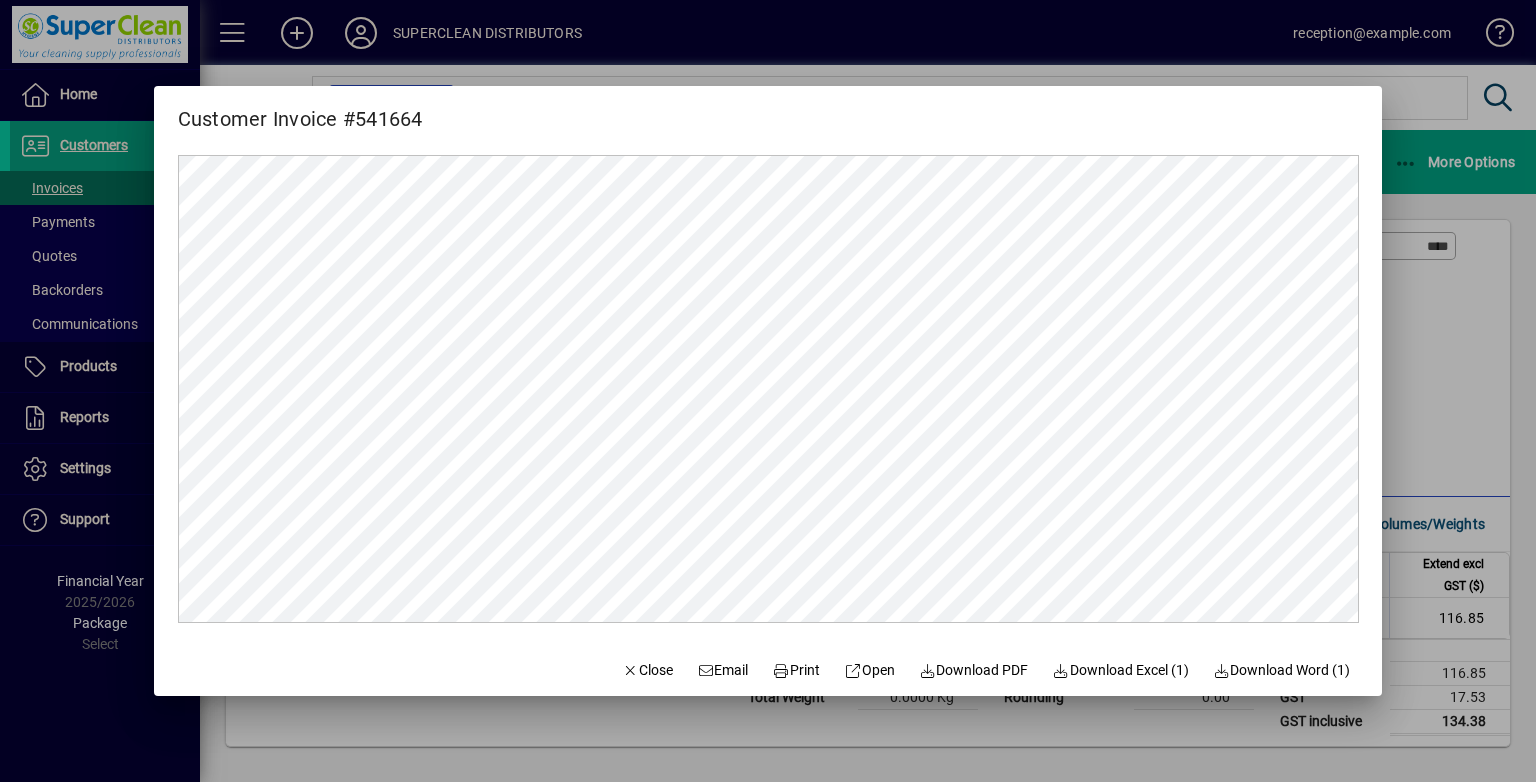 scroll, scrollTop: 0, scrollLeft: 0, axis: both 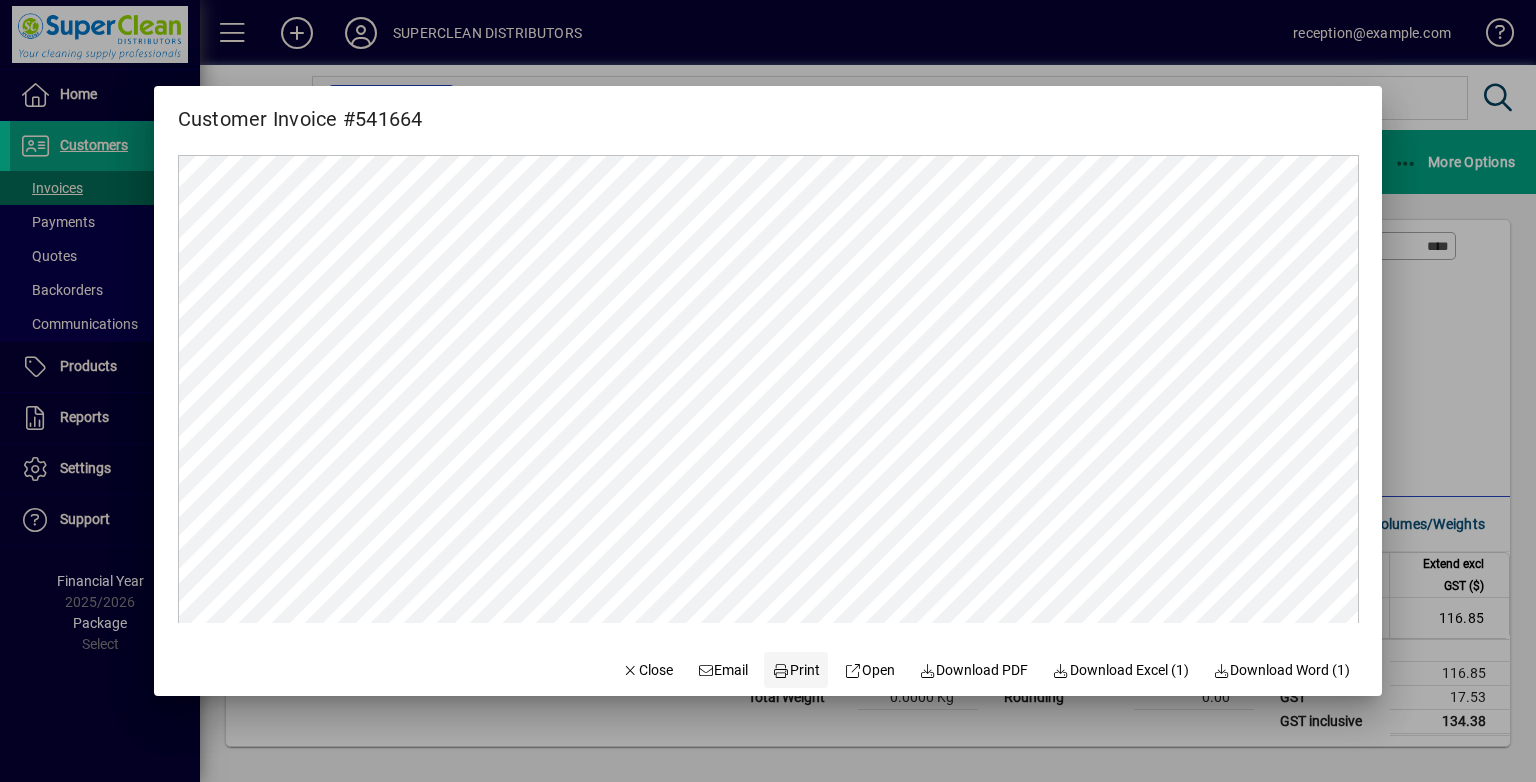 click on "Print" 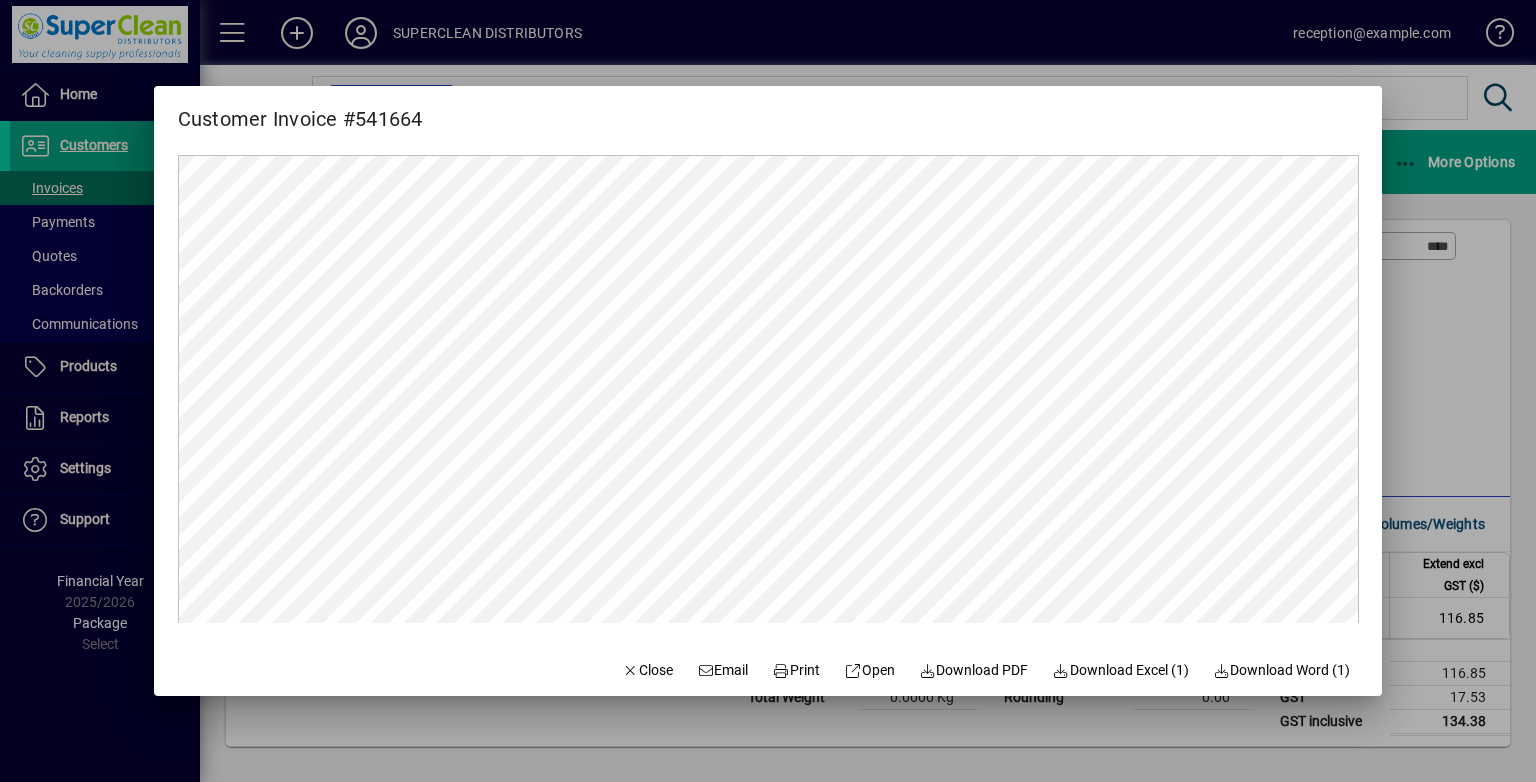 click on "Customer Invoice #541664   Close   Email    Print    Open   Download PDF    Download Excel (1)   Download Word (1)" at bounding box center (768, 391) 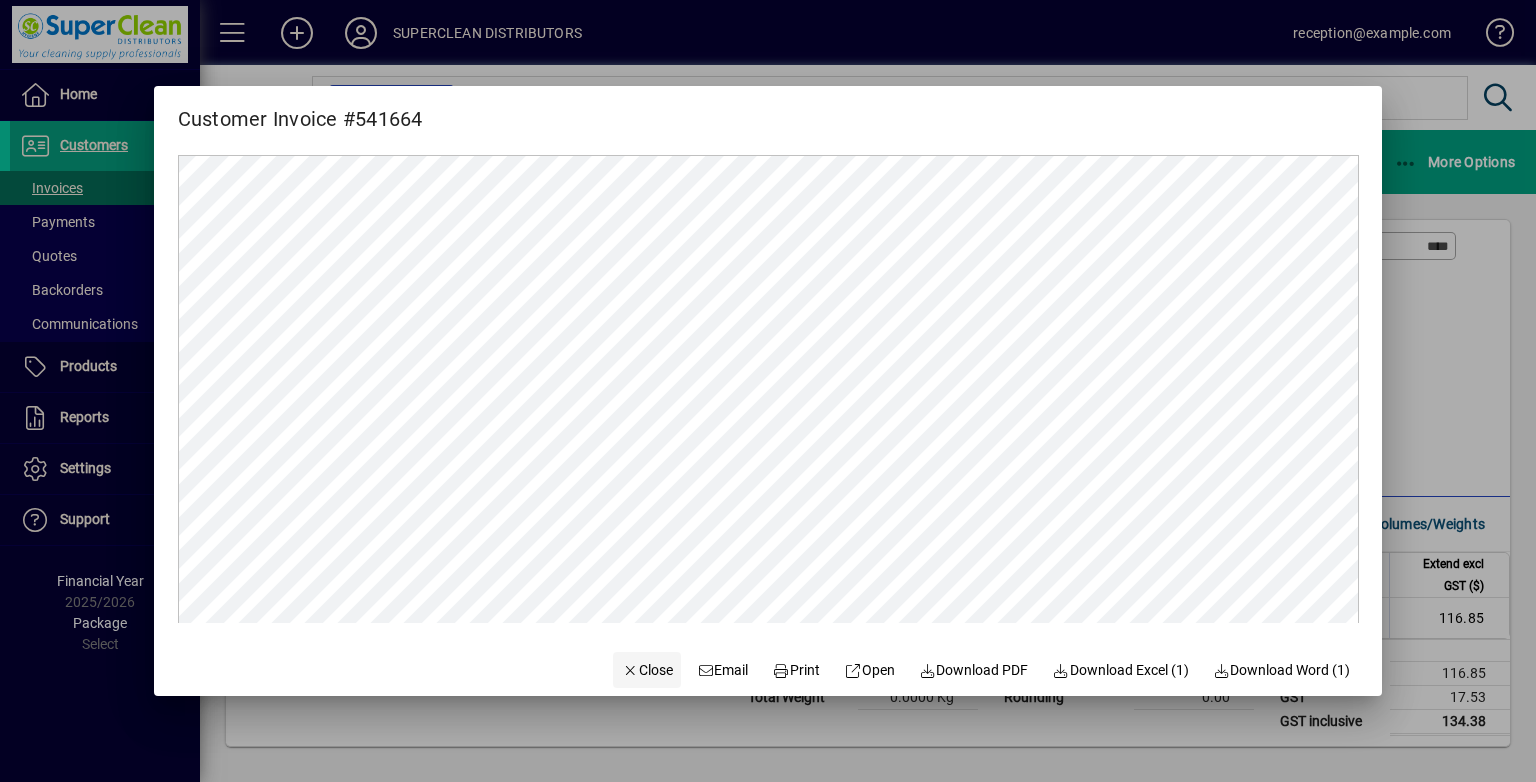 click 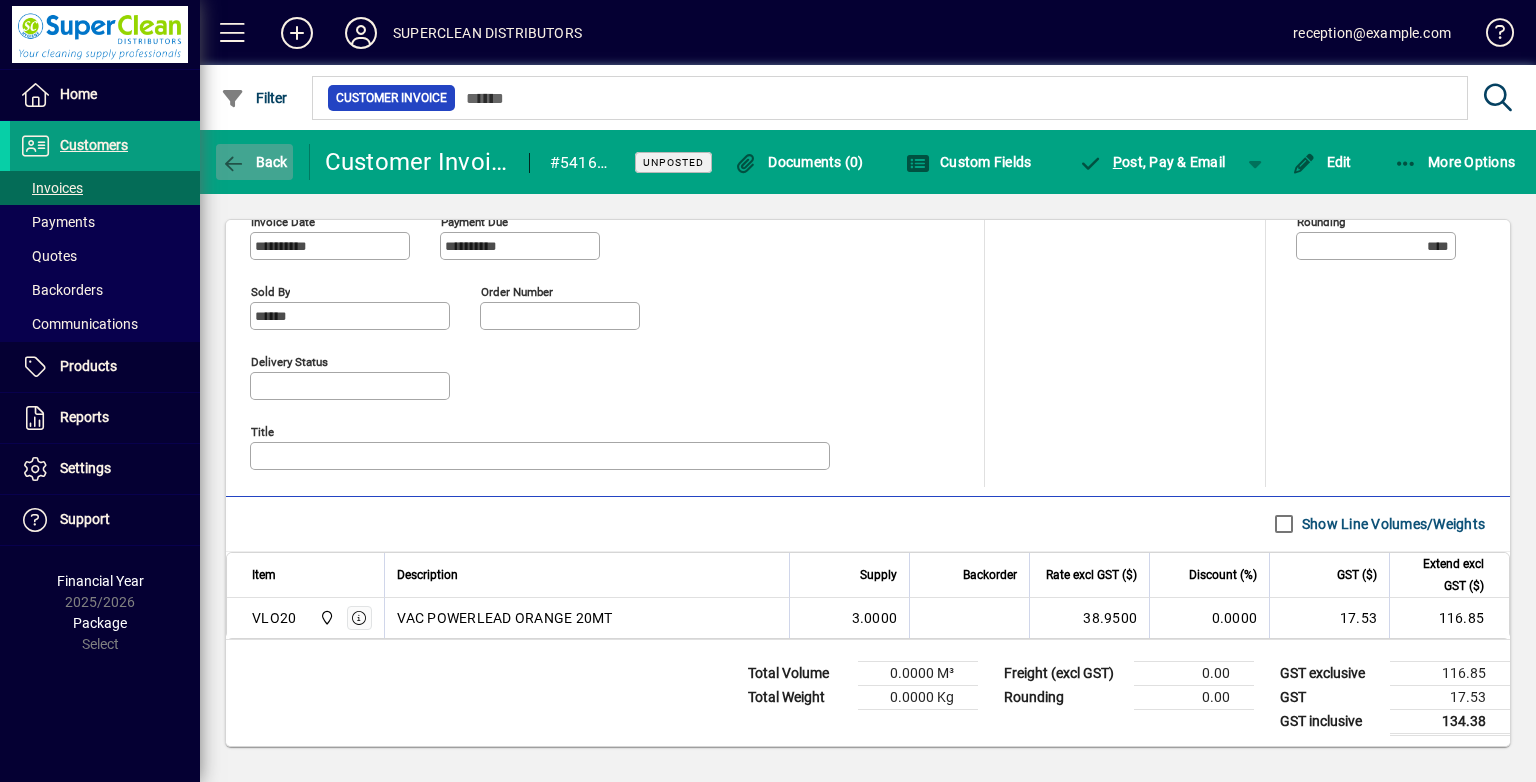 click on "Back" 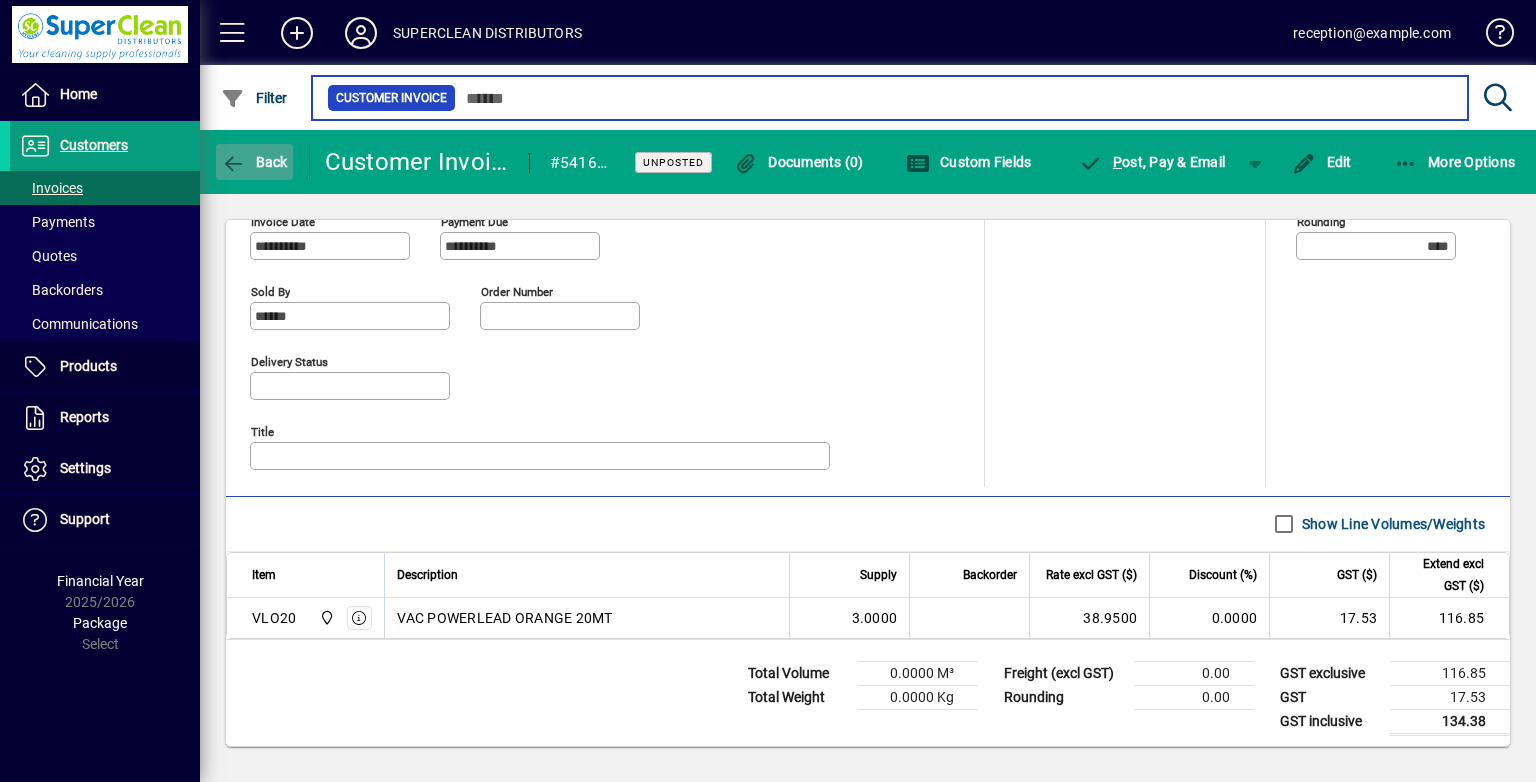 type on "******" 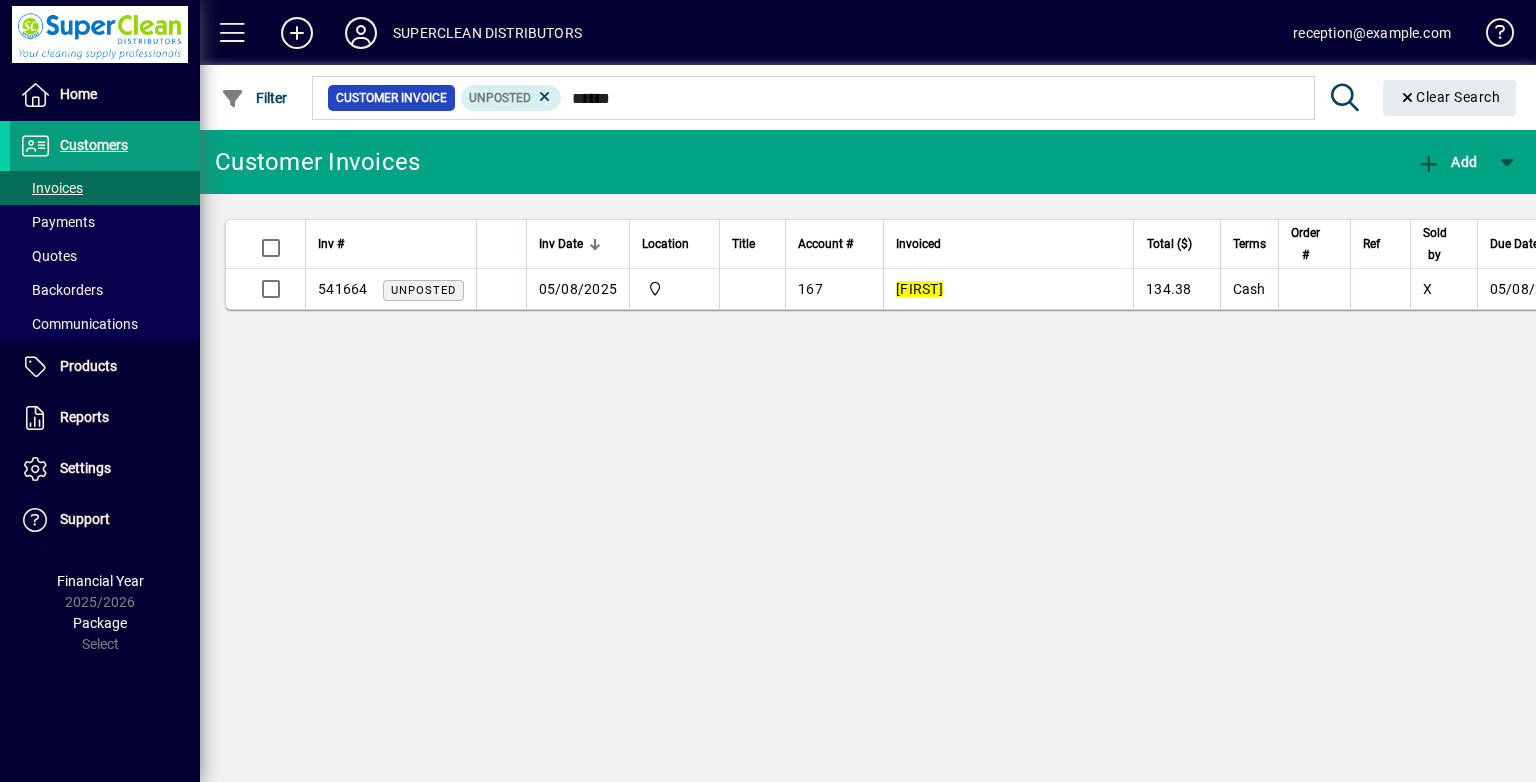 click on "Clear Search" 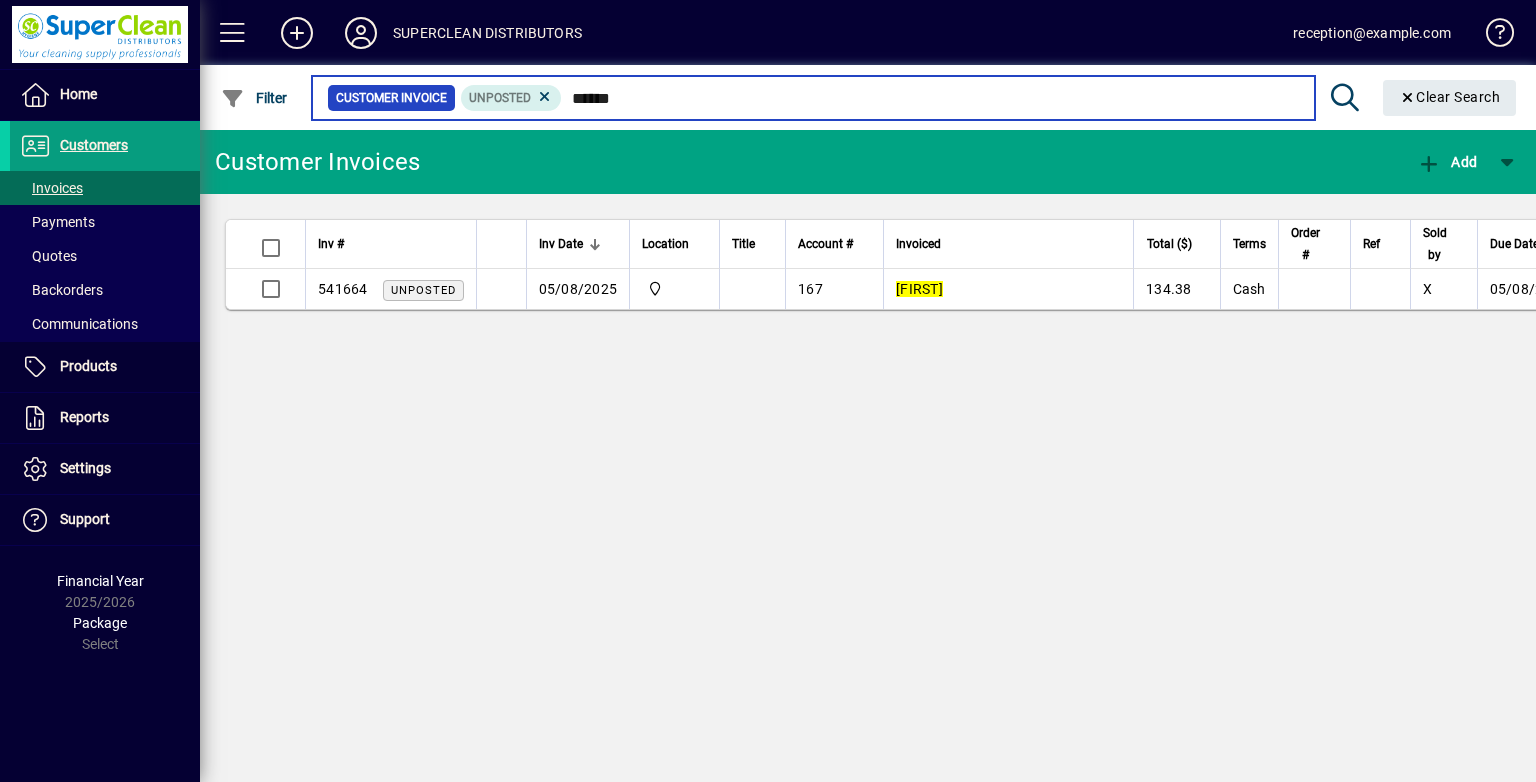 type 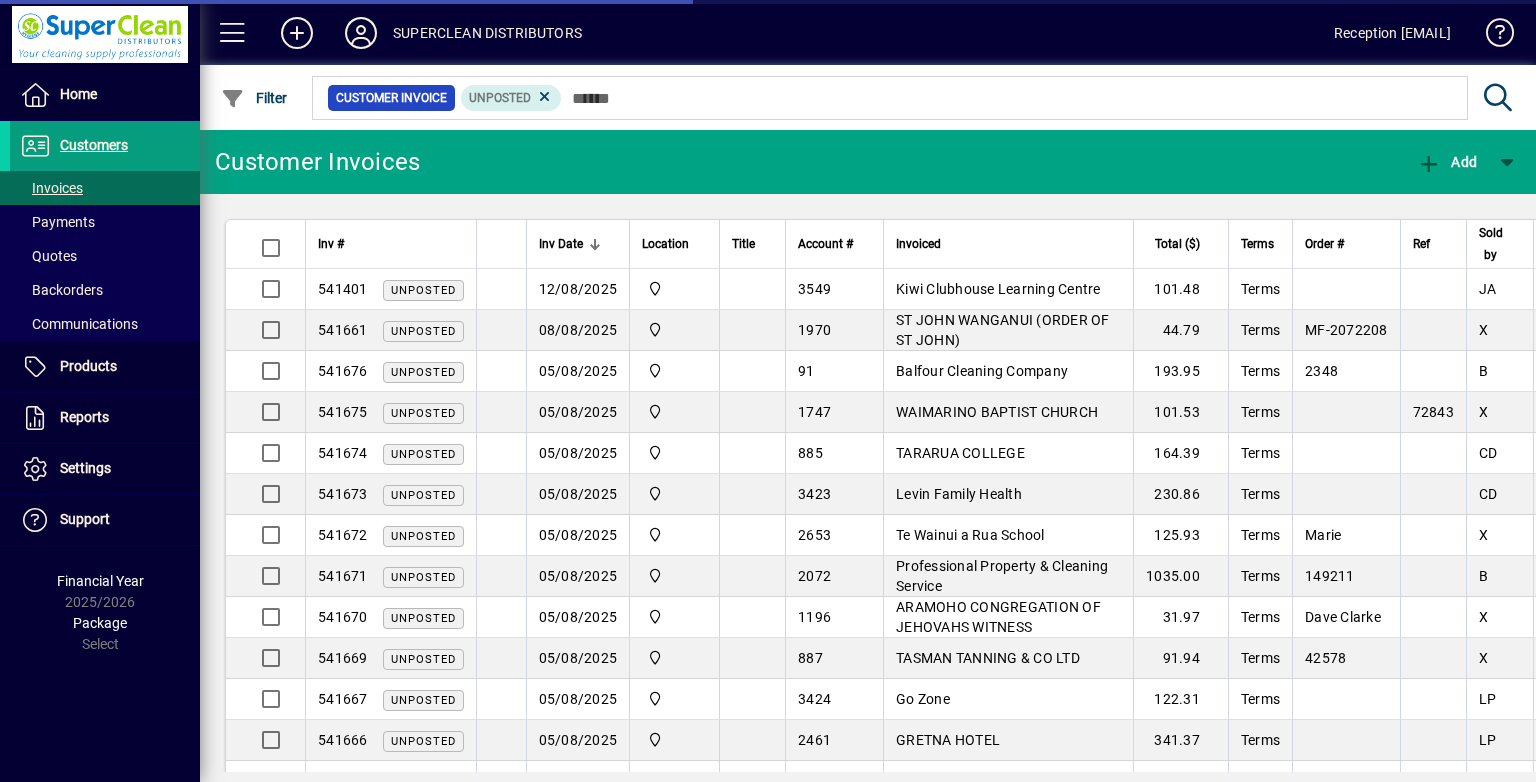 scroll, scrollTop: 0, scrollLeft: 0, axis: both 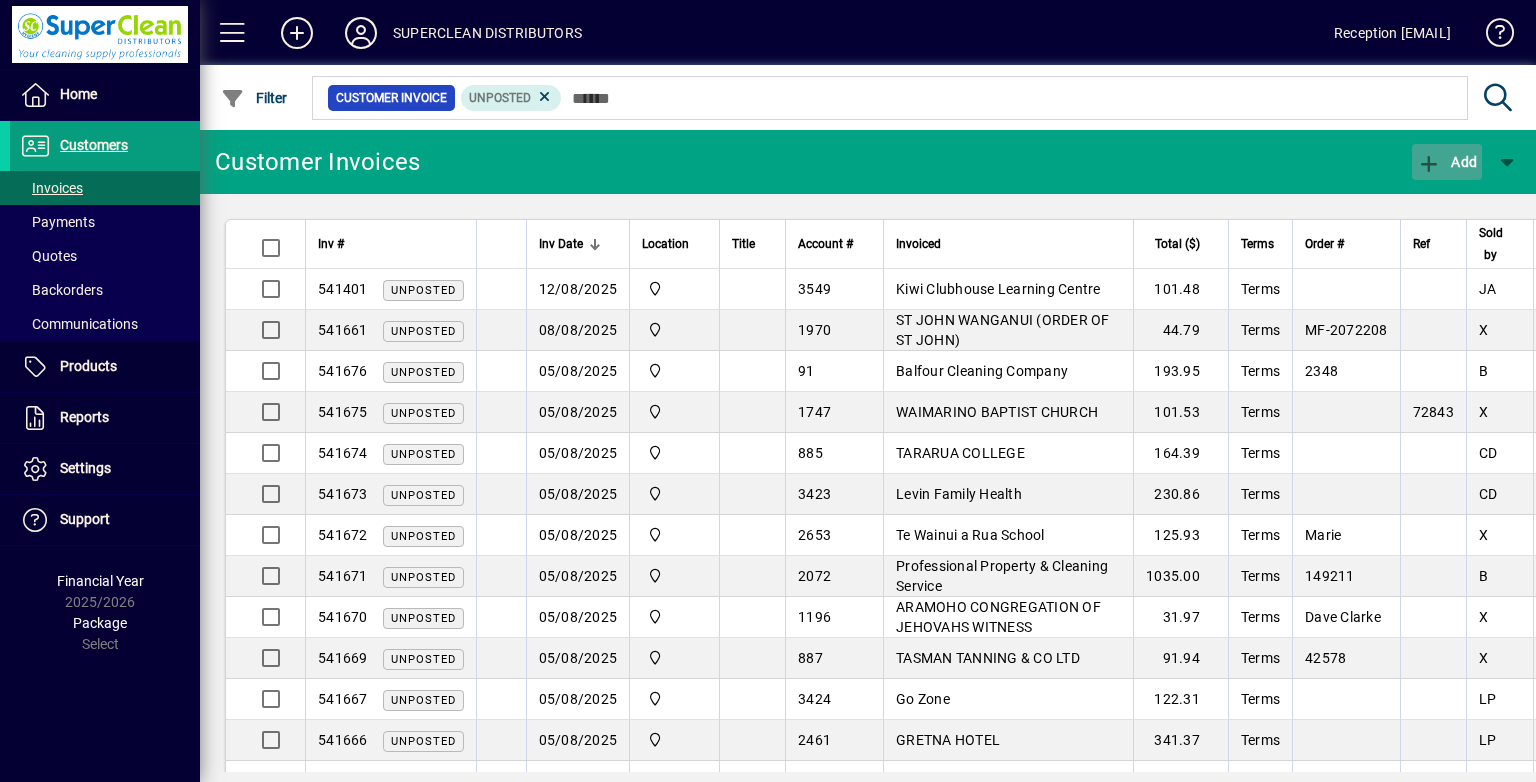 click on "Add" 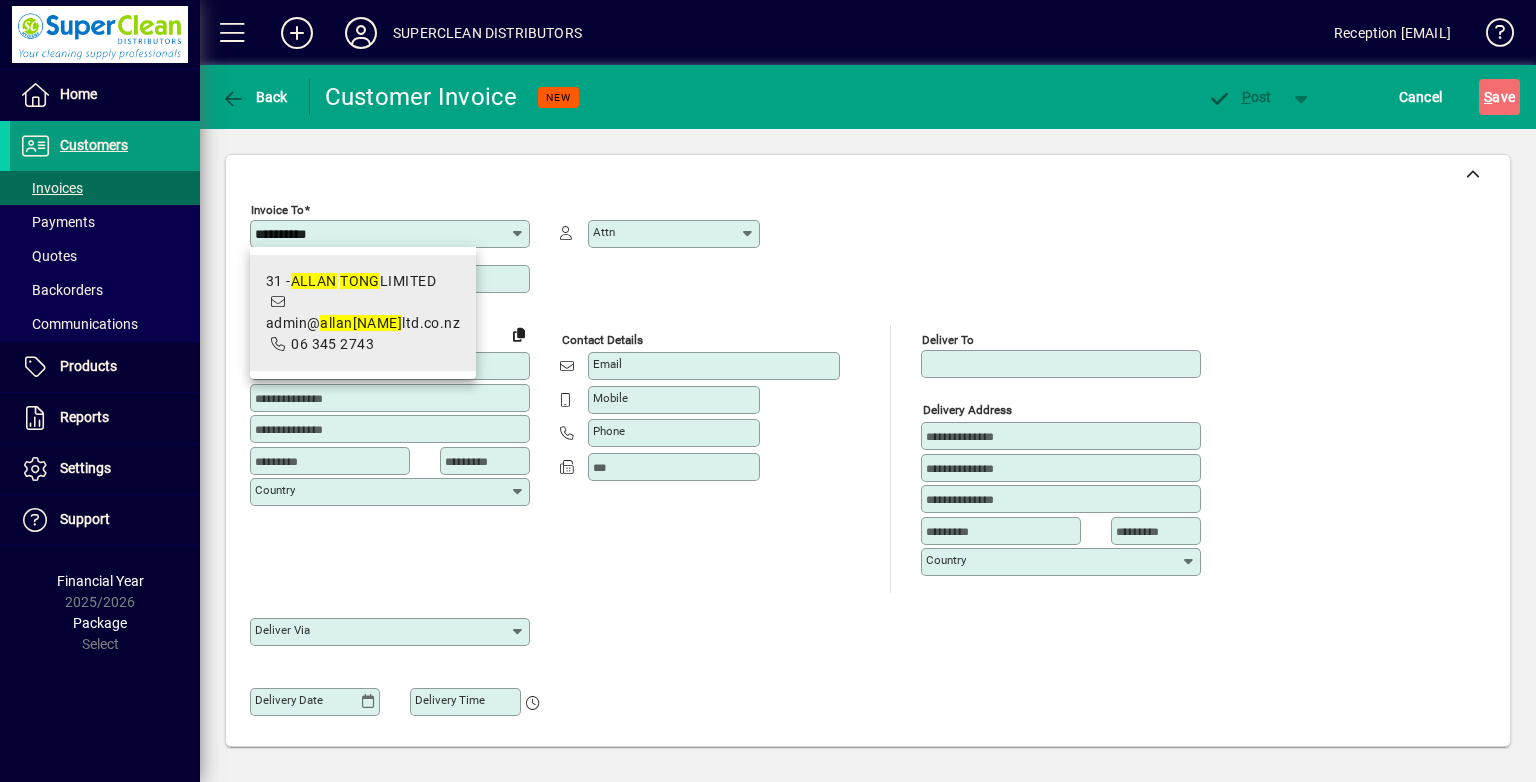 click on "tong" at bounding box center (378, 323) 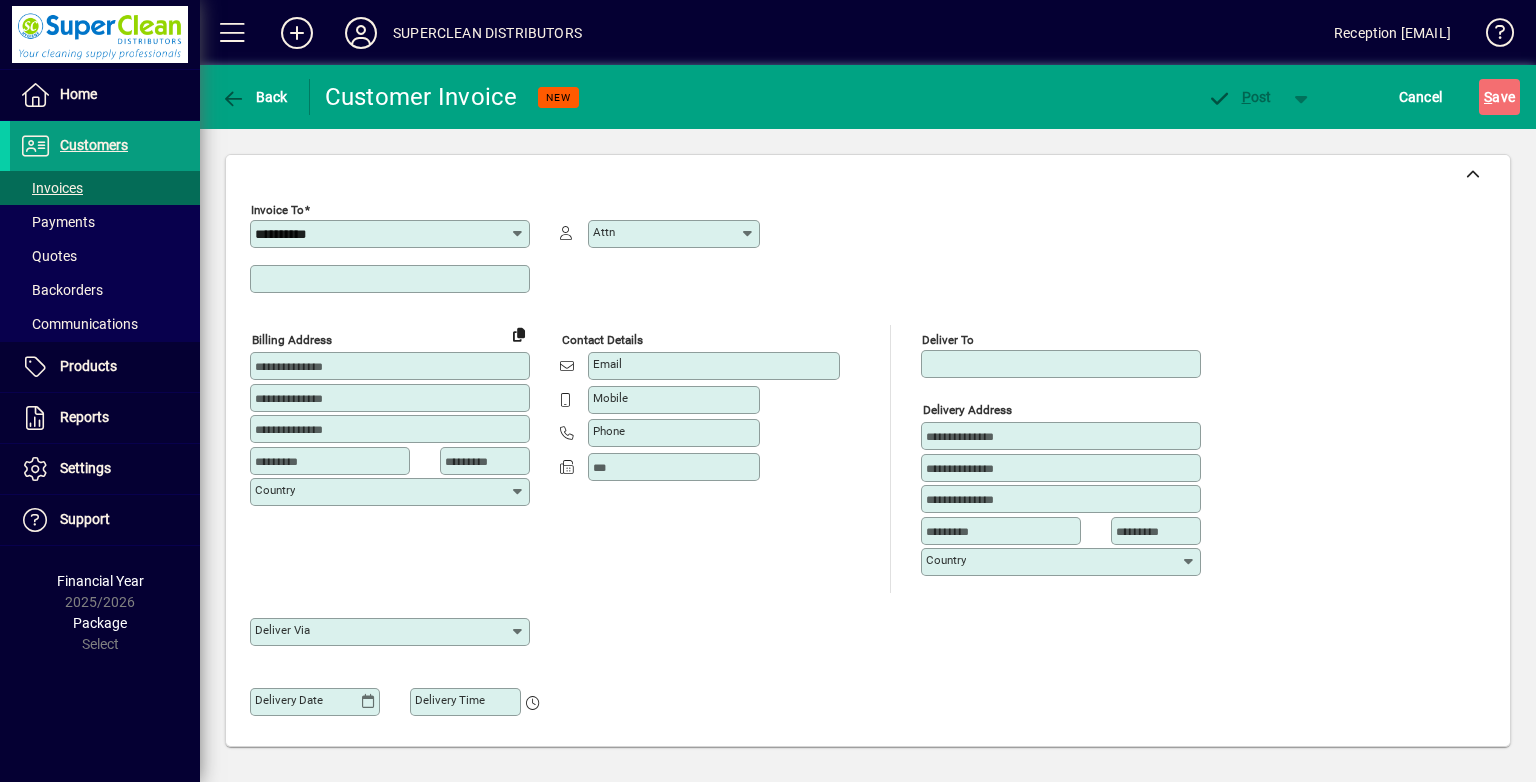 type on "**********" 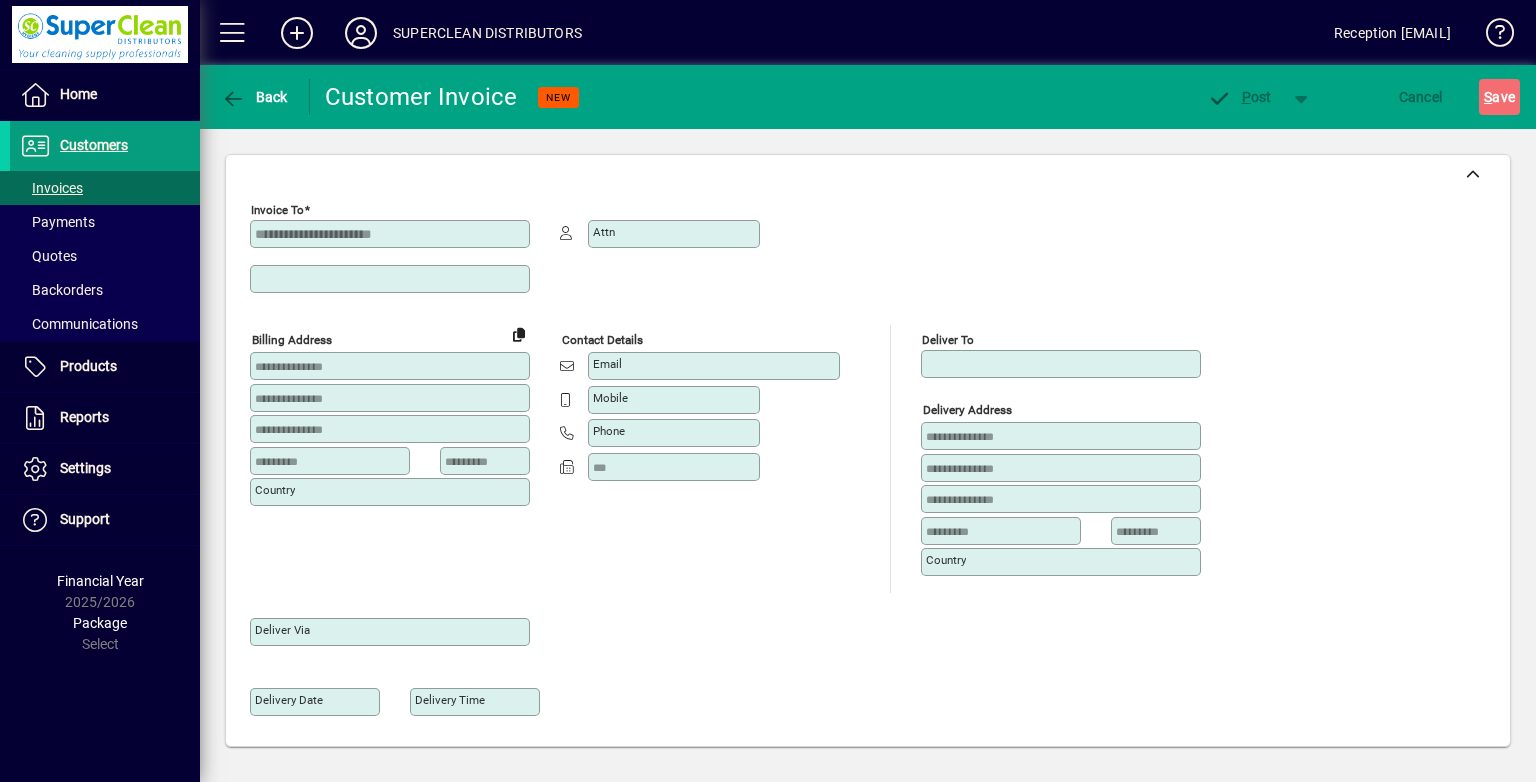type on "**********" 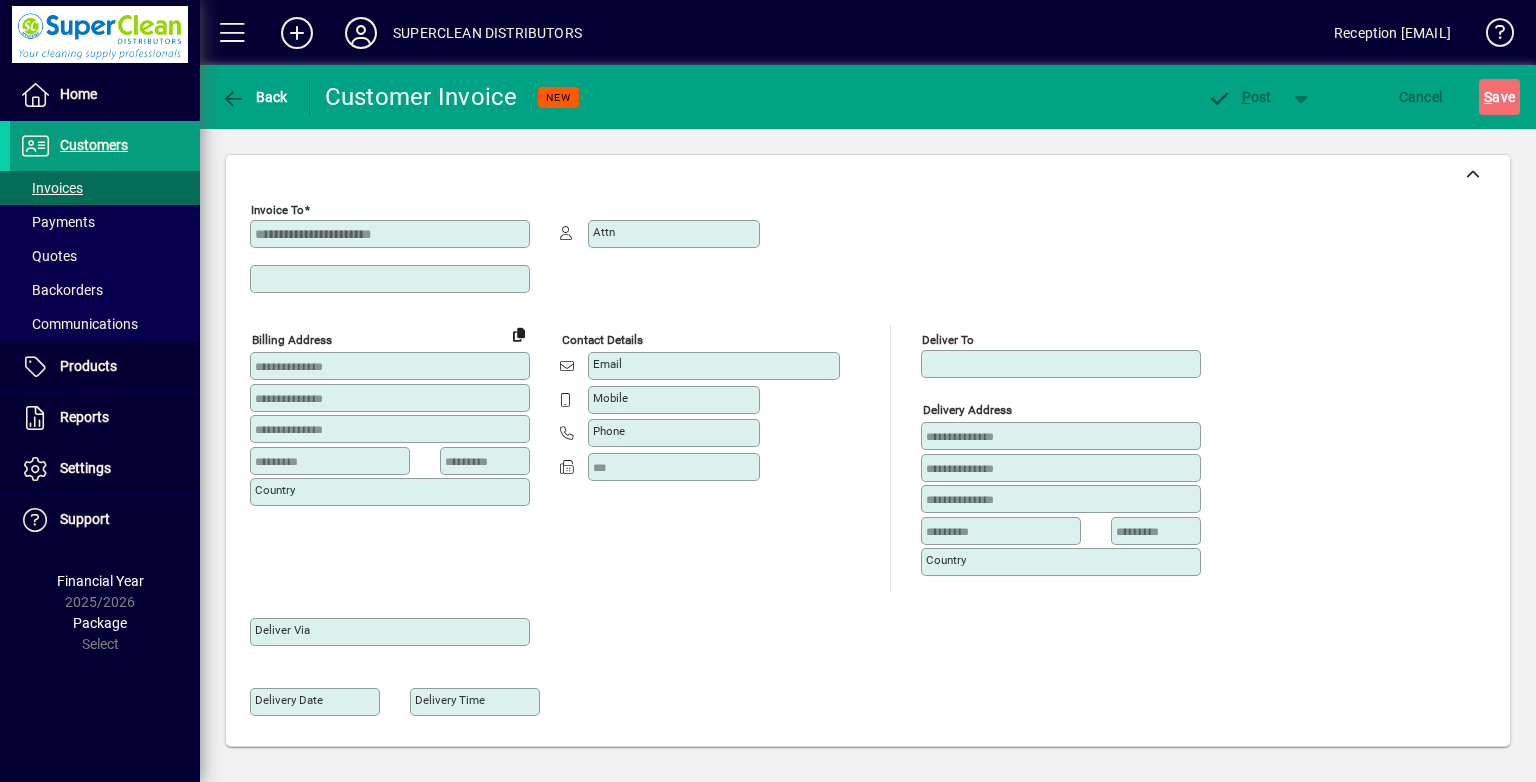 type on "**********" 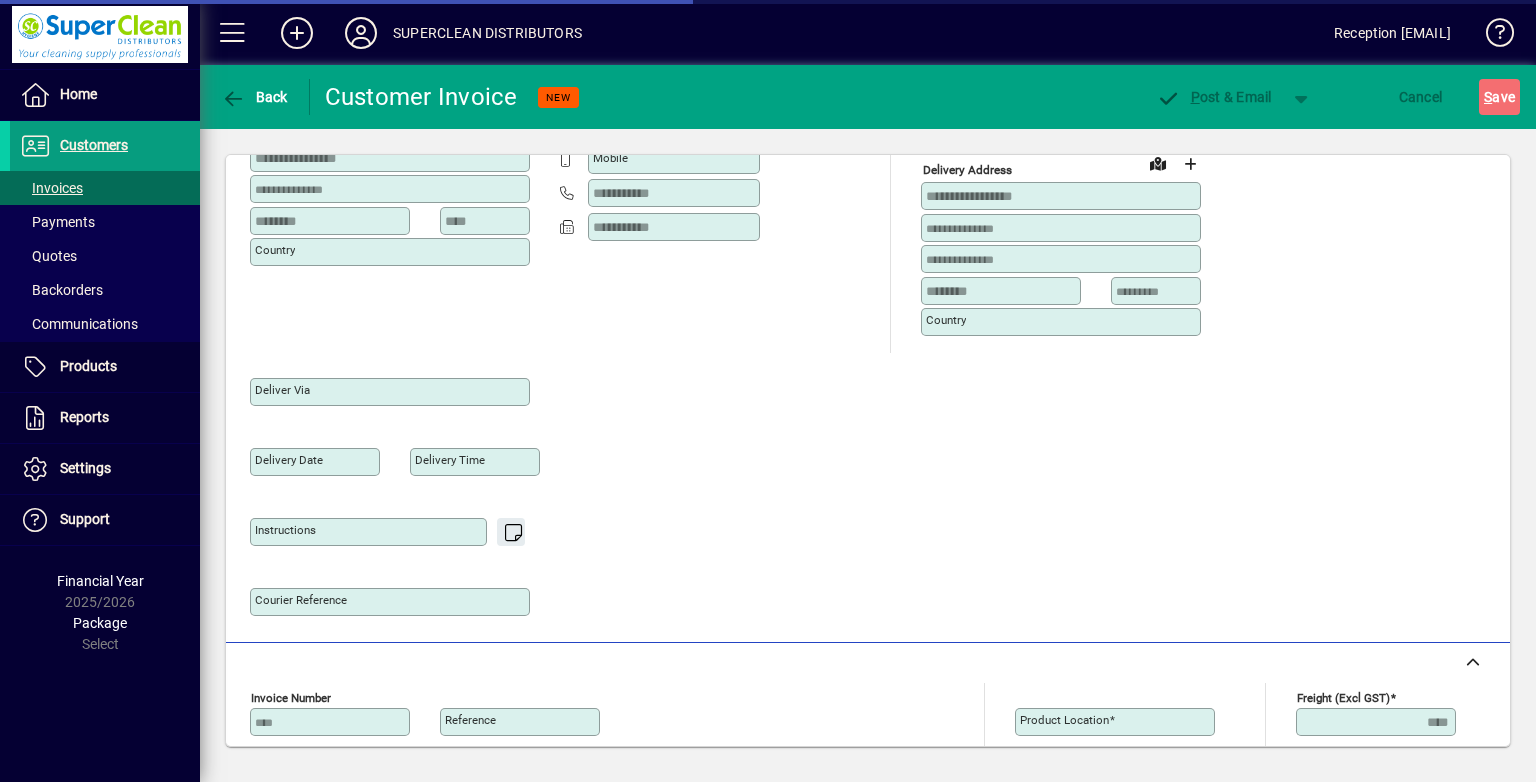 type on "**********" 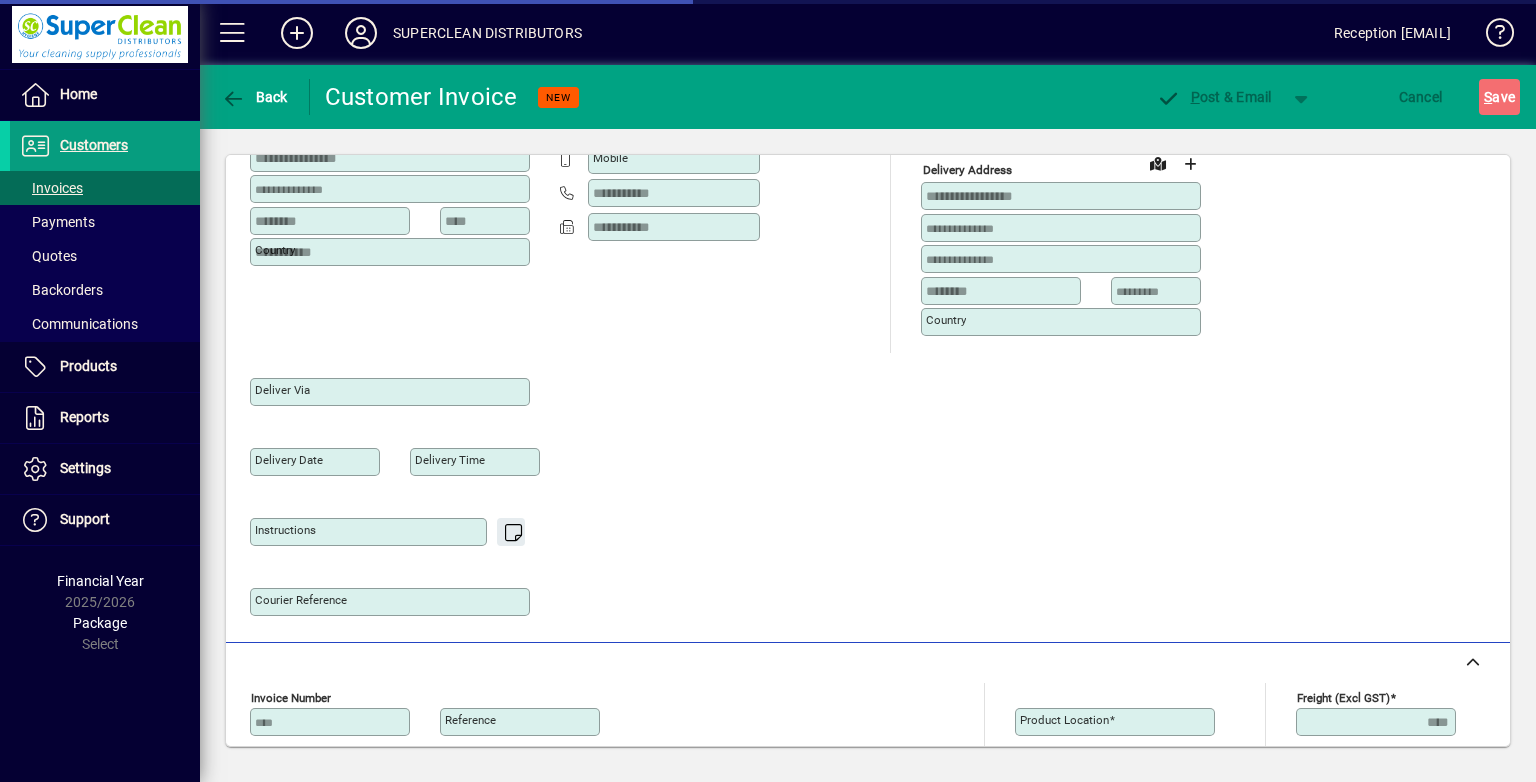 type on "******" 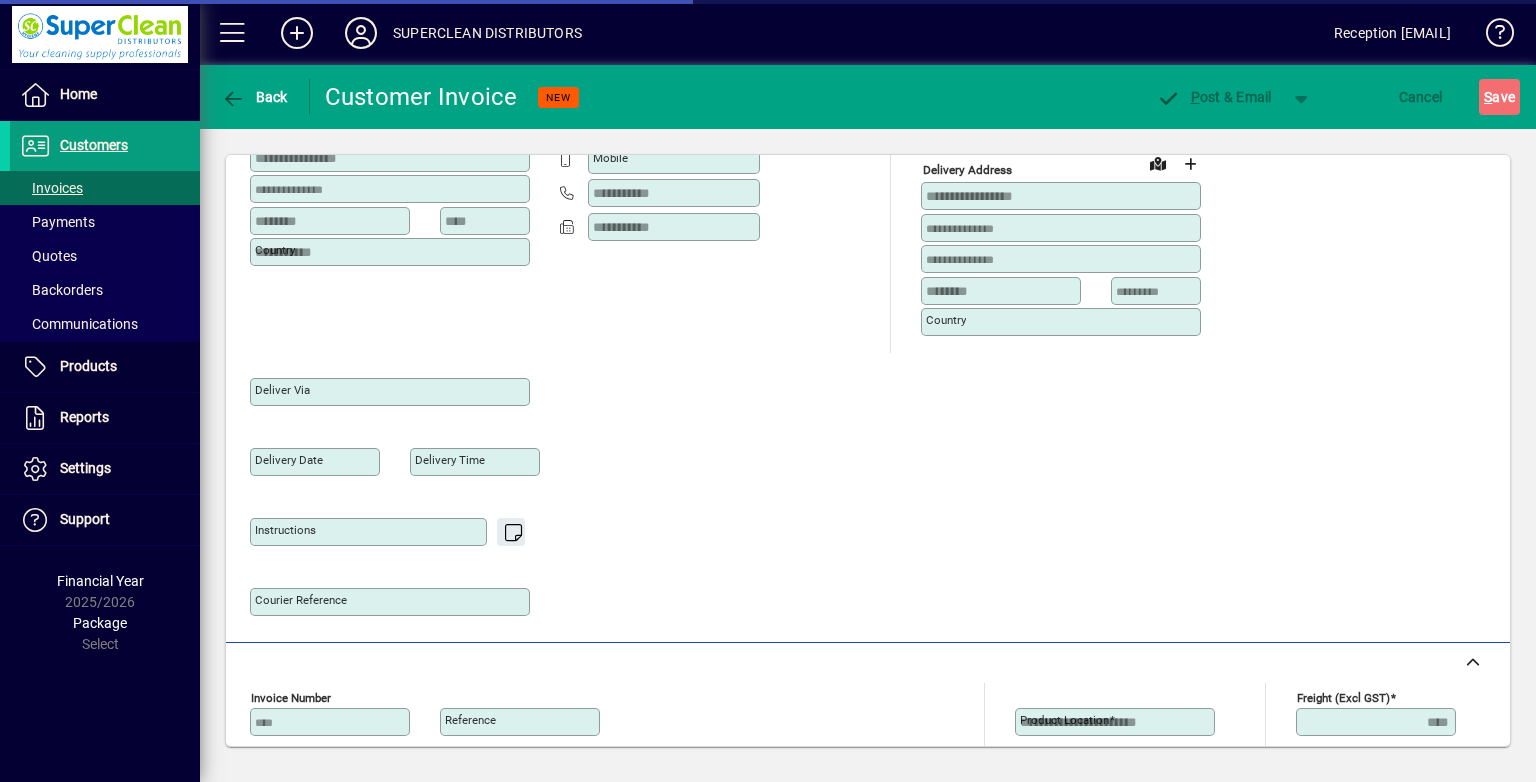 scroll, scrollTop: 300, scrollLeft: 0, axis: vertical 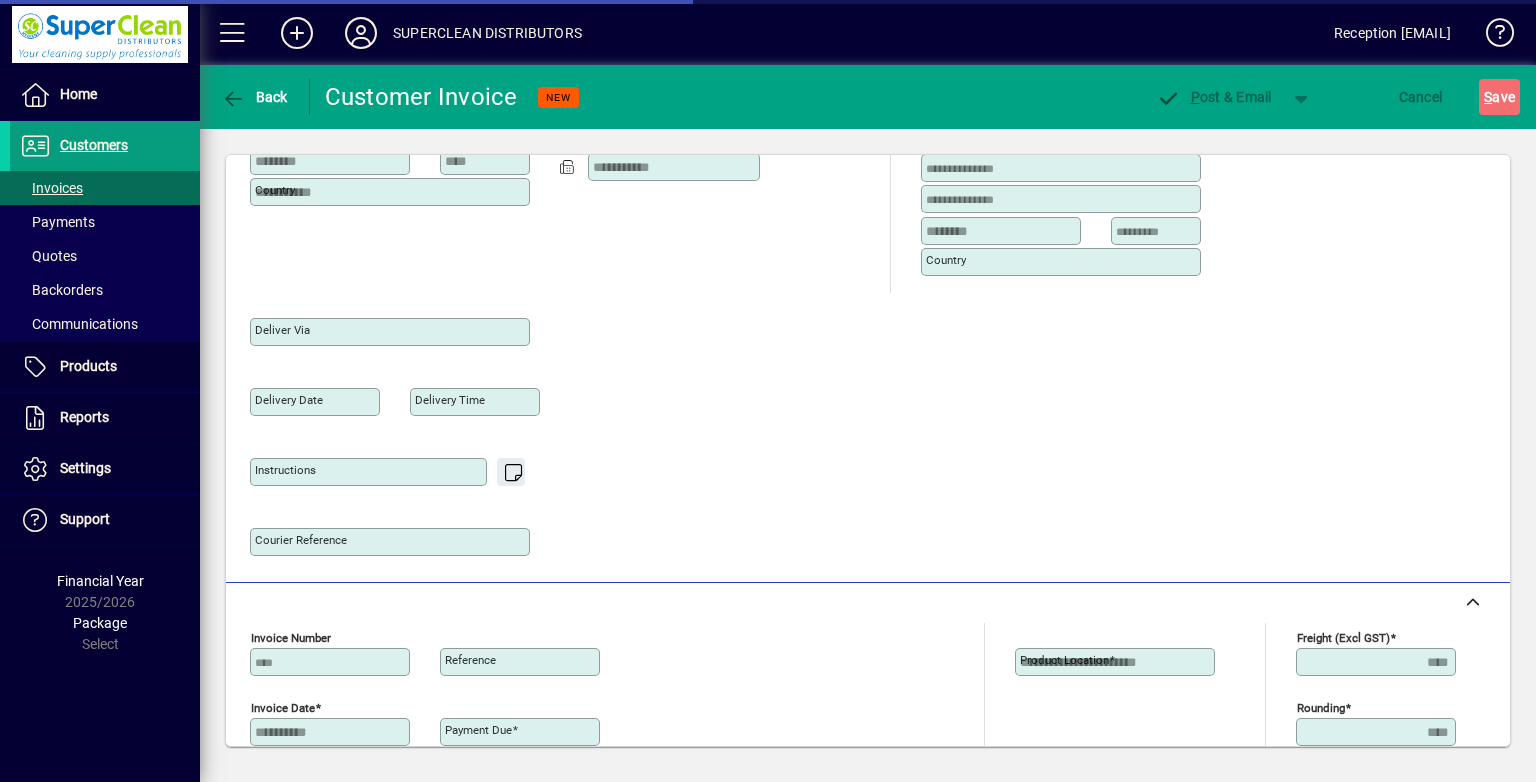 type on "**********" 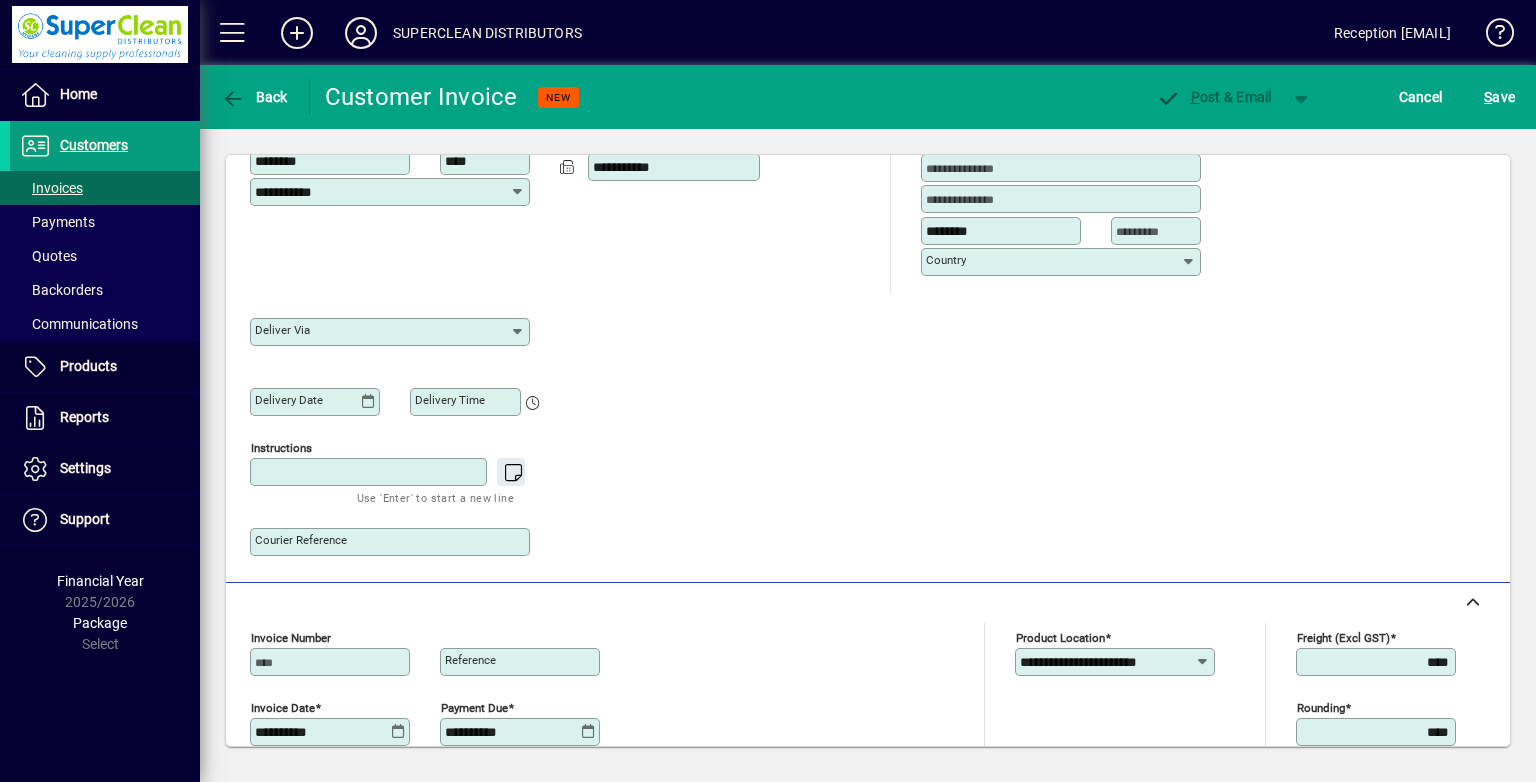 click on "Instructions" at bounding box center [370, 472] 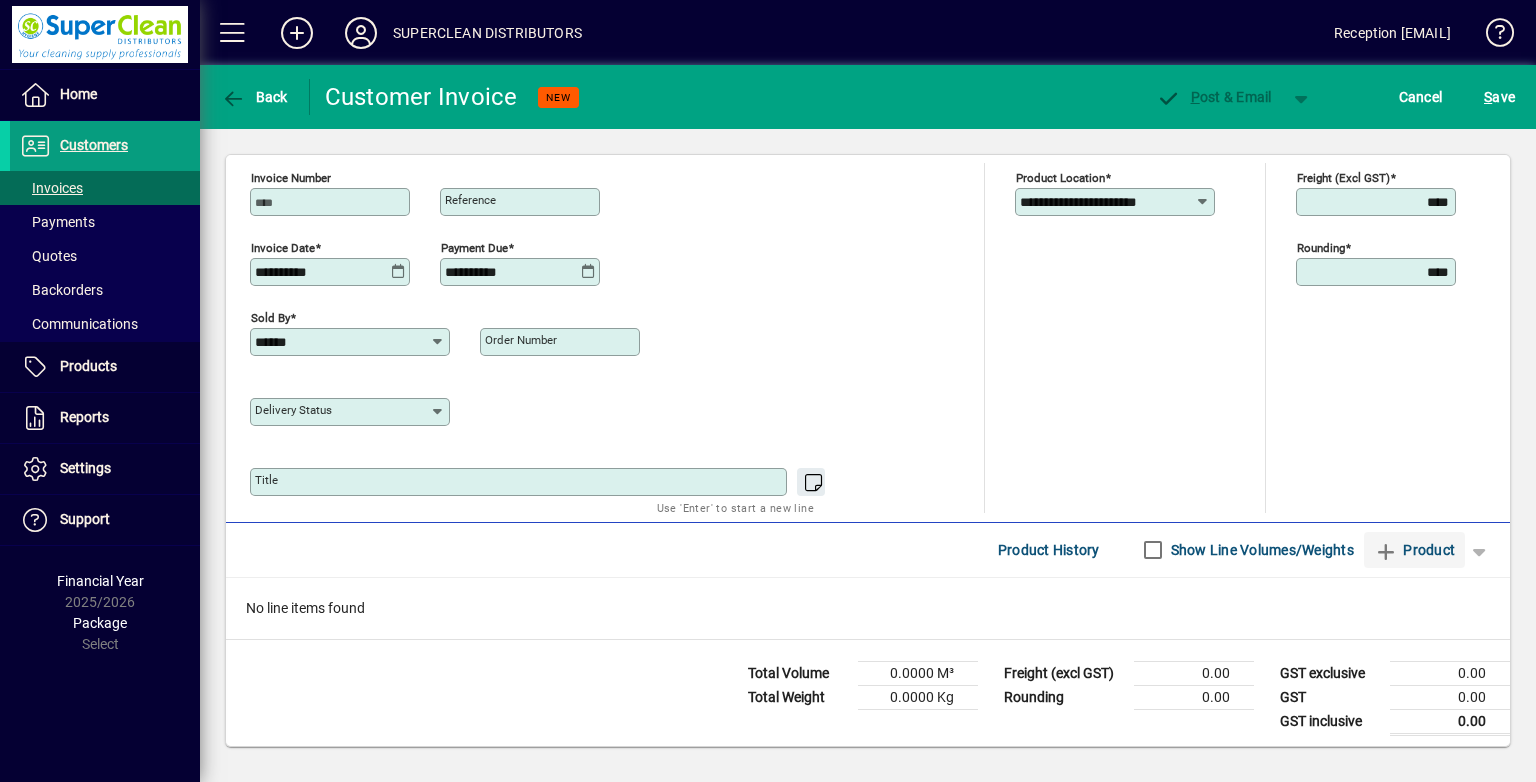 type on "*********" 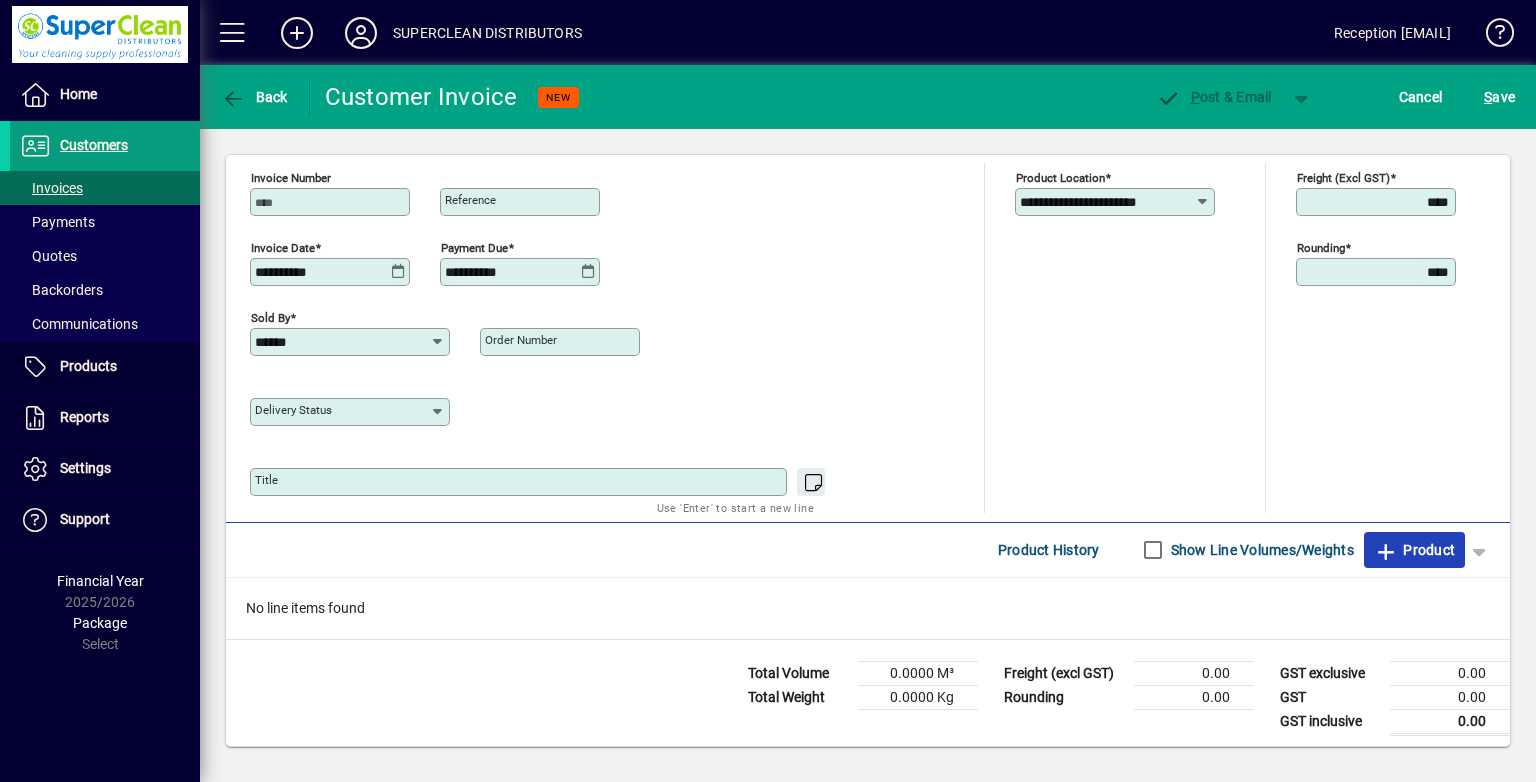 click 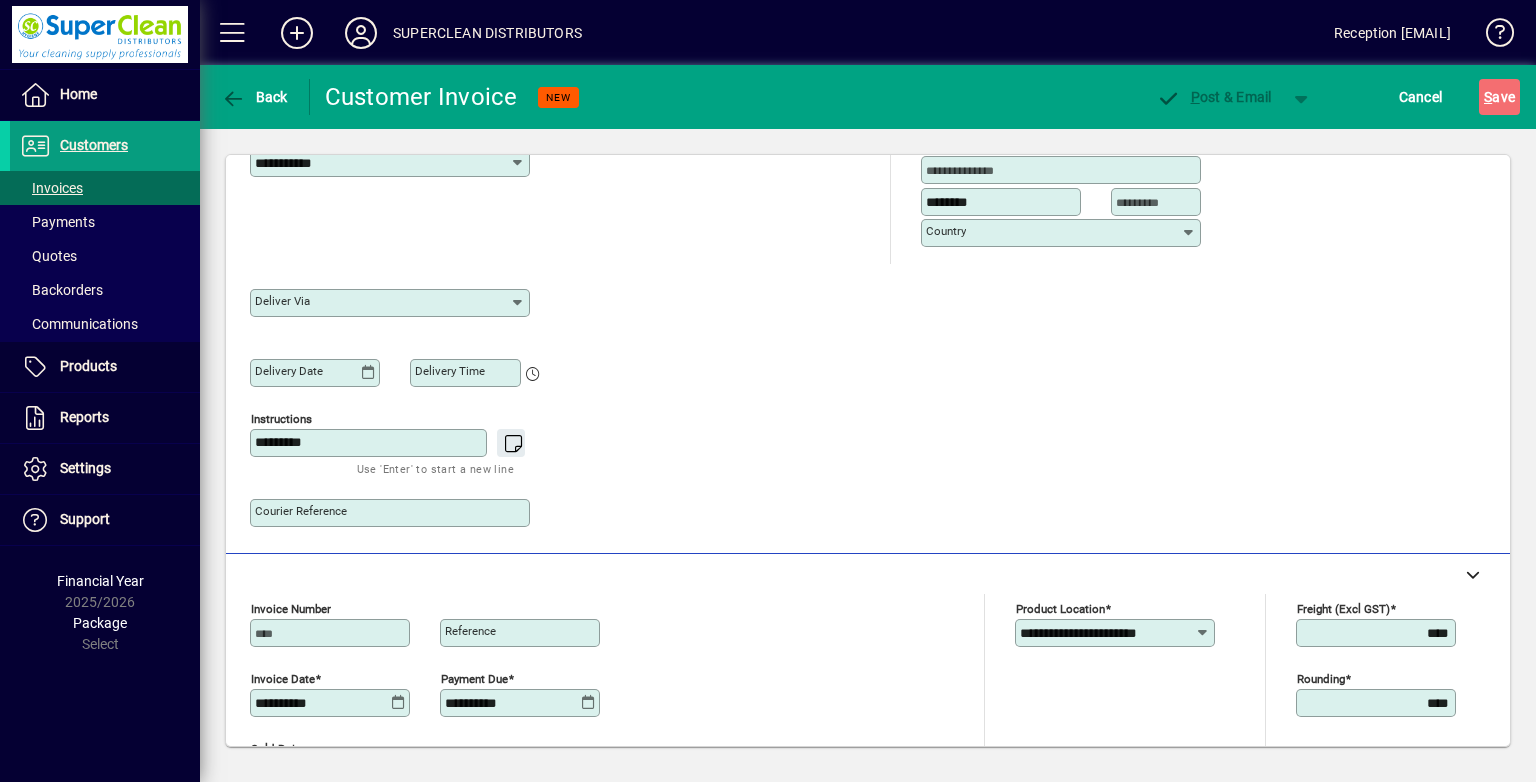 scroll, scrollTop: 44, scrollLeft: 0, axis: vertical 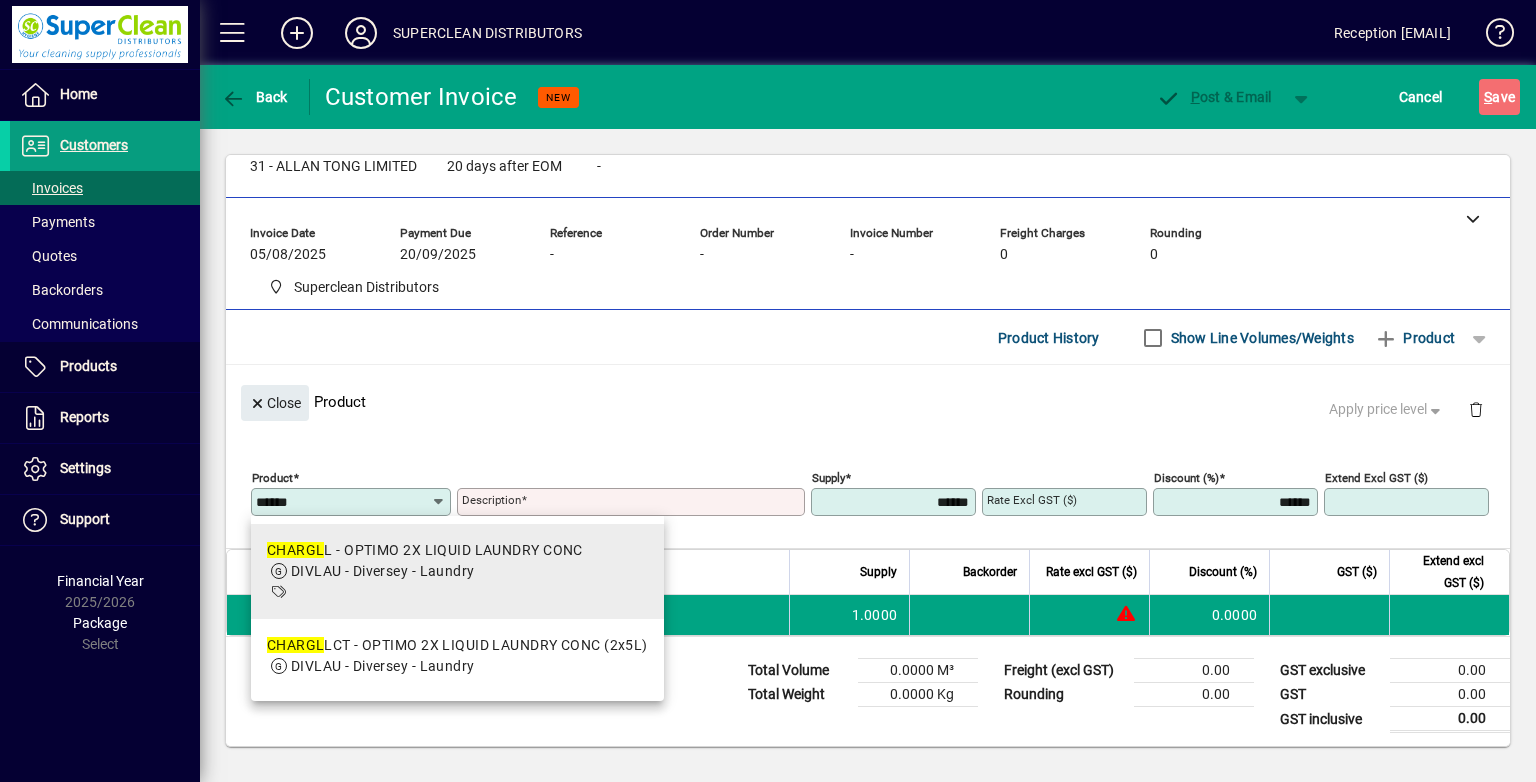 click on "CHARGL L - OPTIMO 2X LIQUID LAUNDRY CONC DIVLAU - Diversey - Laundry" at bounding box center [457, 571] 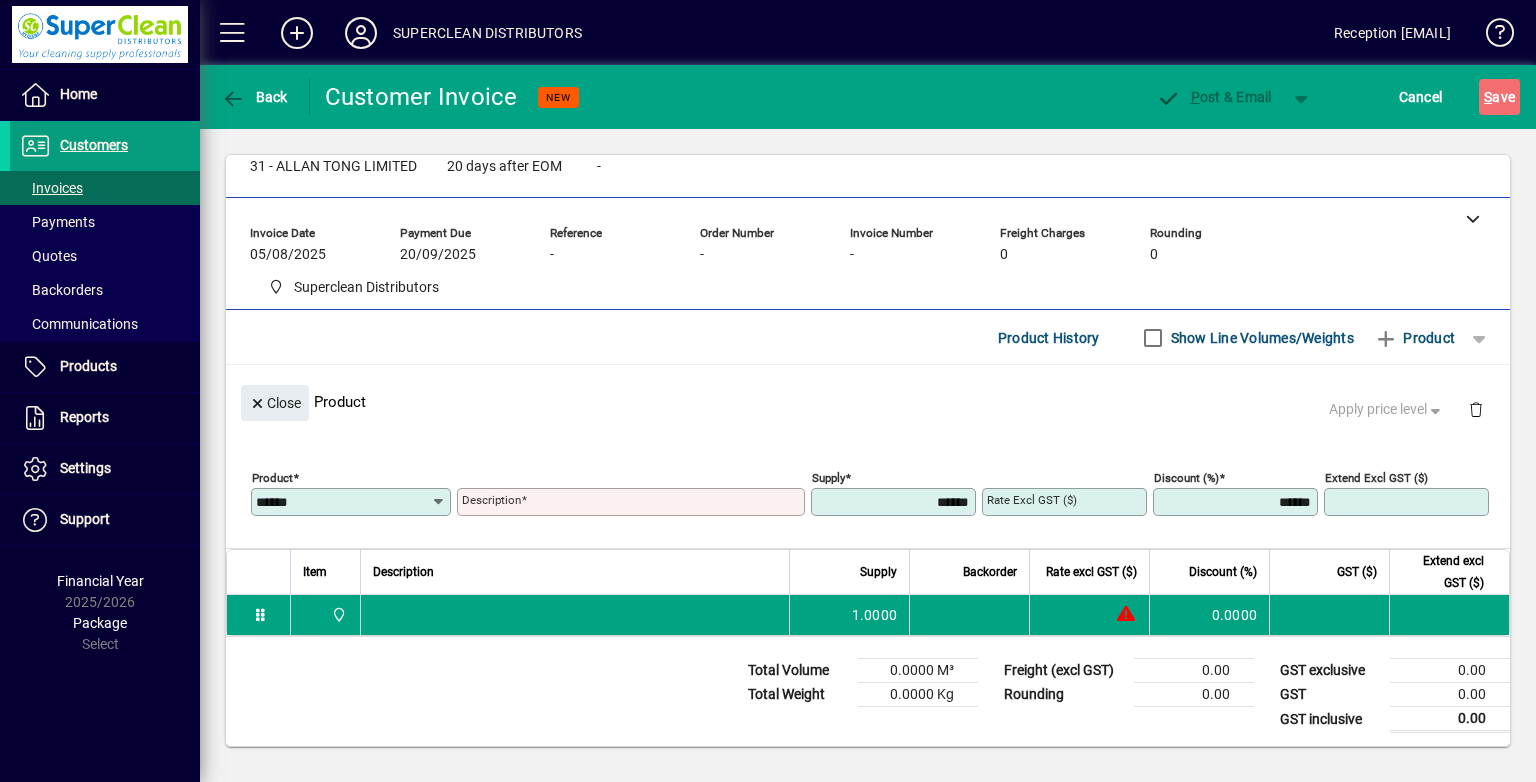 type on "*******" 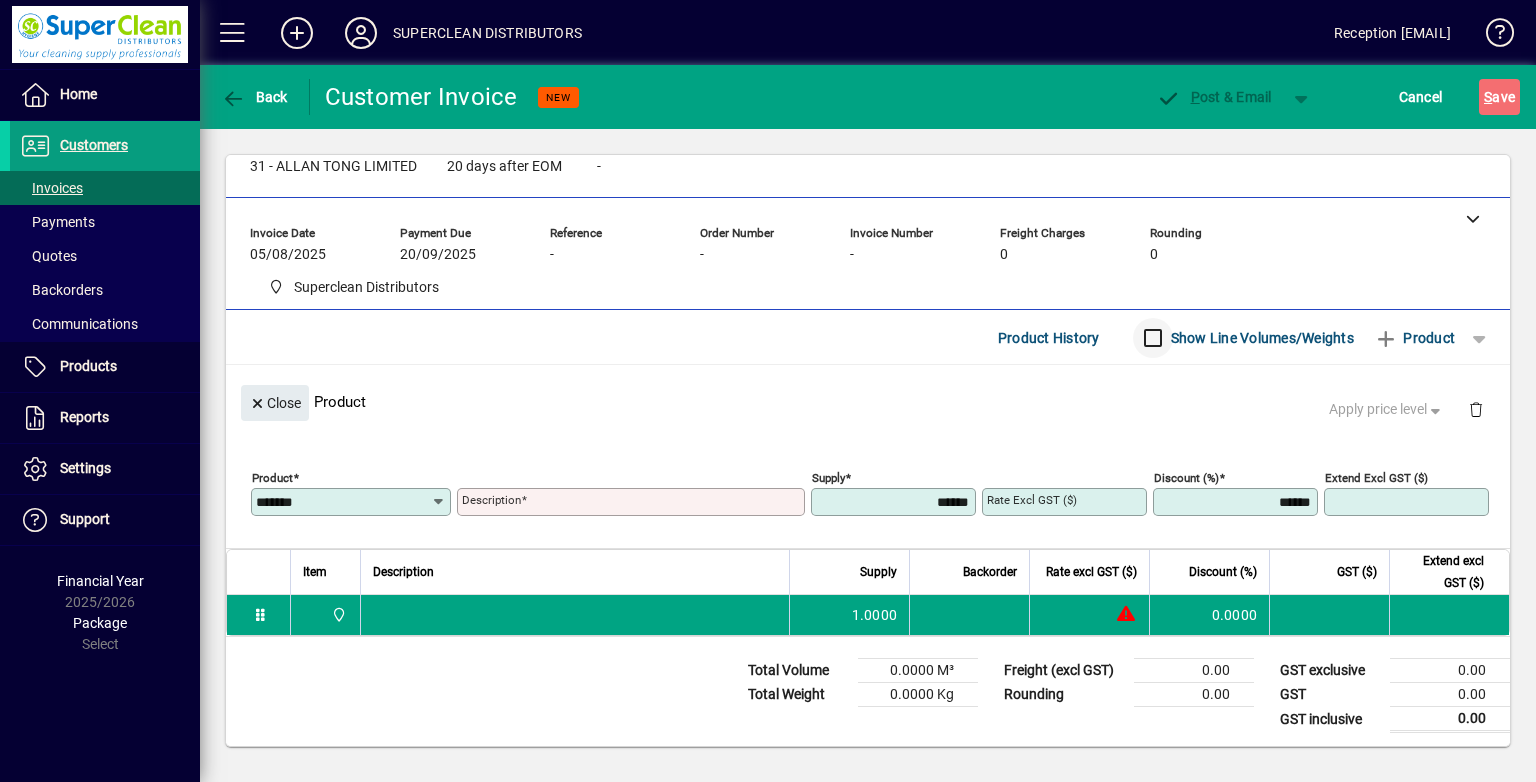 type on "**********" 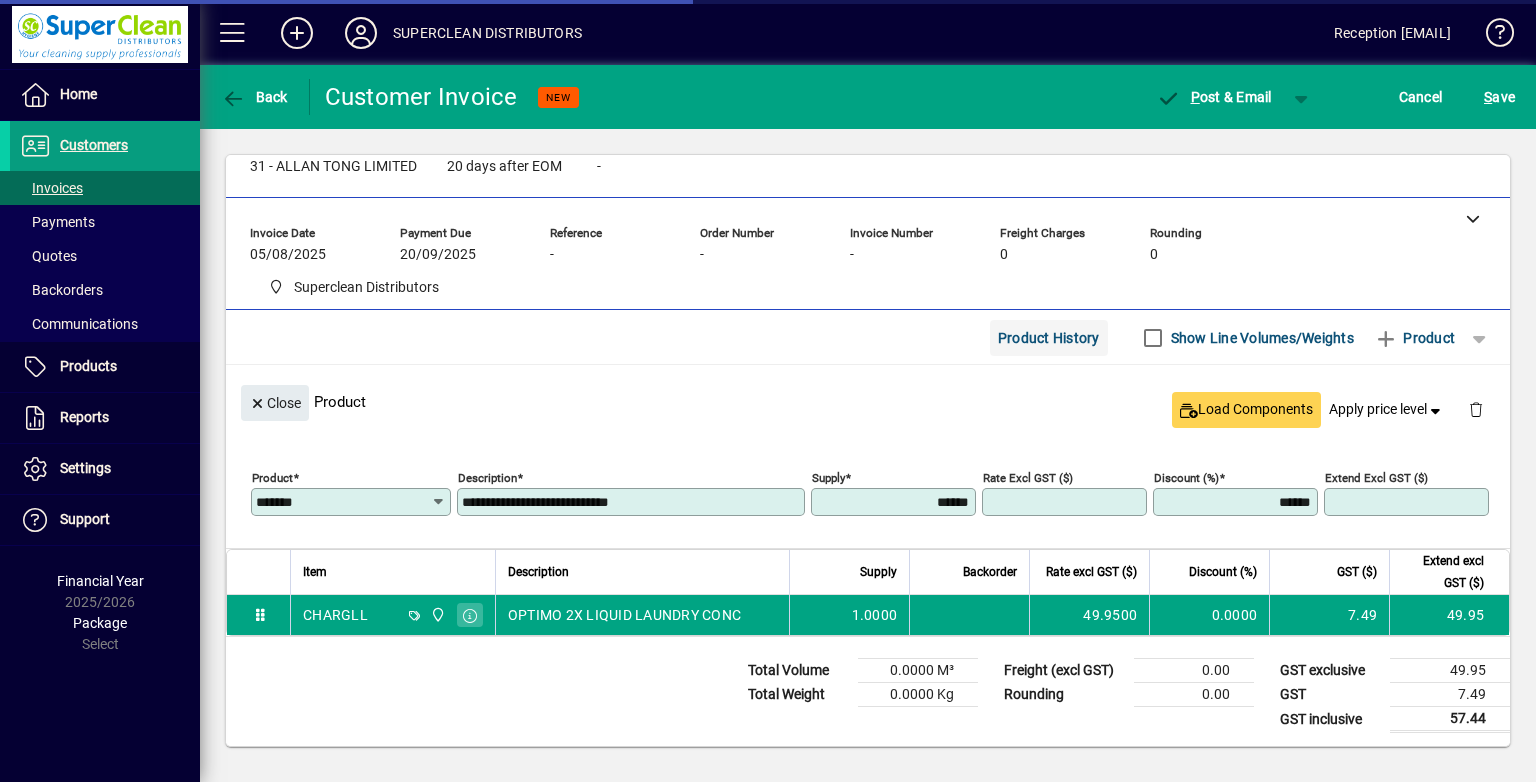 type on "*******" 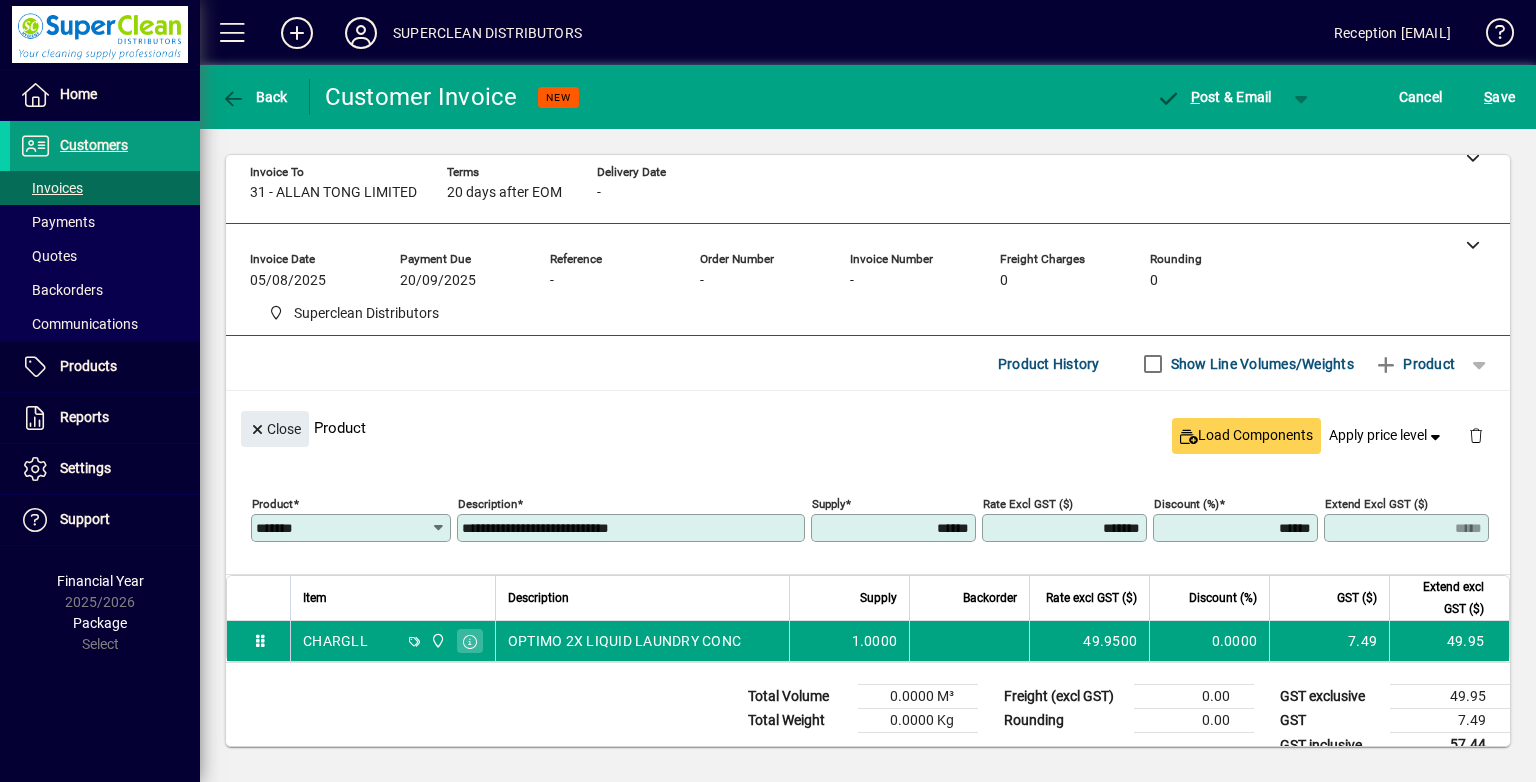 scroll, scrollTop: 0, scrollLeft: 0, axis: both 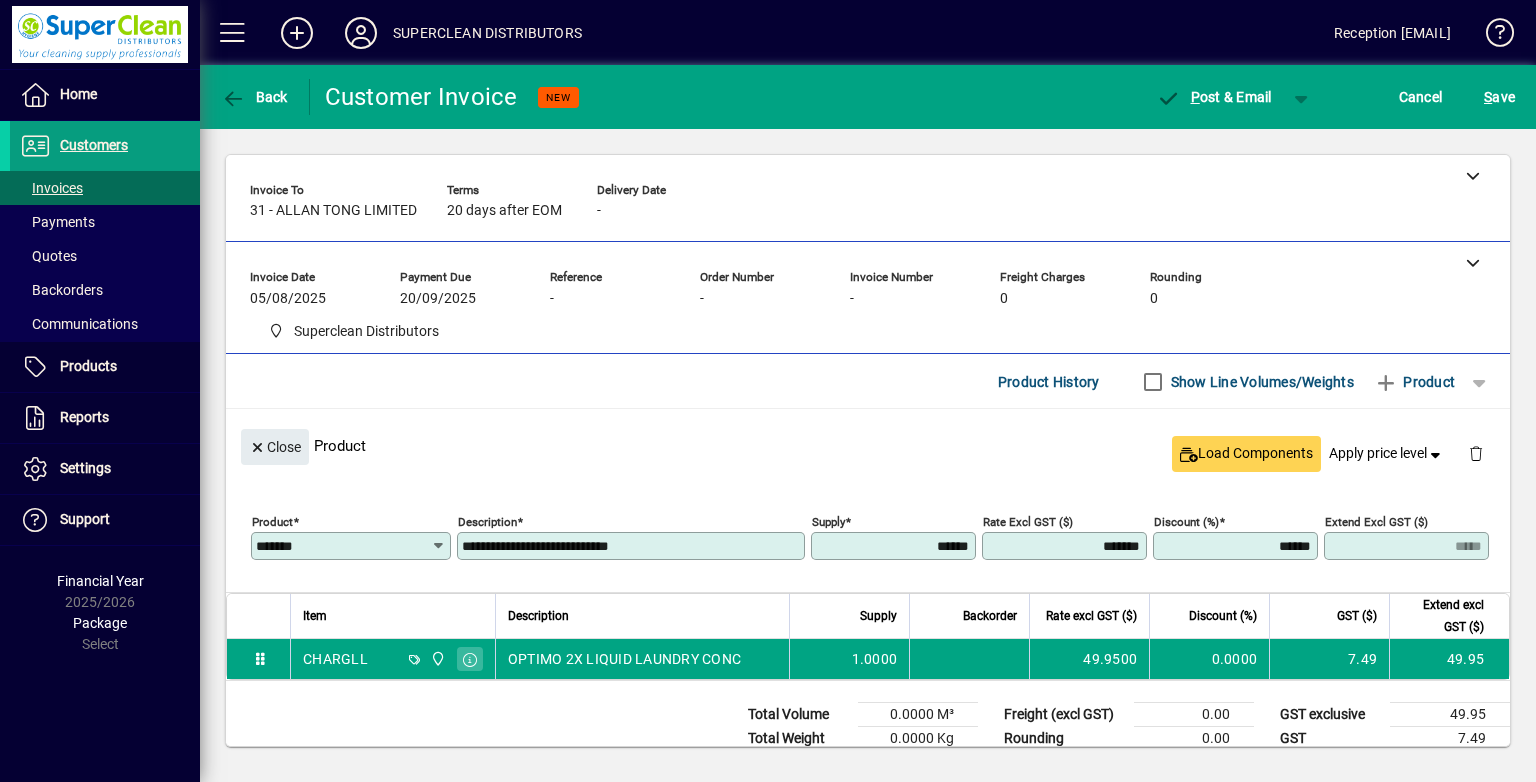 click on "**********" 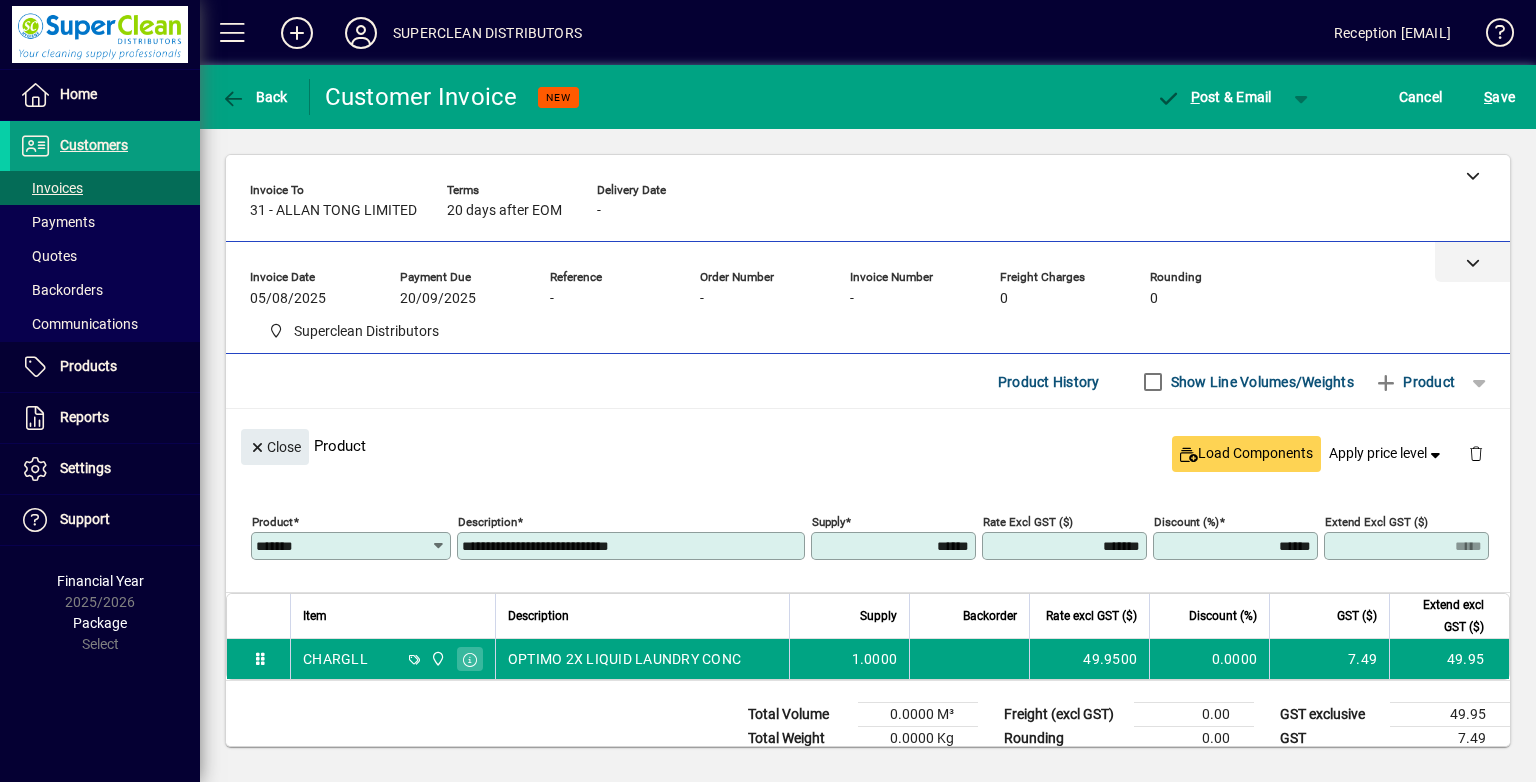 click 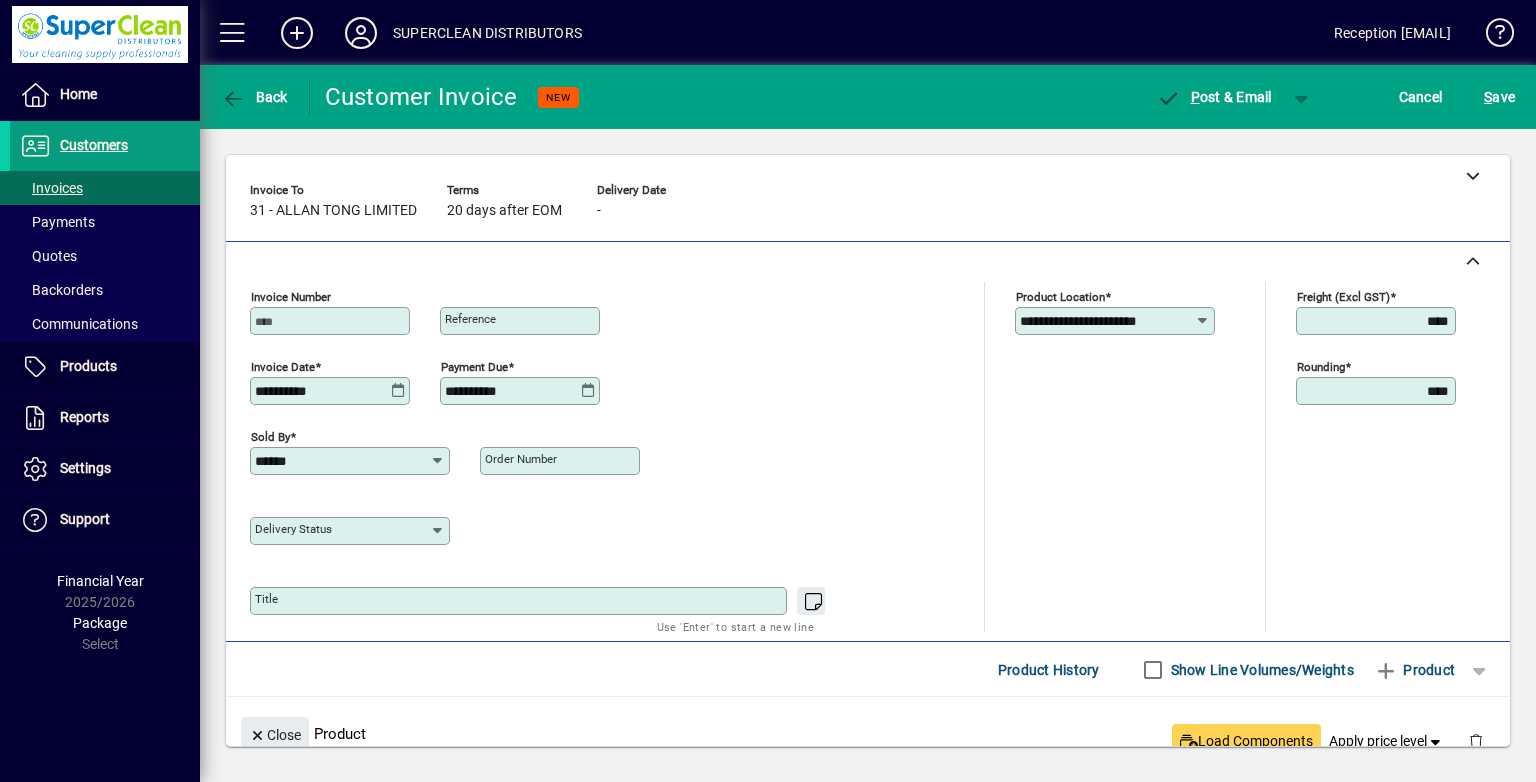 click on "Line Items   Product History   Show Line Volumes/Weights   Product" 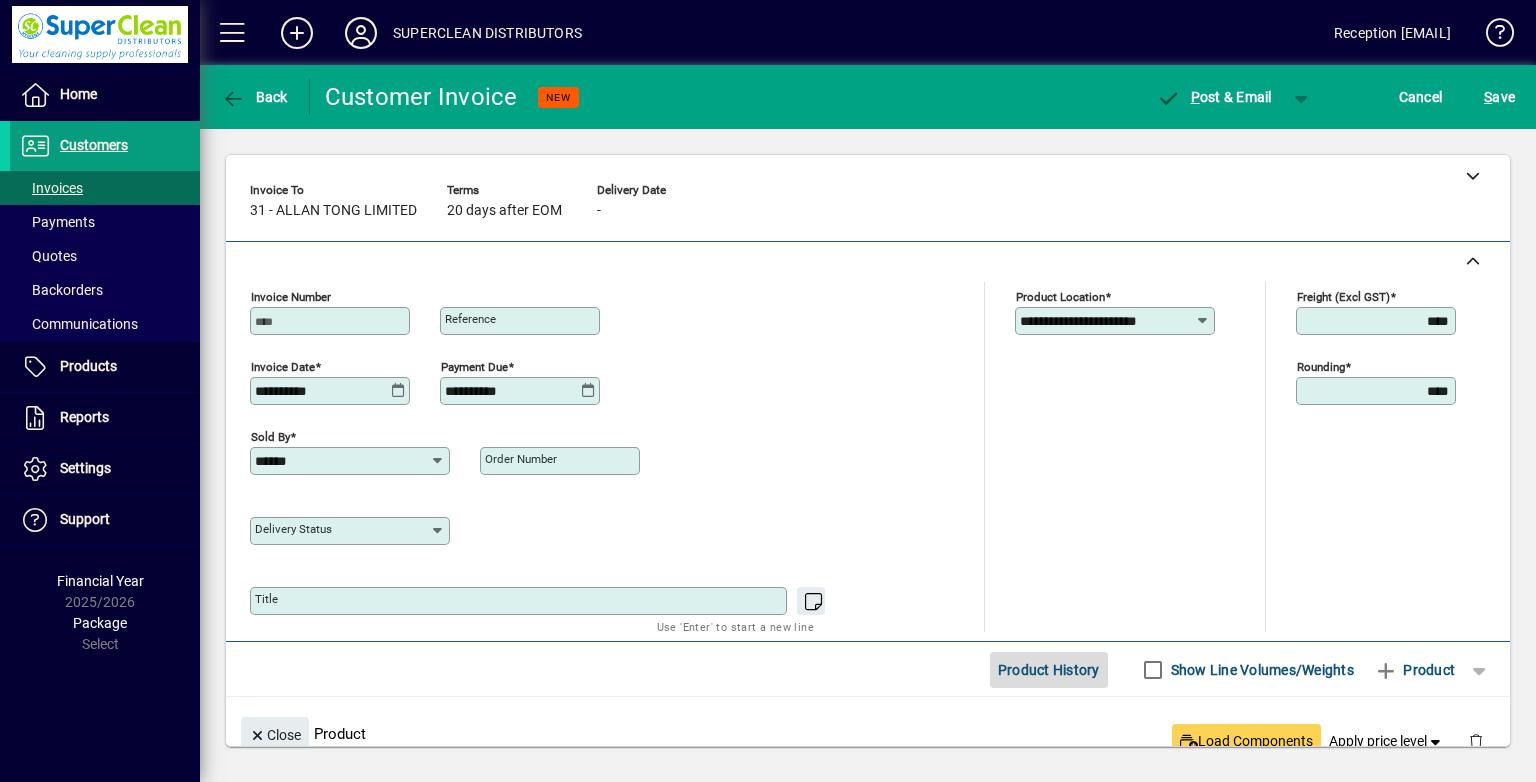 click on "Product History" 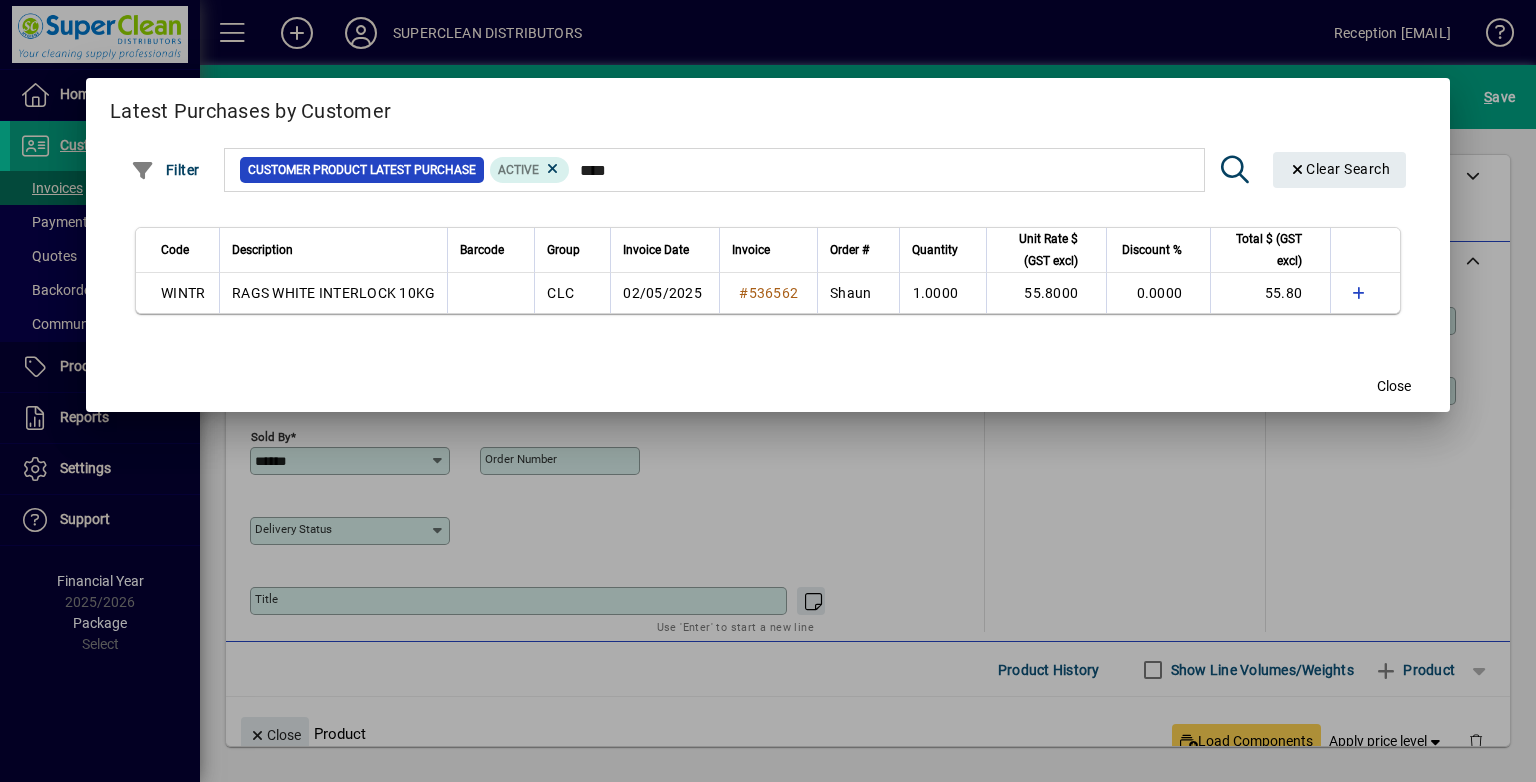 type on "****" 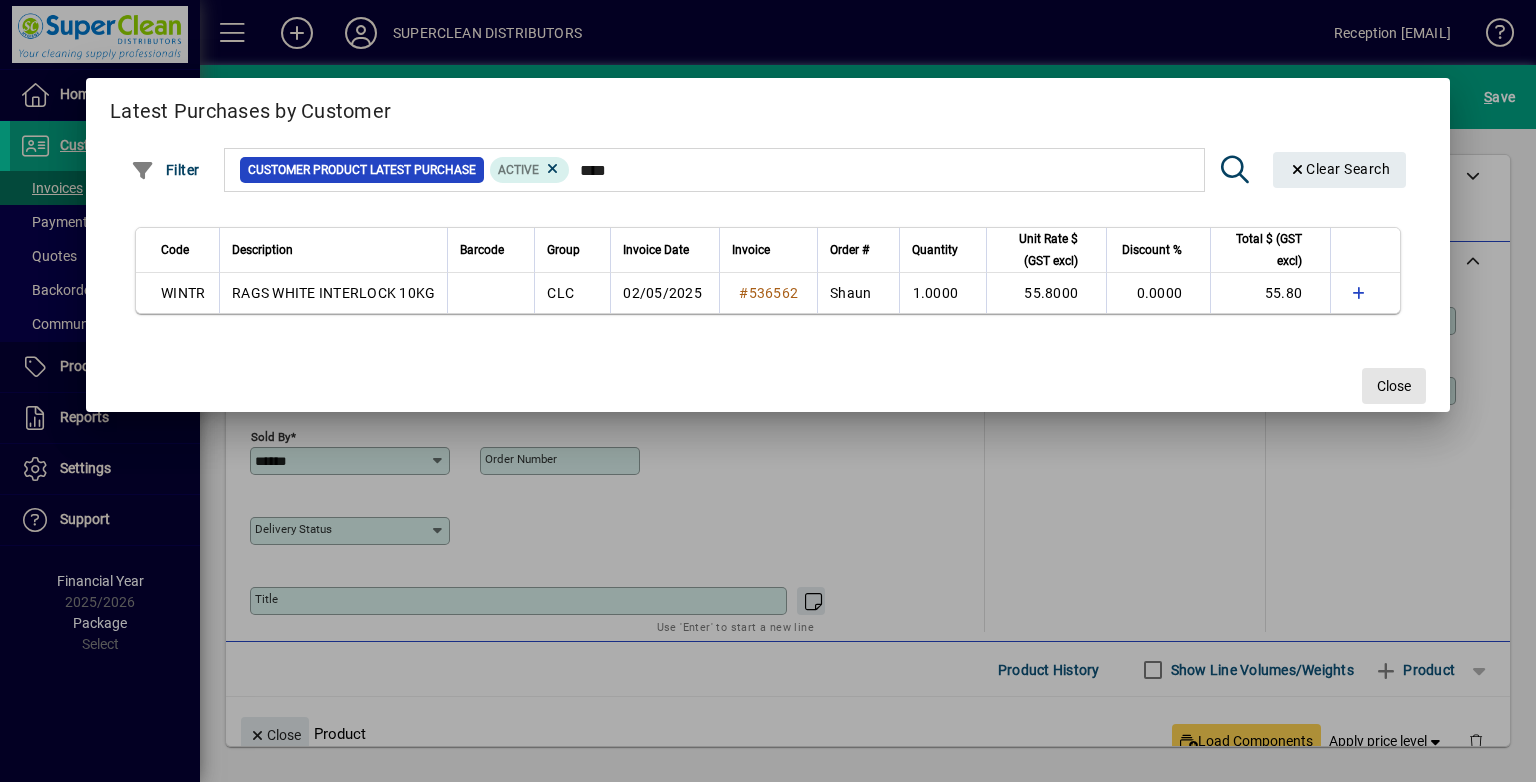 drag, startPoint x: 1371, startPoint y: 387, endPoint x: 964, endPoint y: 445, distance: 411.1119 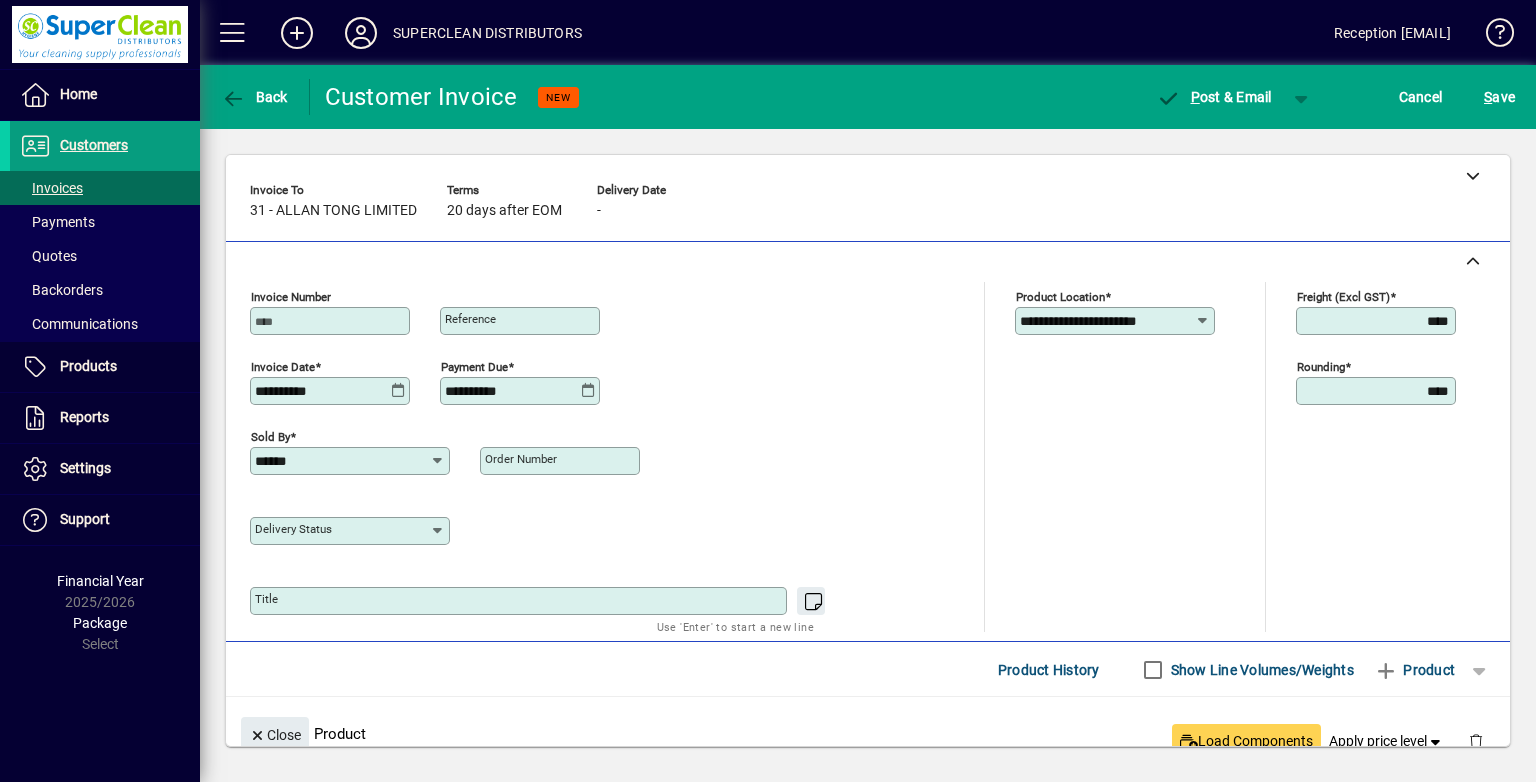 click on "Order number" at bounding box center (562, 461) 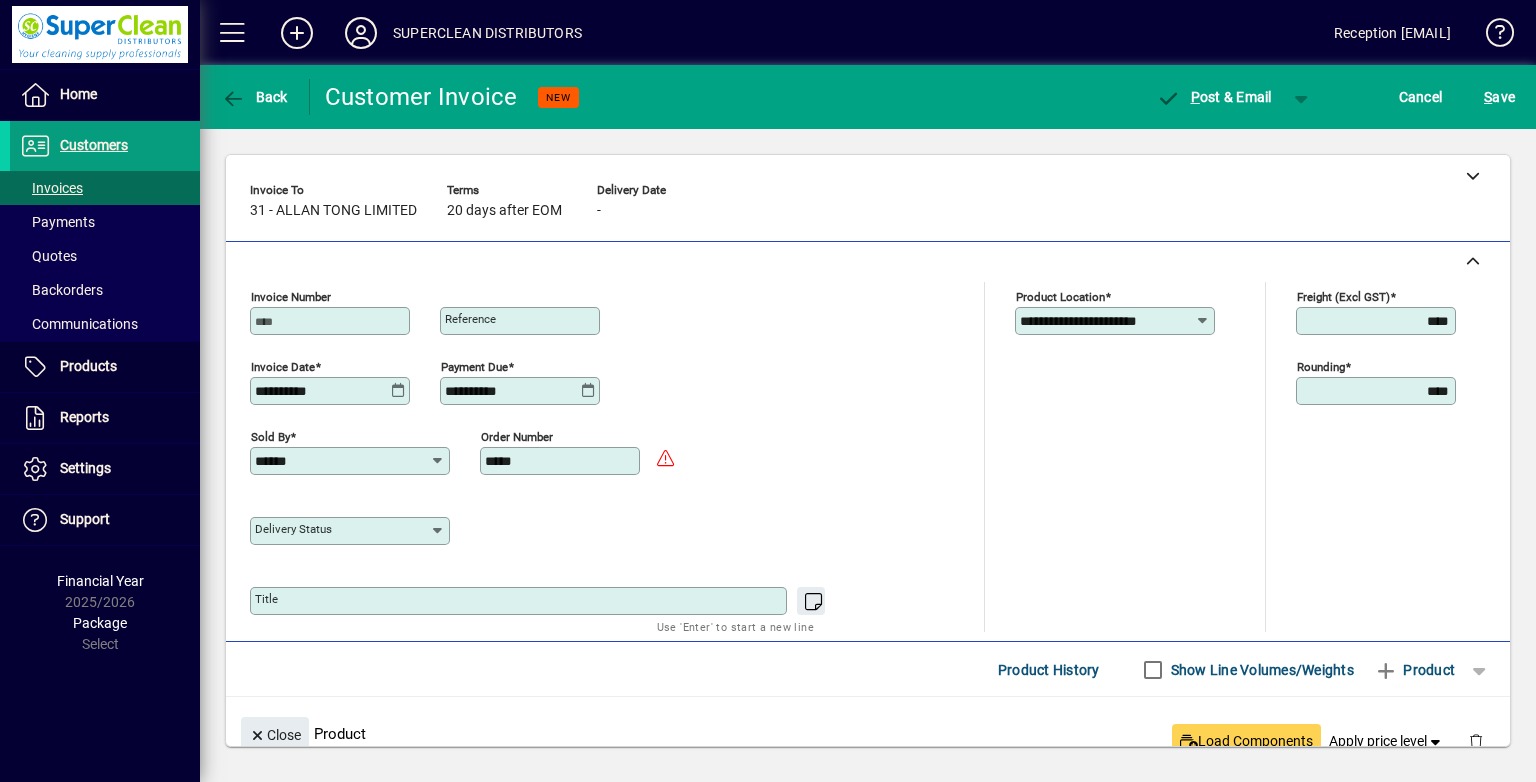 type on "*****" 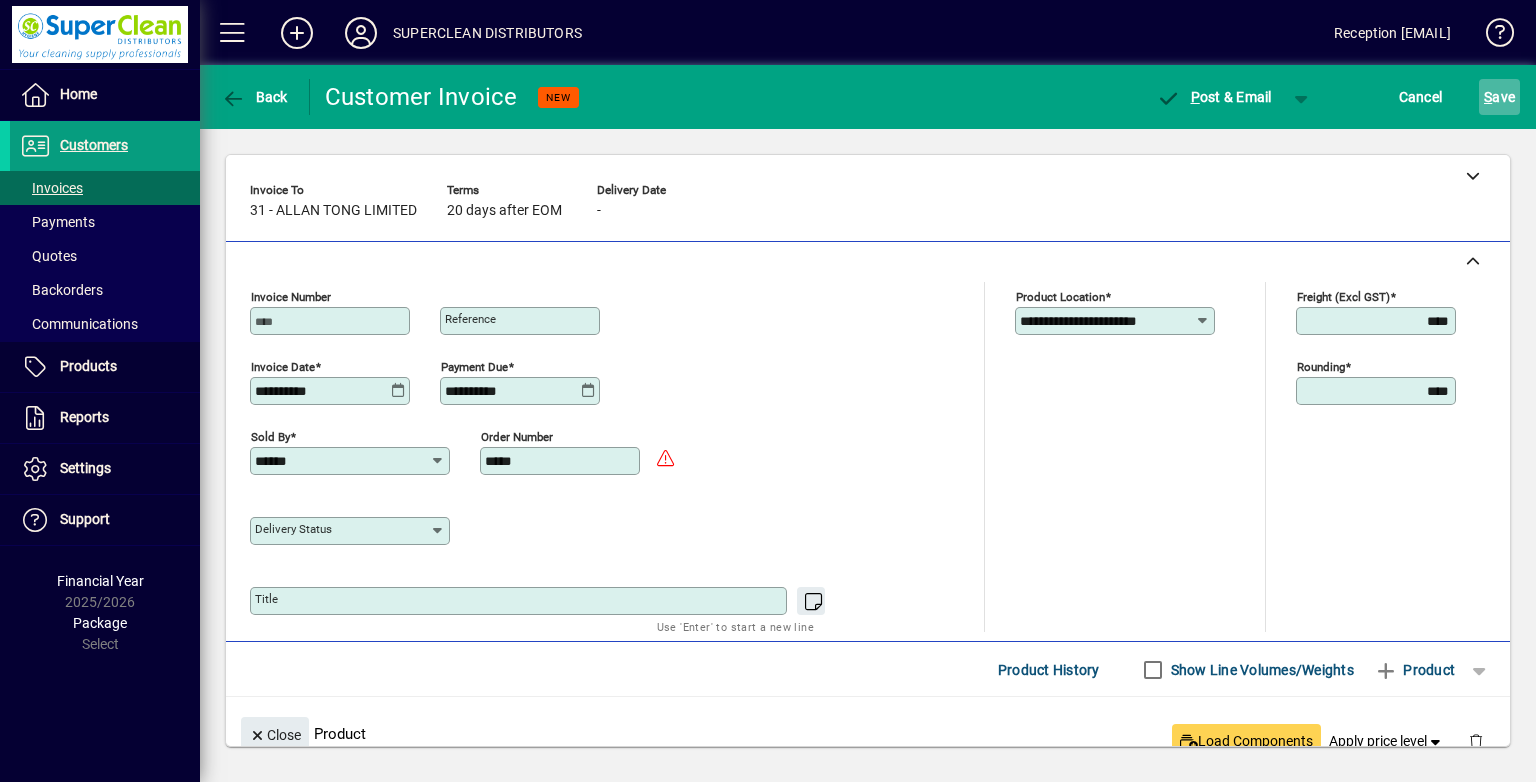 click on "S ave" 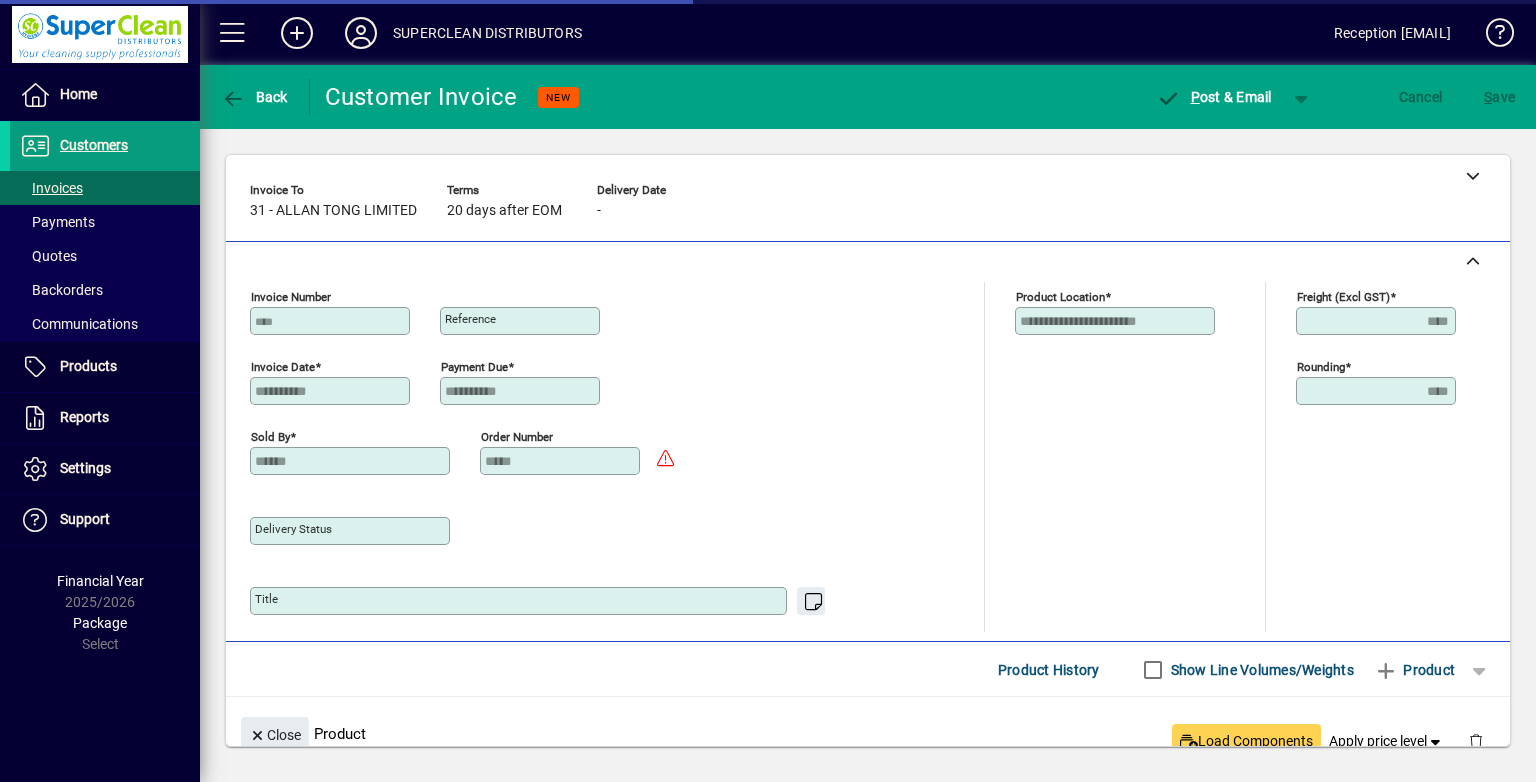 scroll, scrollTop: 332, scrollLeft: 0, axis: vertical 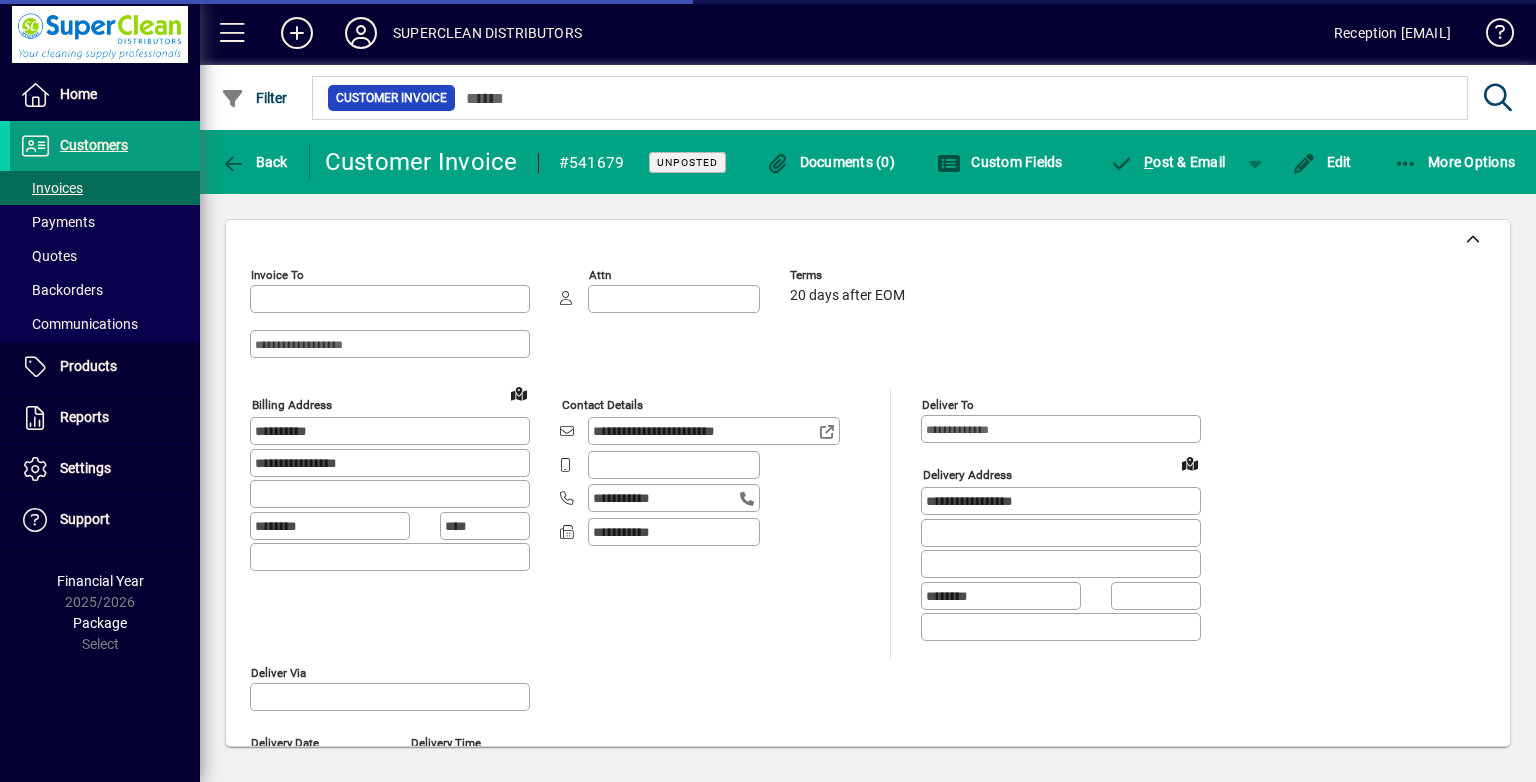 type on "**********" 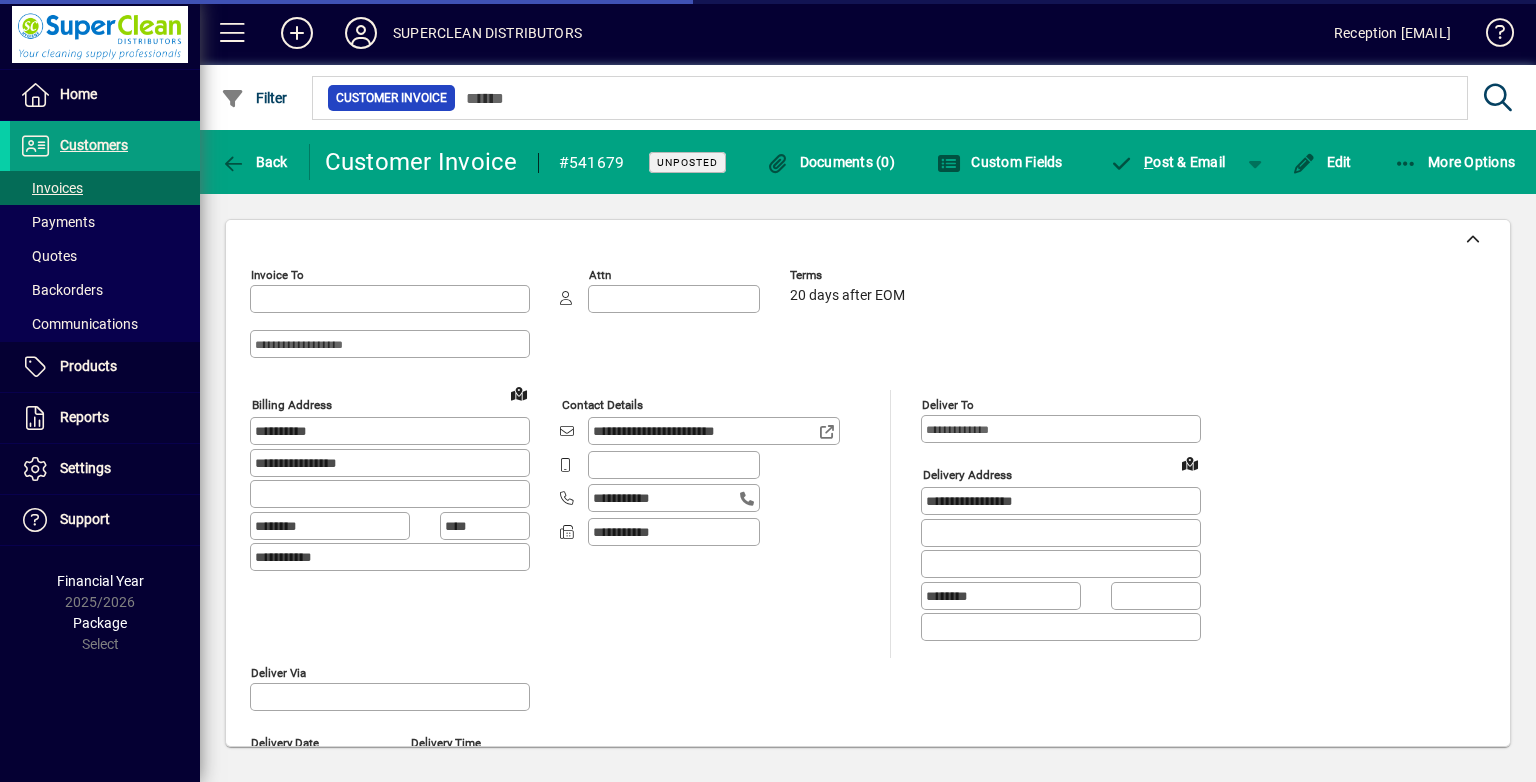 type on "**********" 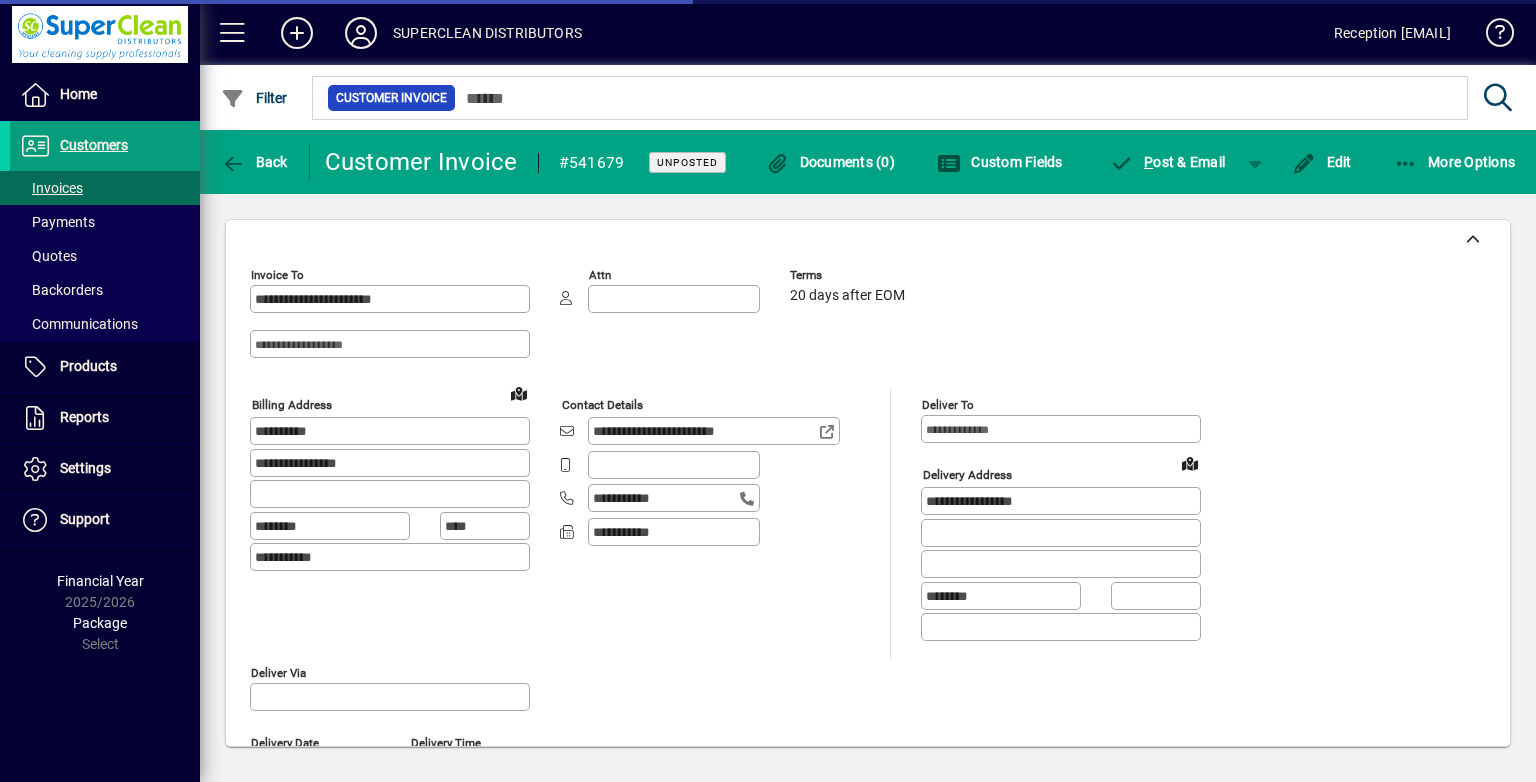 type on "**********" 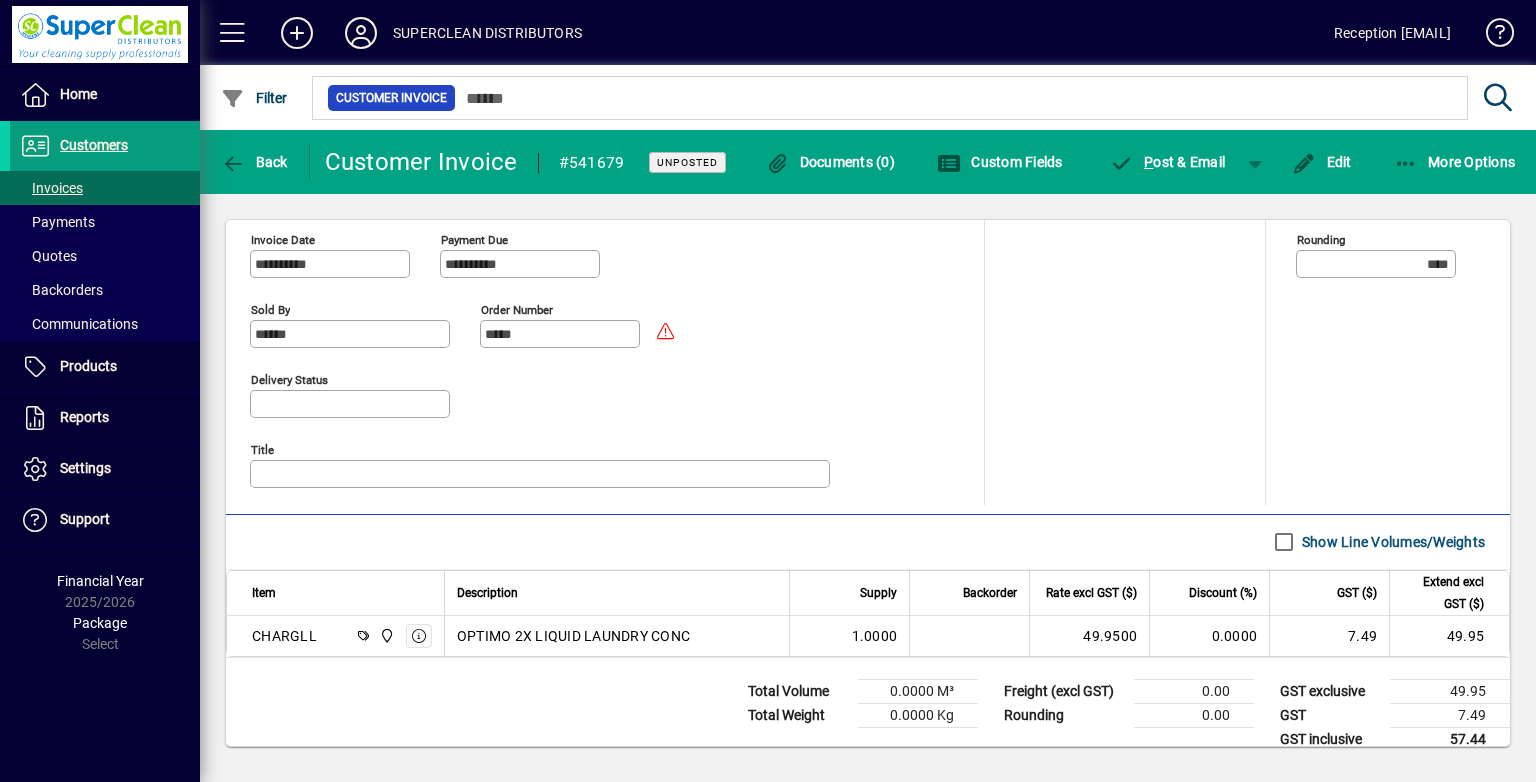 scroll, scrollTop: 851, scrollLeft: 0, axis: vertical 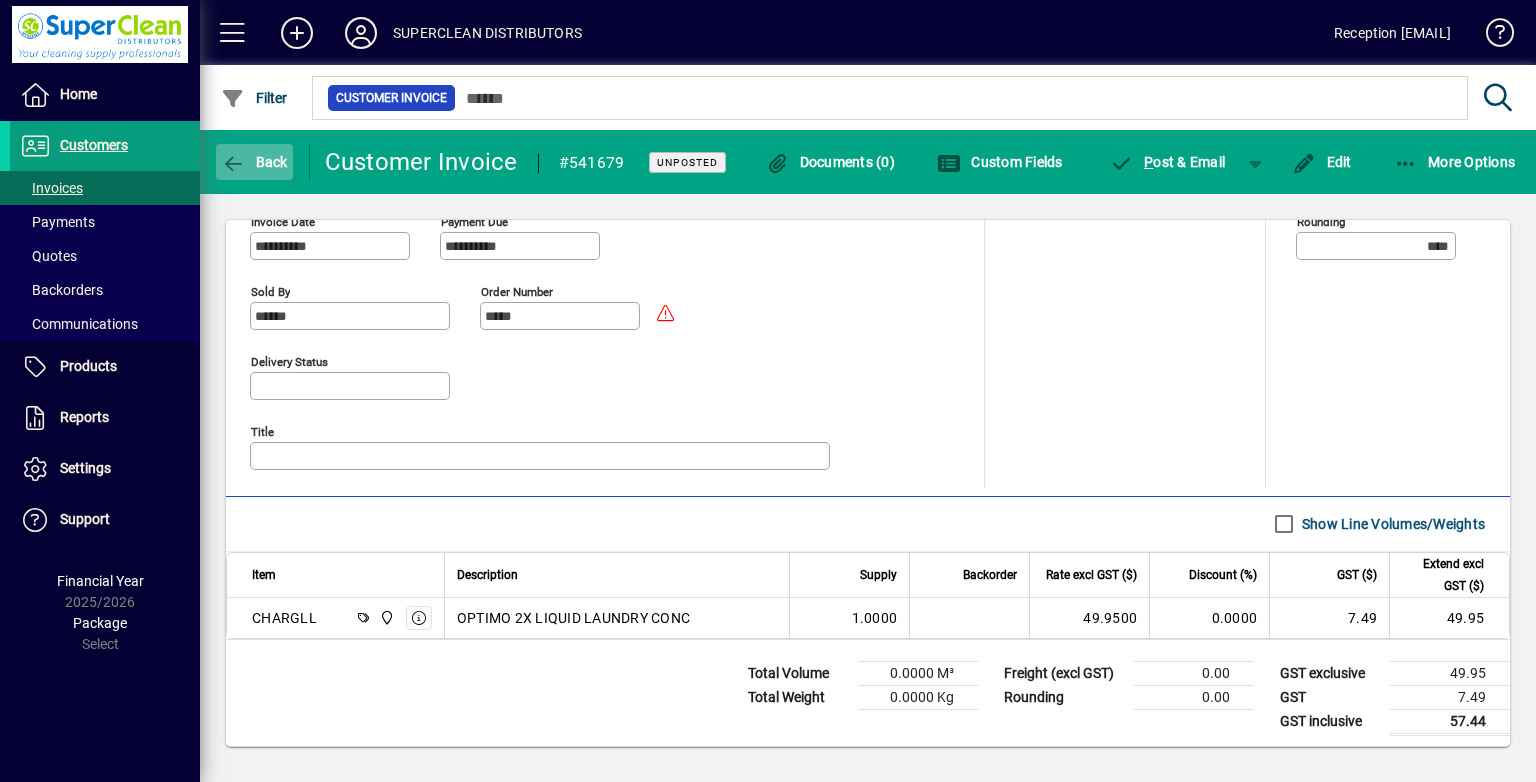 click 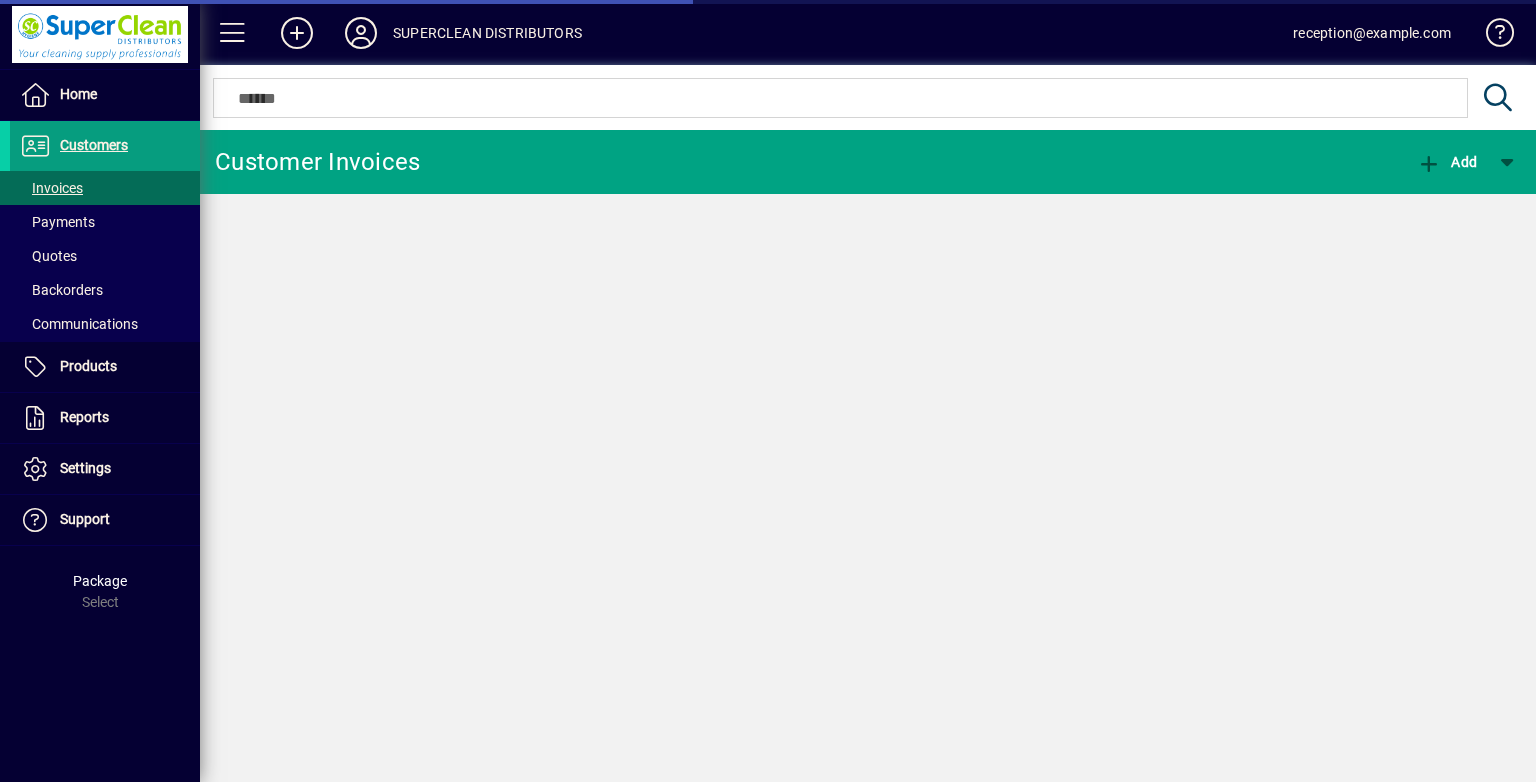 scroll, scrollTop: 0, scrollLeft: 0, axis: both 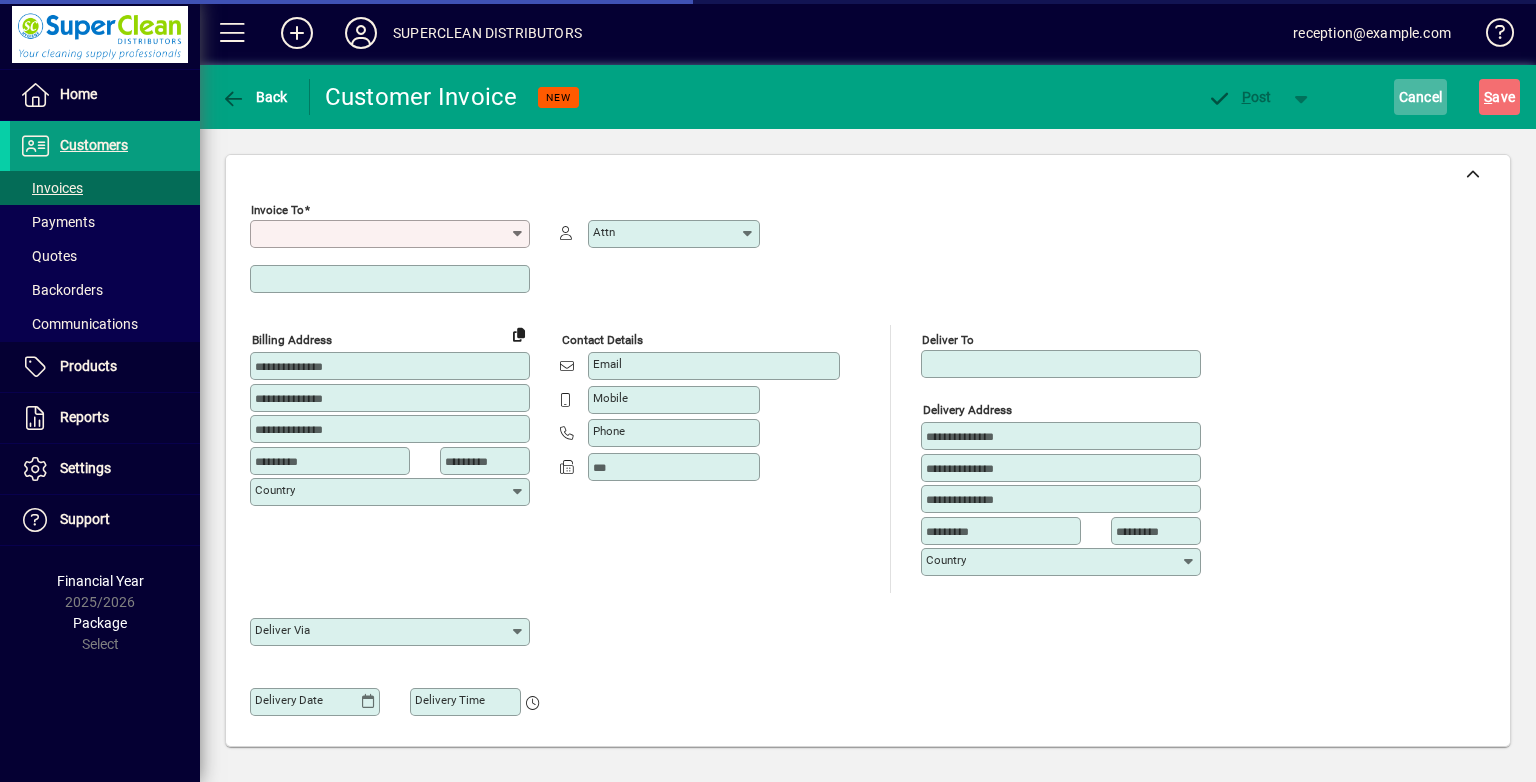 click 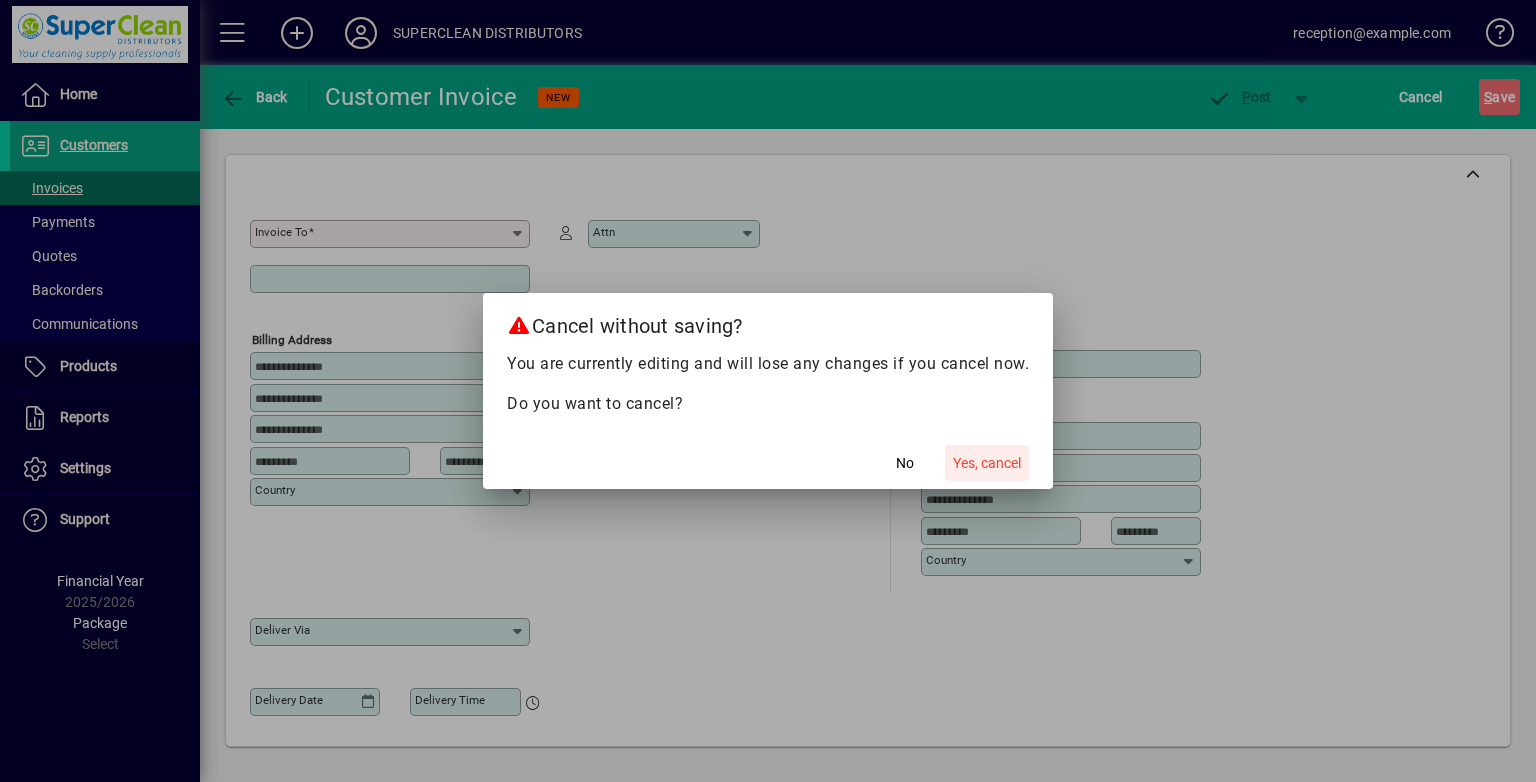 drag, startPoint x: 985, startPoint y: 474, endPoint x: 967, endPoint y: 370, distance: 105.546196 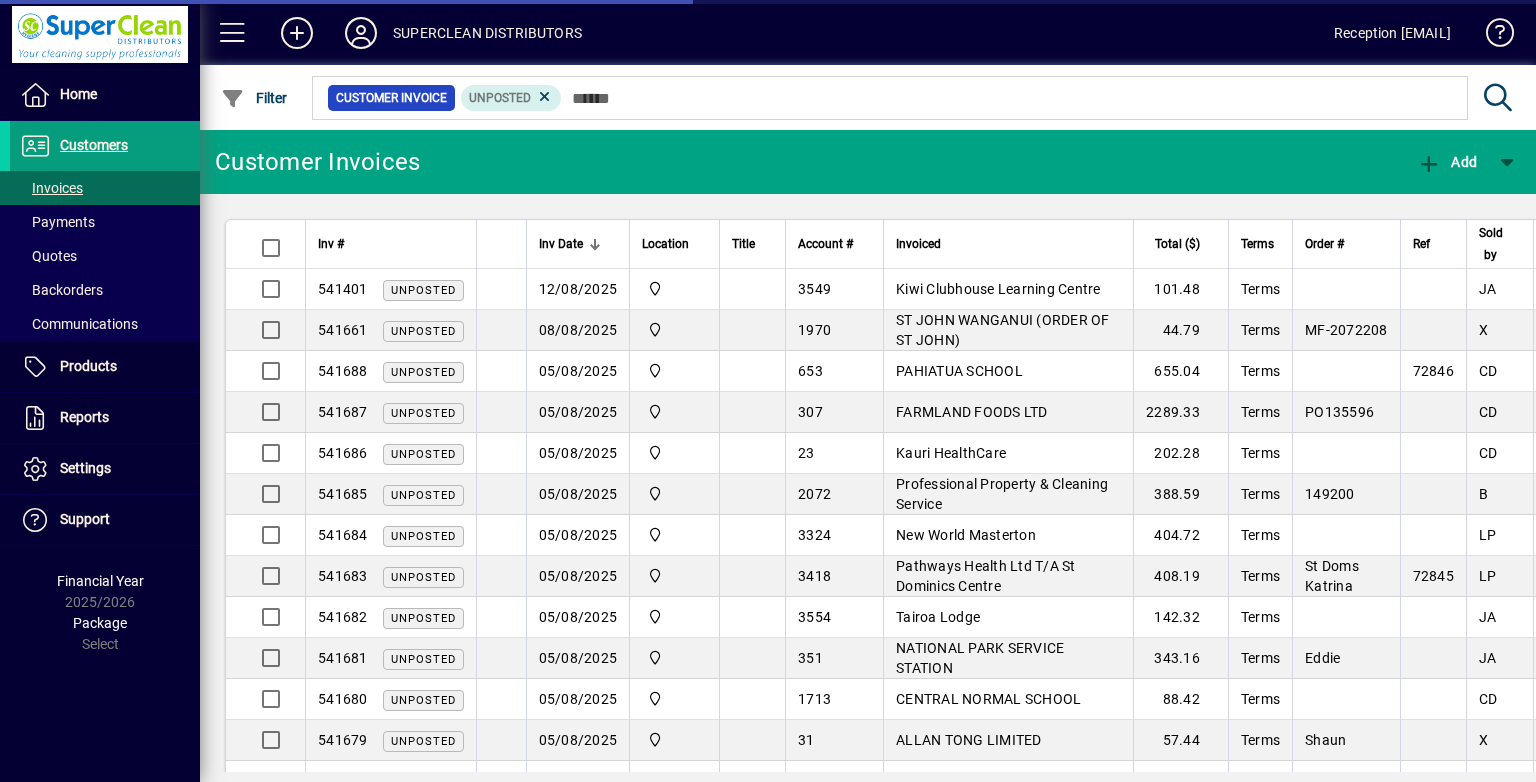 scroll, scrollTop: 0, scrollLeft: 0, axis: both 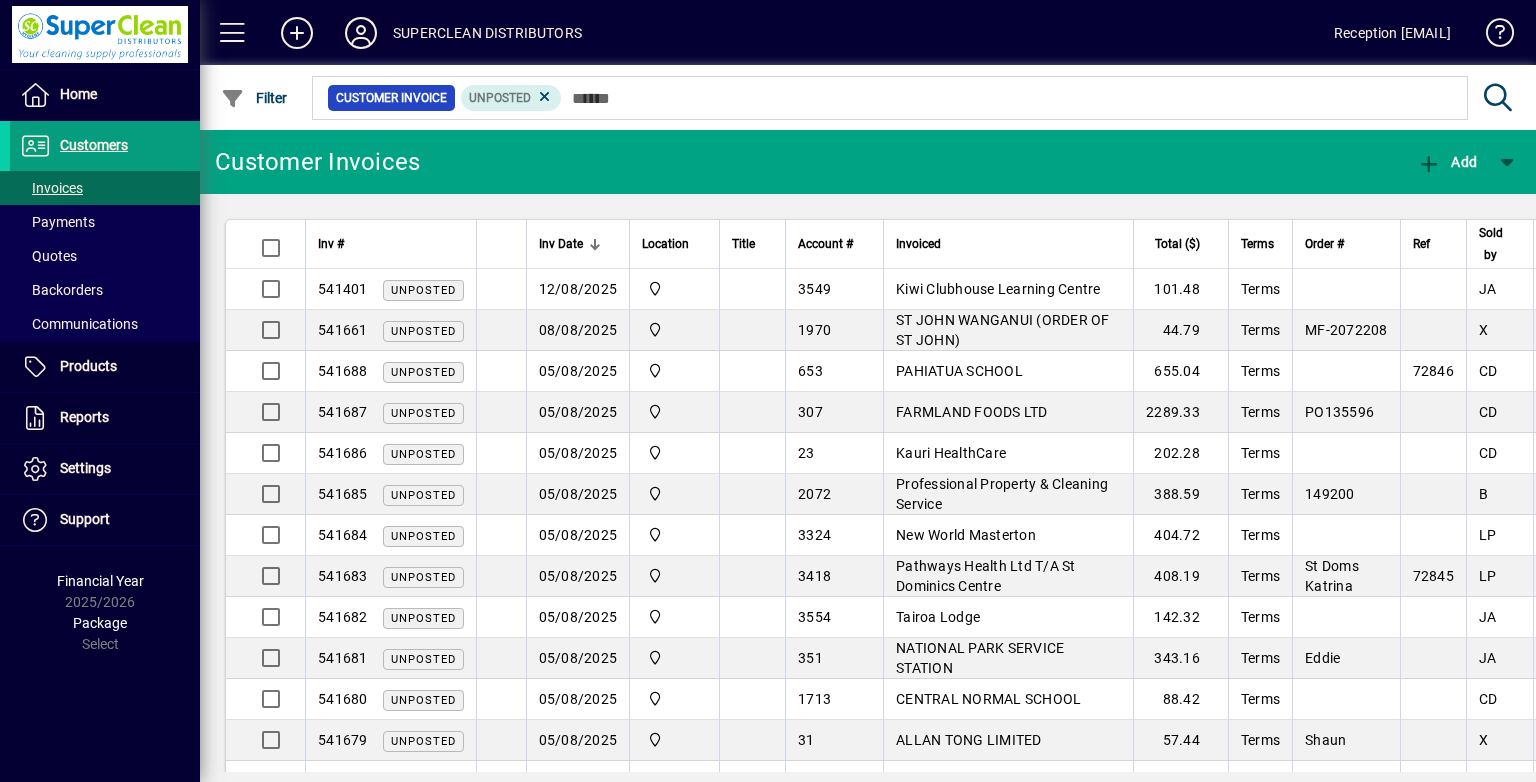 click 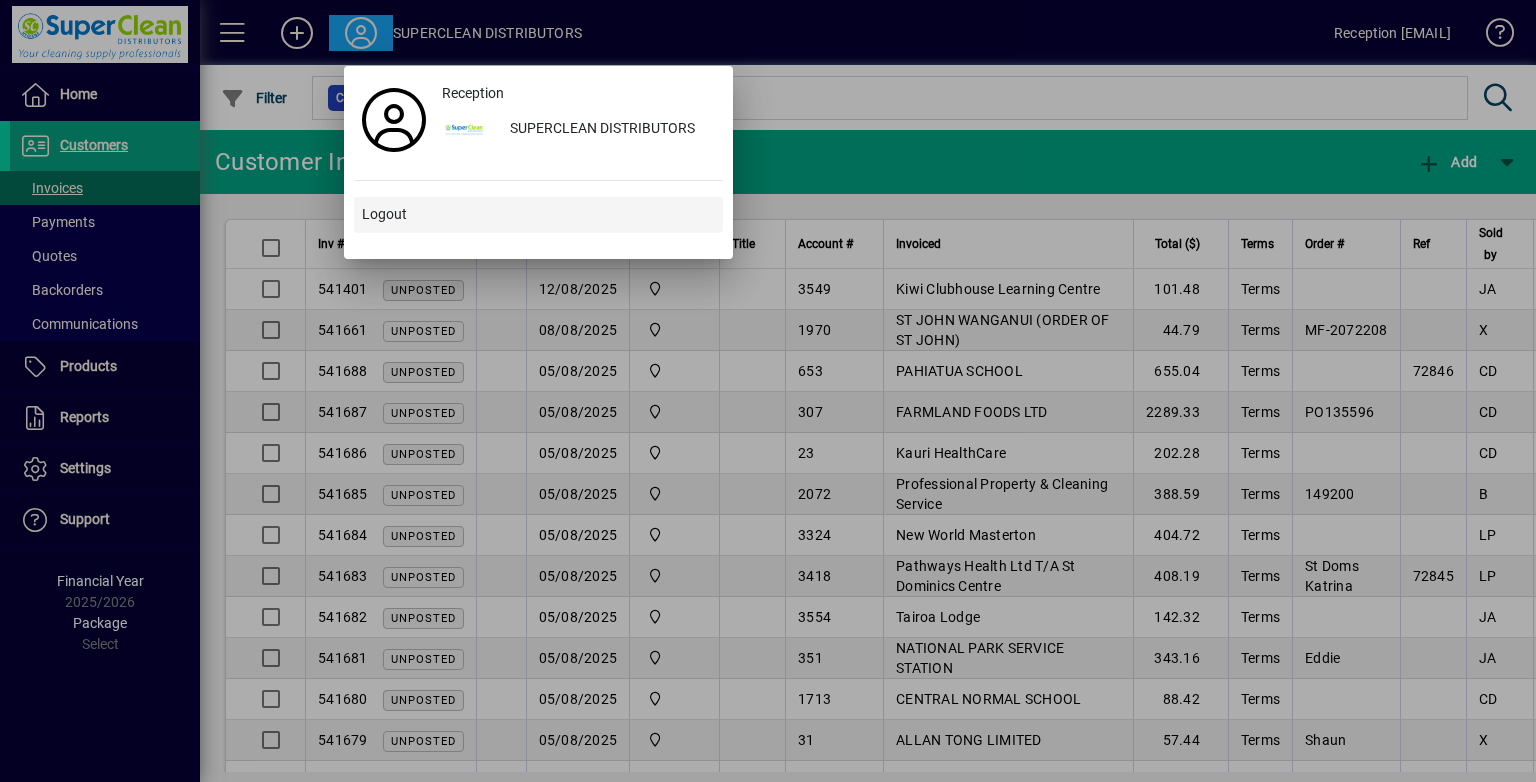 click at bounding box center (538, 215) 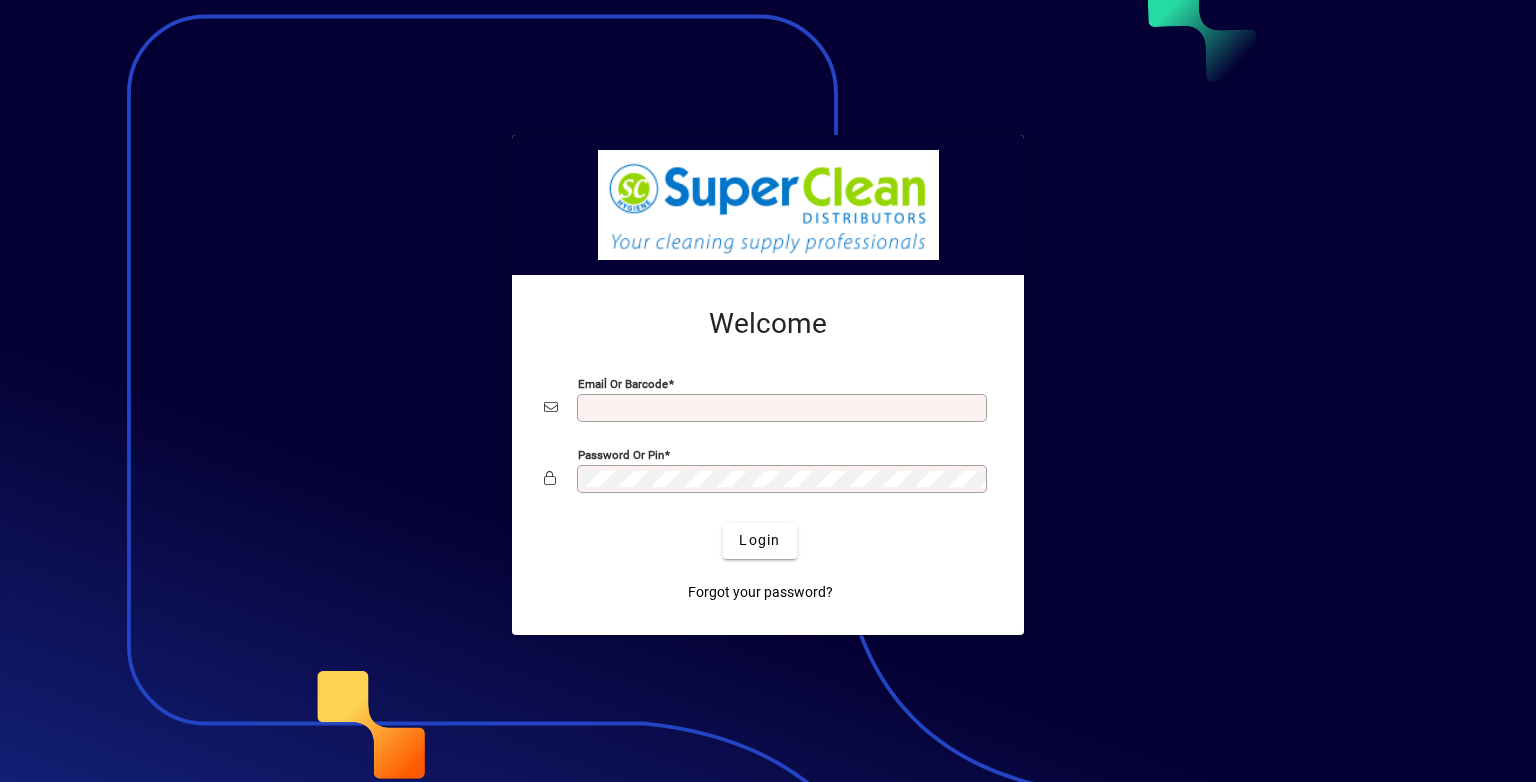 scroll, scrollTop: 0, scrollLeft: 0, axis: both 